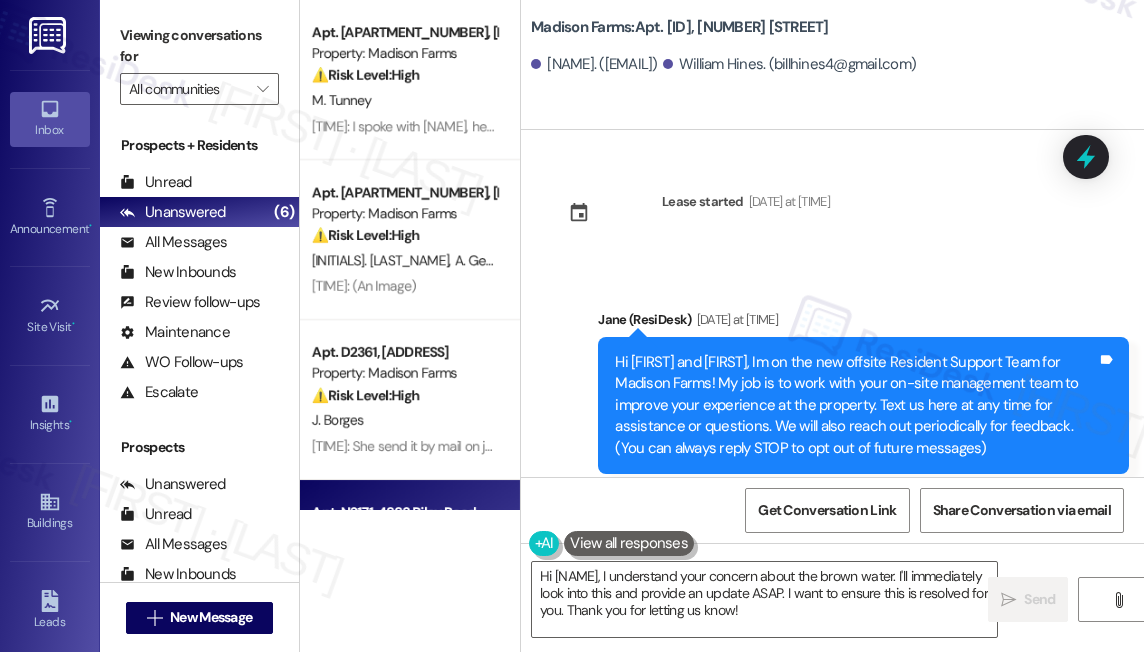 scroll, scrollTop: 0, scrollLeft: 0, axis: both 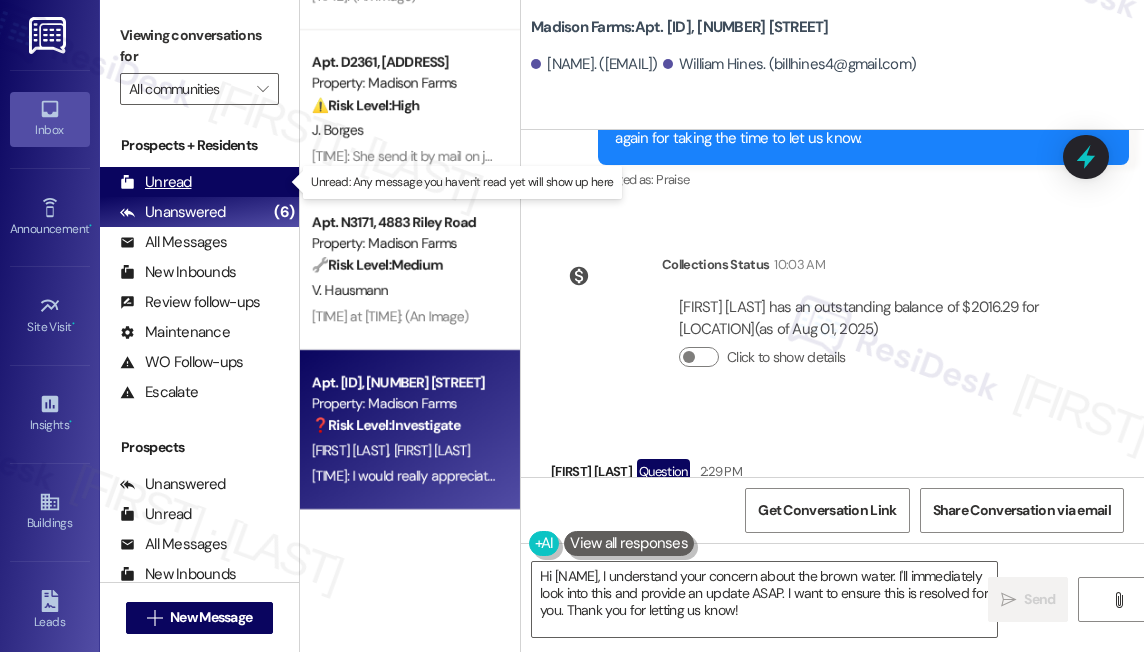 click on "Unread (0)" at bounding box center [199, 182] 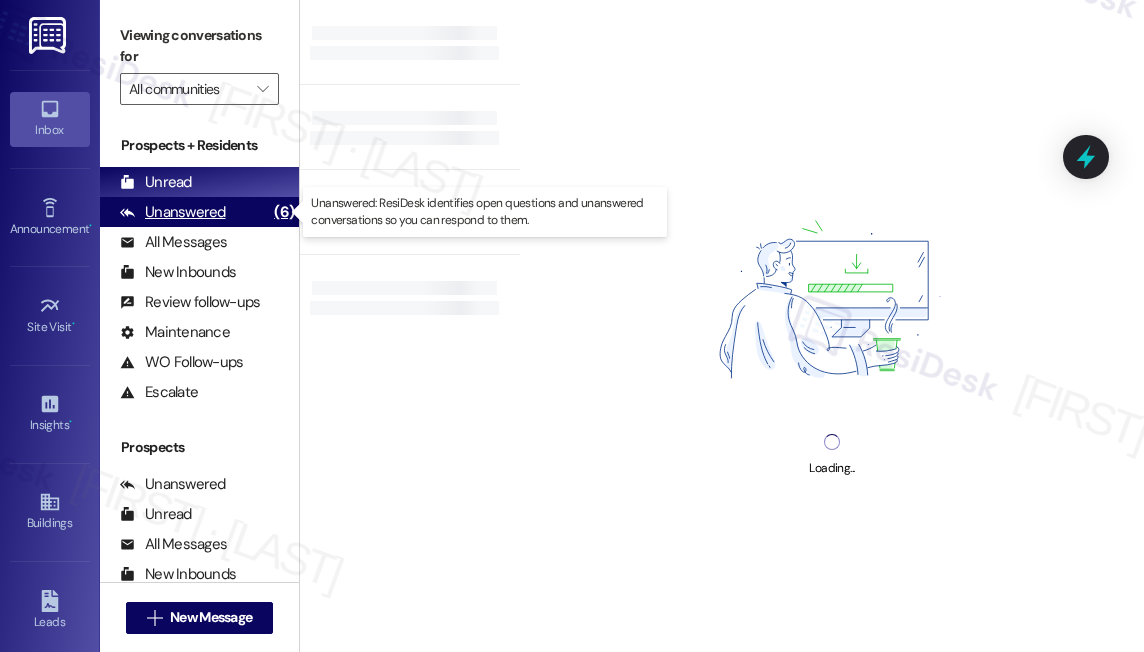 click on "Unanswered (6)" at bounding box center (199, 212) 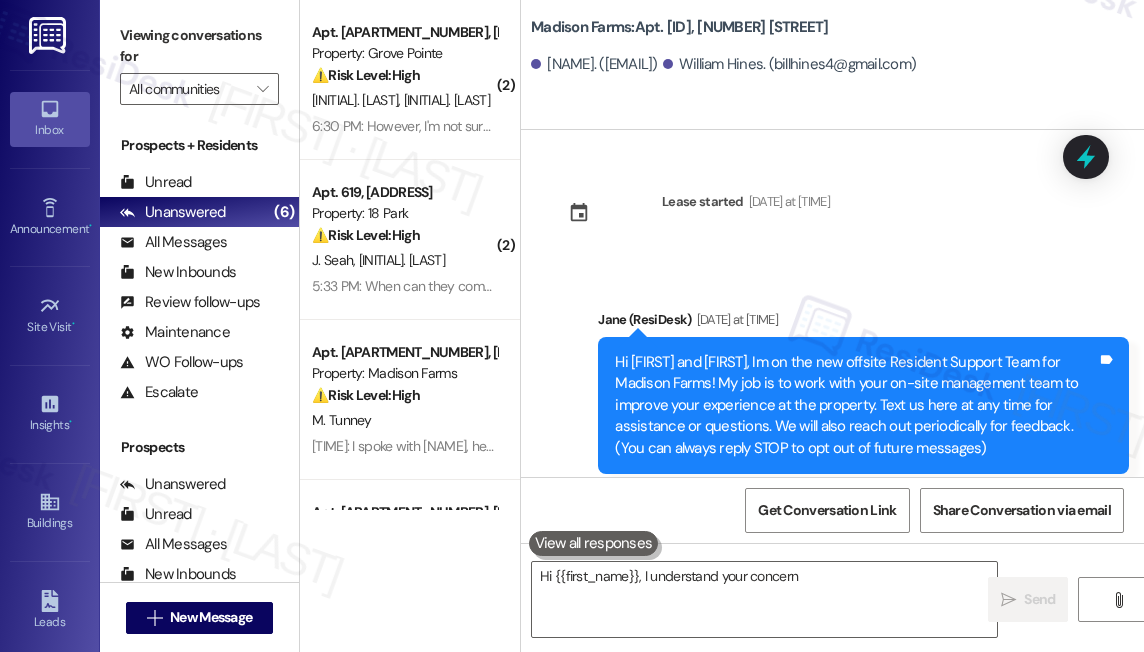 scroll, scrollTop: 13277, scrollLeft: 0, axis: vertical 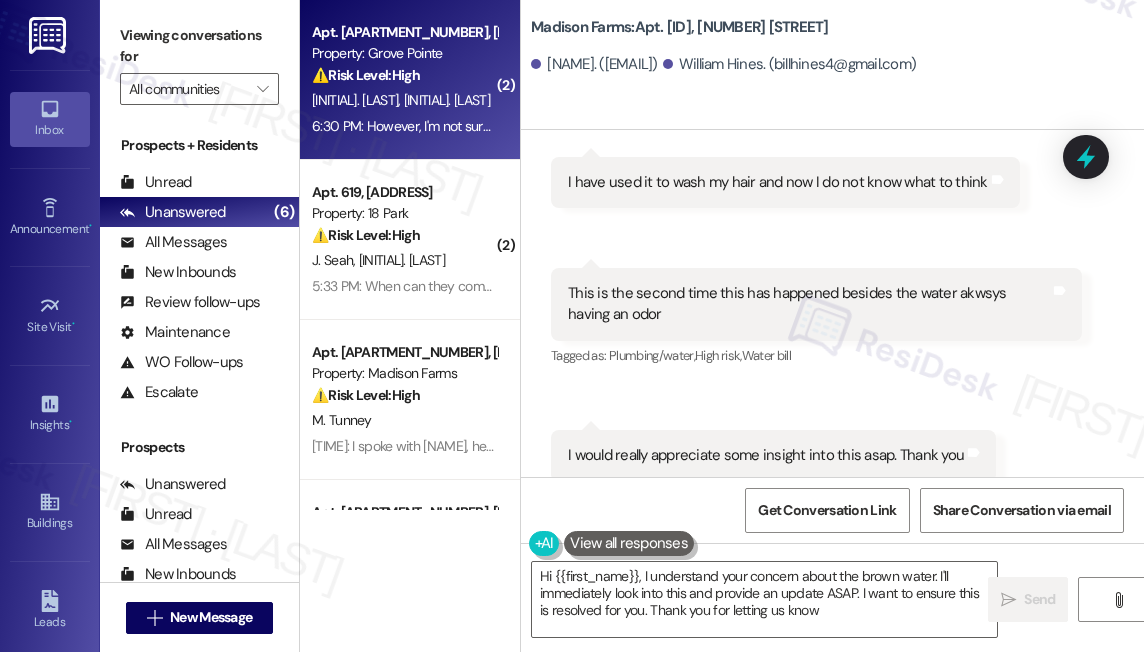 type on "Hi [NAME], I understand your concern about the brown water. I'll immediately look into this and provide an update ASAP. I want to ensure this is resolved for you. Thank you for letting us know!" 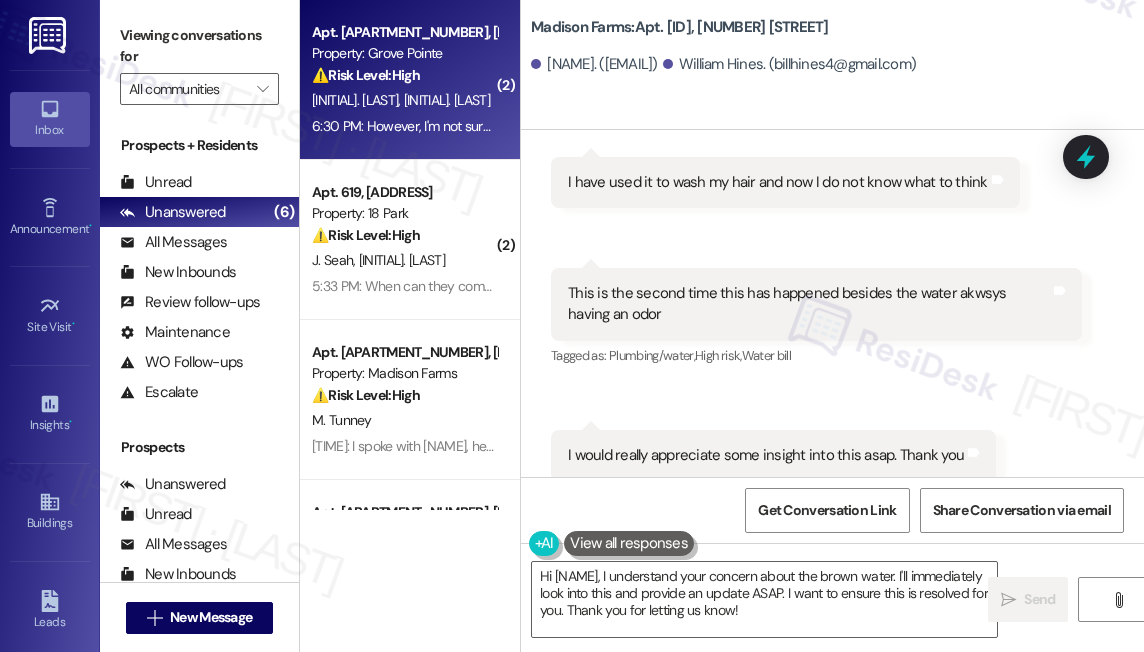 click on "Apt. 1803, 100 C. Columbus Drive Property: Grove Pointe ⚠️ Risk Level: High The resident reports a recurring dishwasher leak that has occurred multiple times. While the leak is not described as major, the repeated occurrence and potential for water damage to the property justify a Tier 2 classification for urgent maintenance. A. Chhaochhria P. Chhaochhria 6:30 PM: However, I'm not sure if there is water leaking also from the back. 6:30 PM: However, I'm not sure if there is water leaking also from the back." at bounding box center (410, 80) 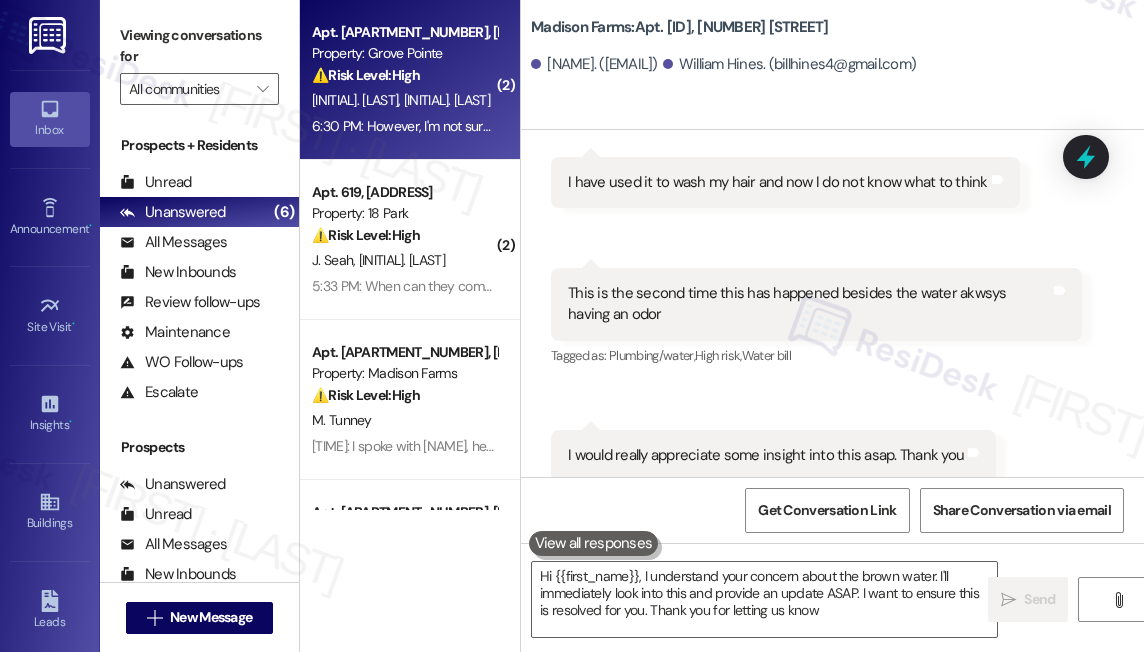 type on "Hi [NAME], I understand your concern about the brown water. I'll immediately look into this and provide an update ASAP. I want to ensure this is resolved for you. Thank you for letting us know!" 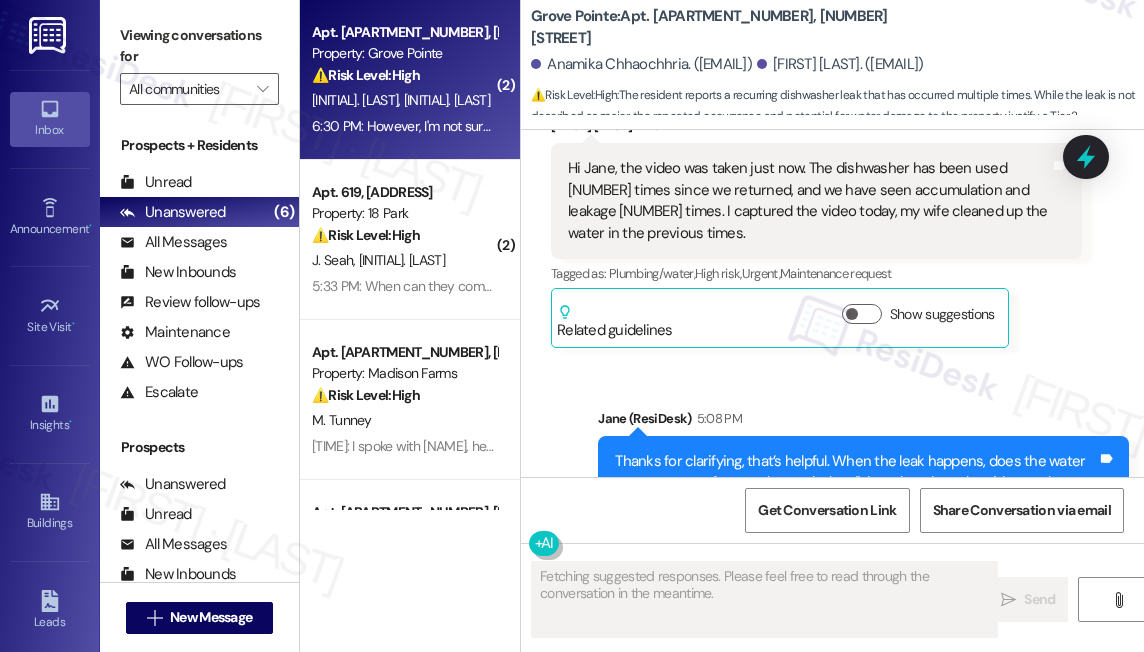 scroll, scrollTop: 25041, scrollLeft: 0, axis: vertical 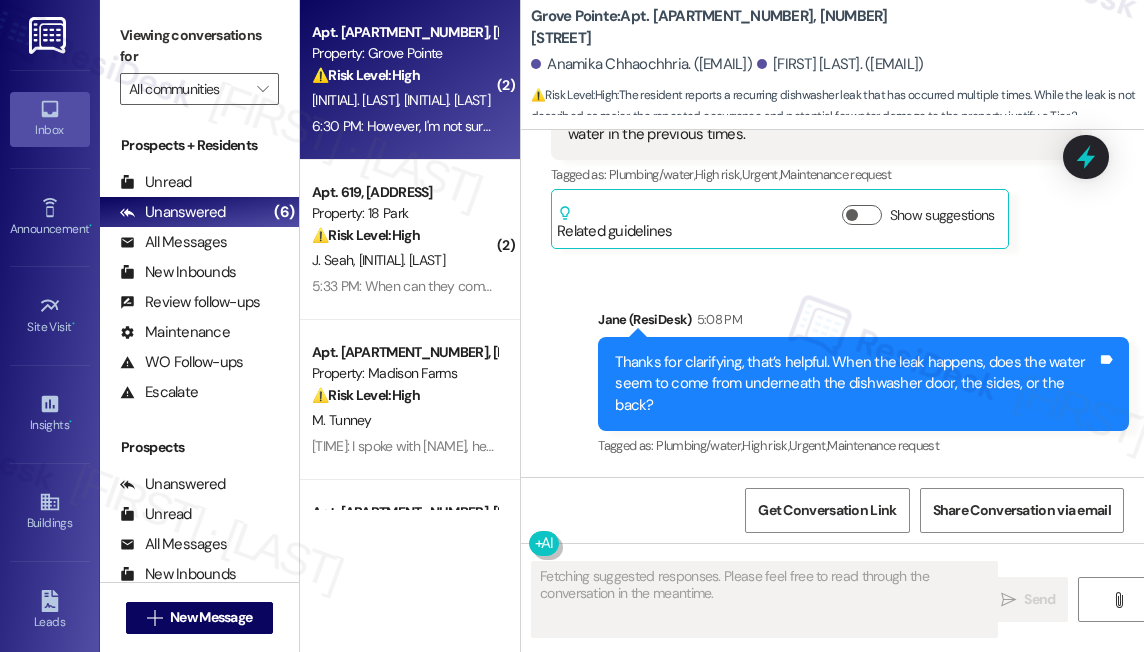 click on "Water seems to come from underneath the dishwasher door. Tags and notes" at bounding box center (771, 573) 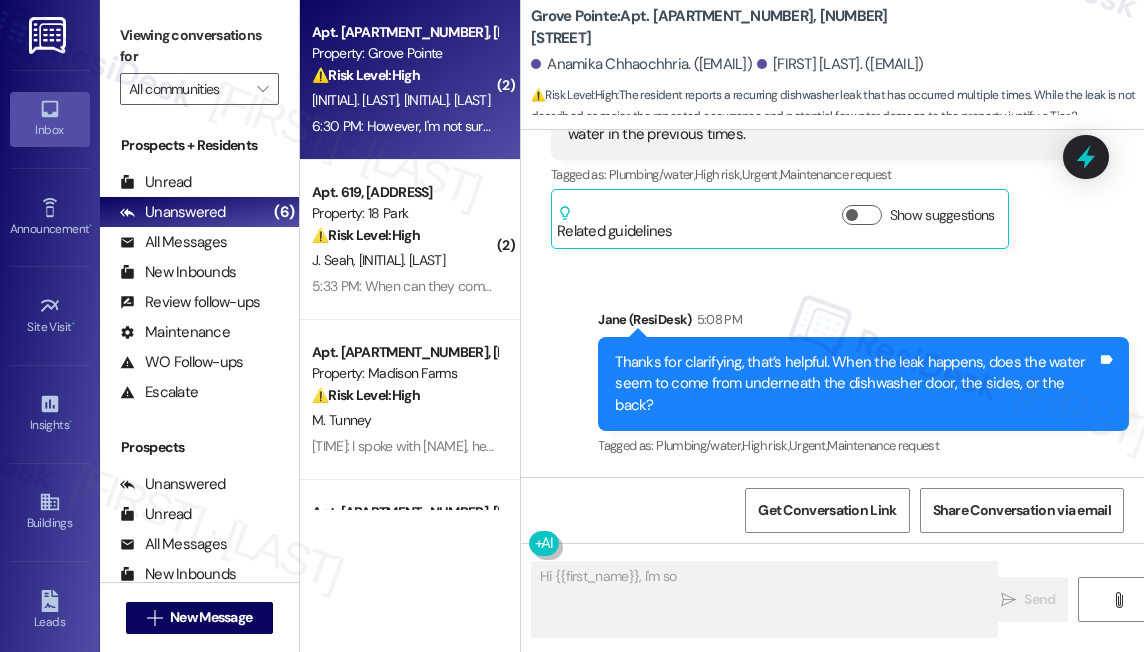 click on "Water seems to come from underneath the dishwasher door. Tags and notes" at bounding box center (771, 573) 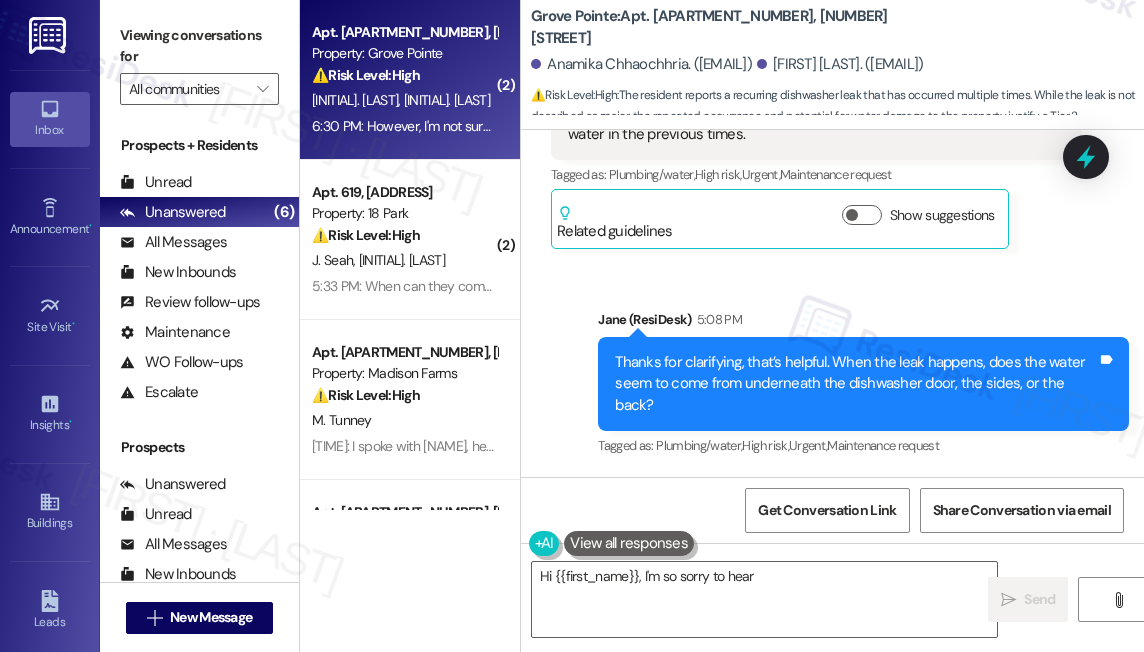 click on "Water seems to come from underneath the dishwasher door. Tags and notes" at bounding box center [771, 573] 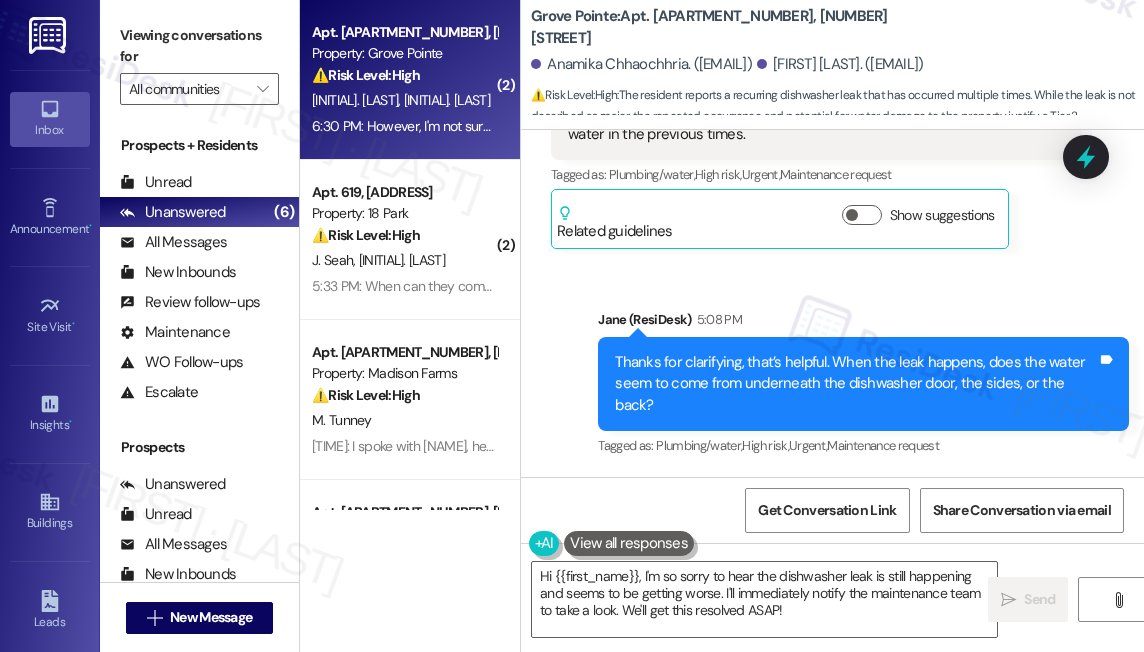 click on "However, I'm not sure if there is water leaking also from the back." at bounding box center (772, 714) 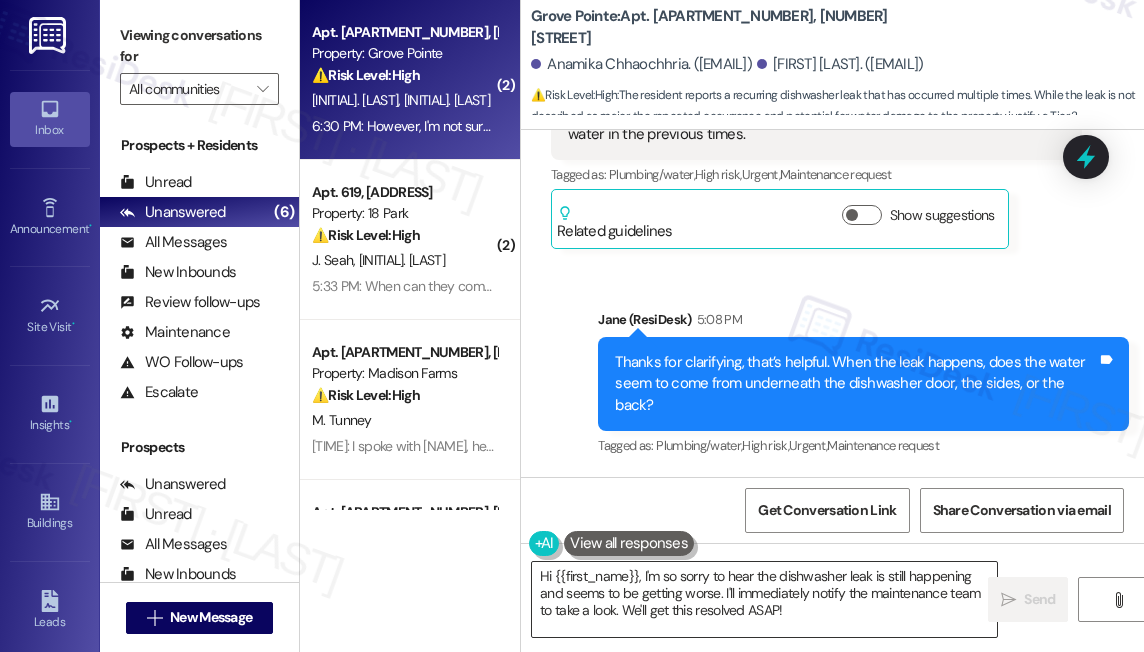 click on "Hi {{first_name}}, I'm so sorry to hear the dishwasher leak is still happening and seems to be getting worse. I'll immediately notify the maintenance team to take a look. We'll get this resolved ASAP!" at bounding box center (764, 599) 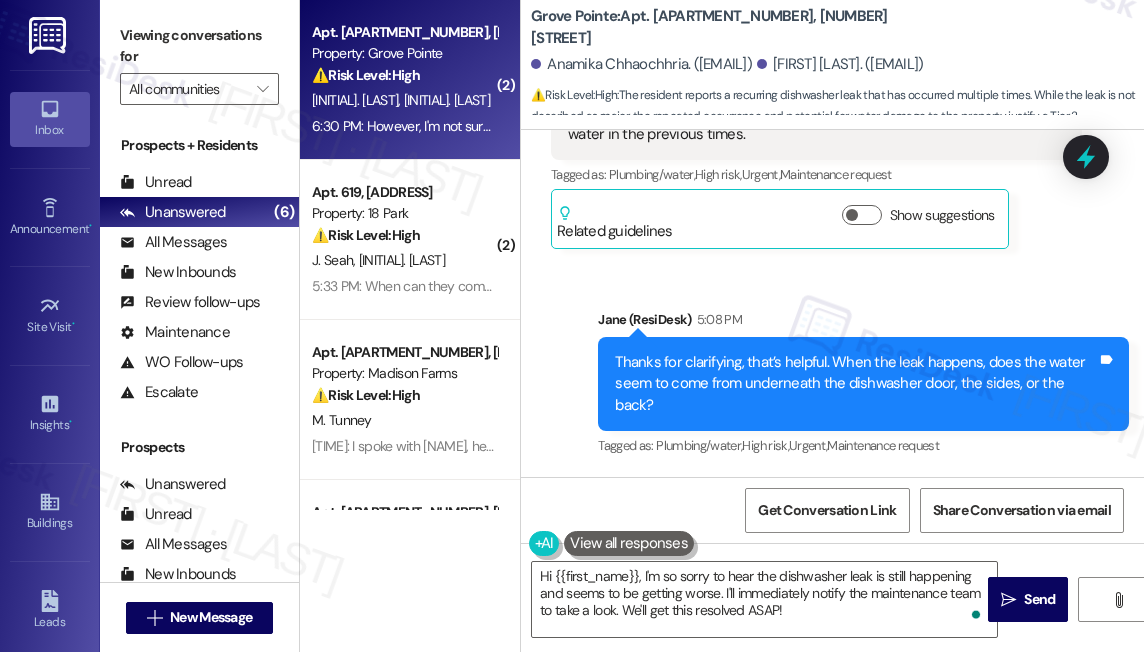 click on "[NAME] [NAME] [TIME]" at bounding box center (771, 534) 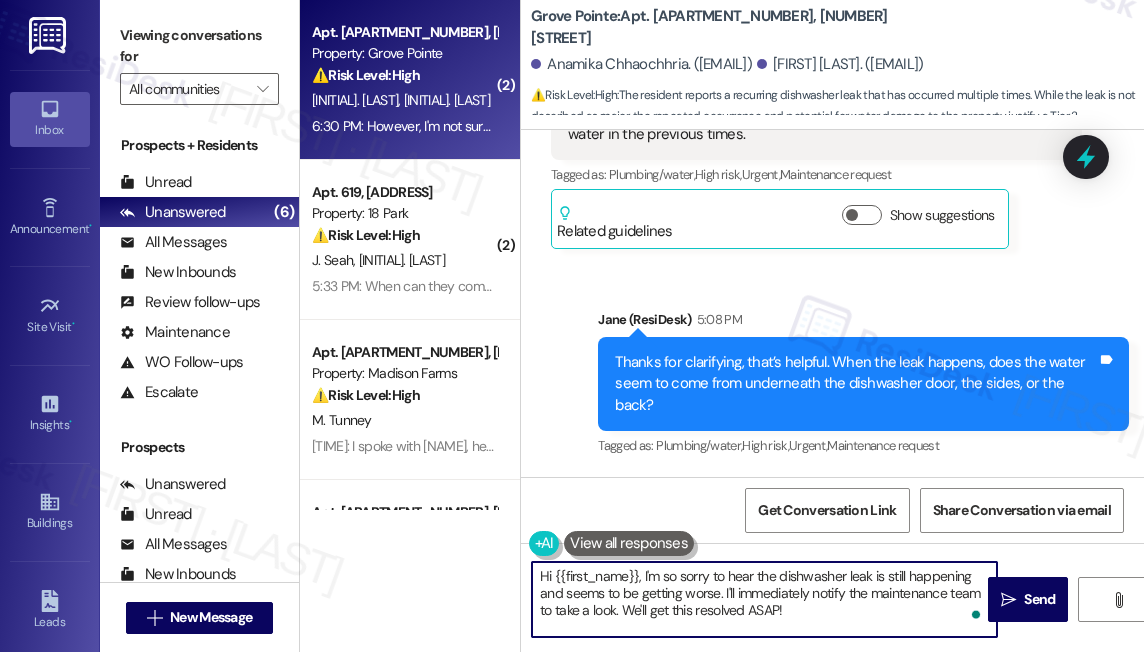 click on "Hi {{first_name}}, I'm so sorry to hear the dishwasher leak is still happening and seems to be getting worse. I'll immediately notify the maintenance team to take a look. We'll get this resolved ASAP!" at bounding box center (764, 599) 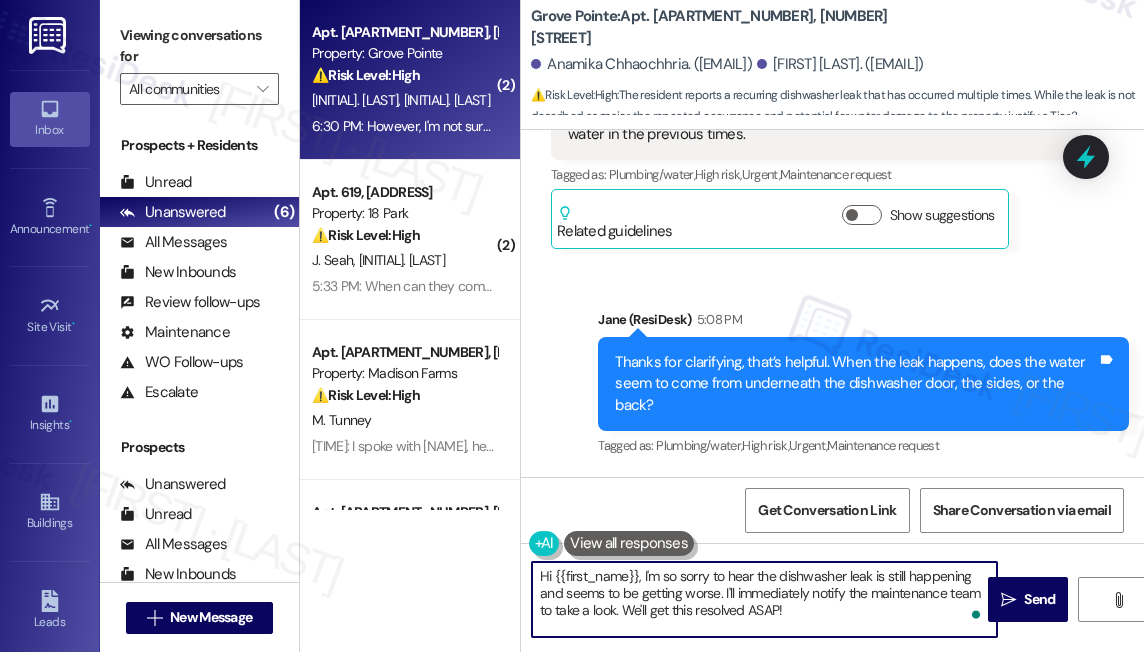 click on "Hi {{first_name}}, I'm so sorry to hear the dishwasher leak is still happening and seems to be getting worse. I'll immediately notify the maintenance team to take a look. We'll get this resolved ASAP!" at bounding box center [764, 599] 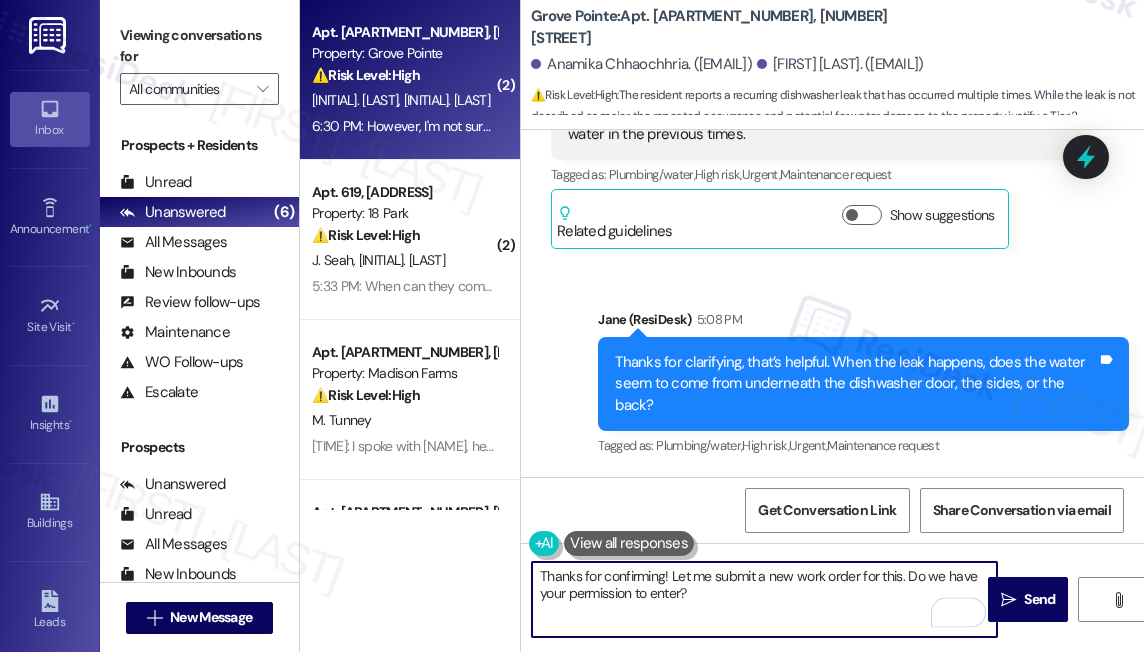 click on "Thanks for confirming! Let me submit a new work order for this. Do we have your permission to enter?" at bounding box center [764, 599] 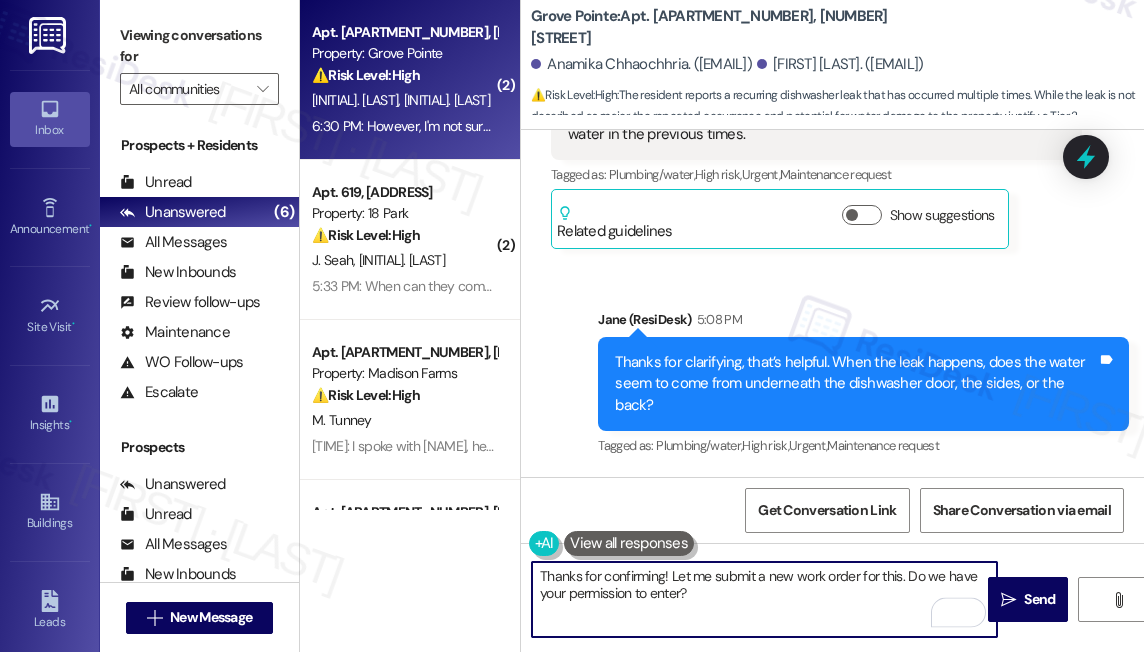 click on "Thanks for confirming! Let me submit a new work order for this. Do we have your permission to enter?" at bounding box center (764, 599) 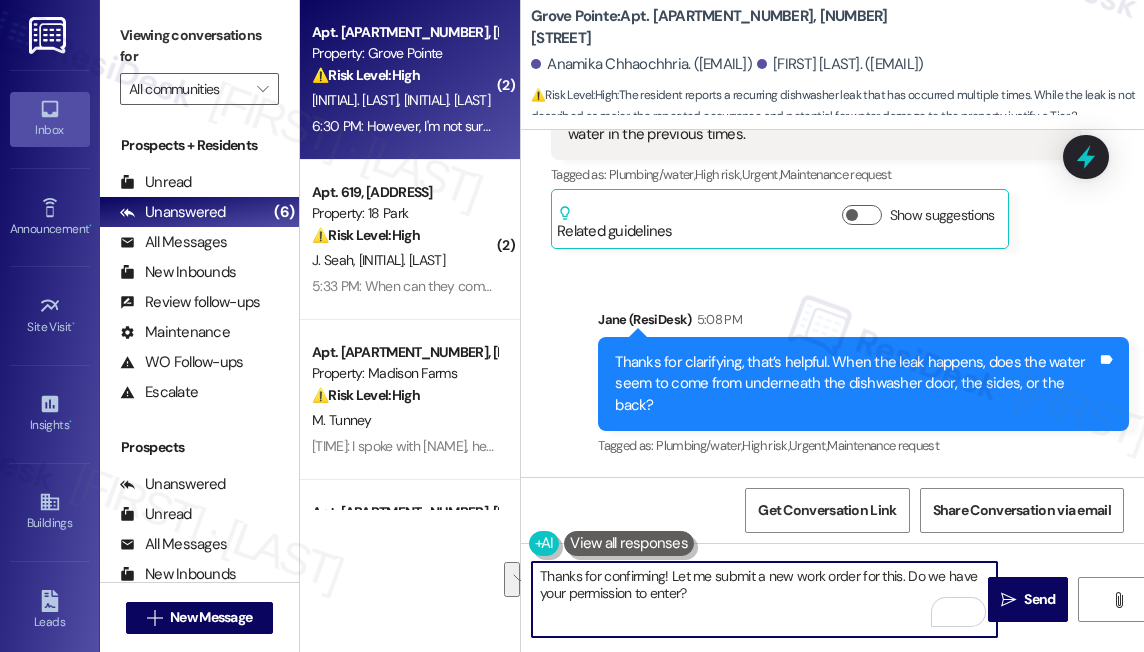type on "Thanks for confirming! Let me submit a new work order for this. Do we have your permission to enter?" 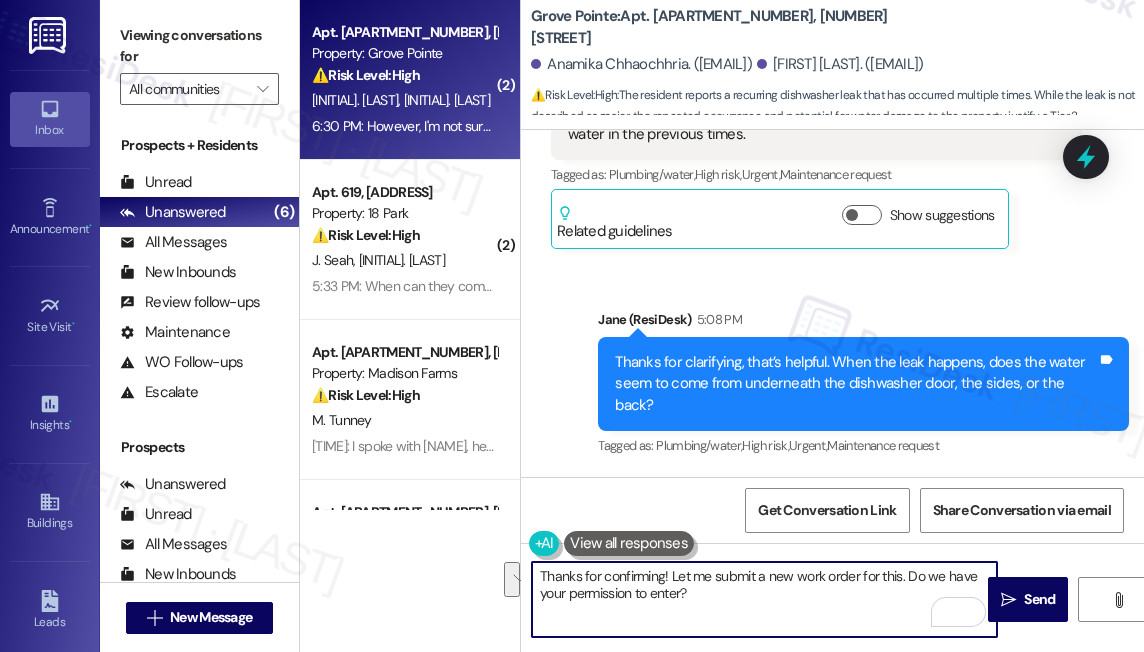 click on "Tagged as: Plumbing/water , Click to highlight conversations about Plumbing/water High risk , Click to highlight conversations about High risk Maintenance request Click to highlight conversations about Maintenance request" at bounding box center [771, 614] 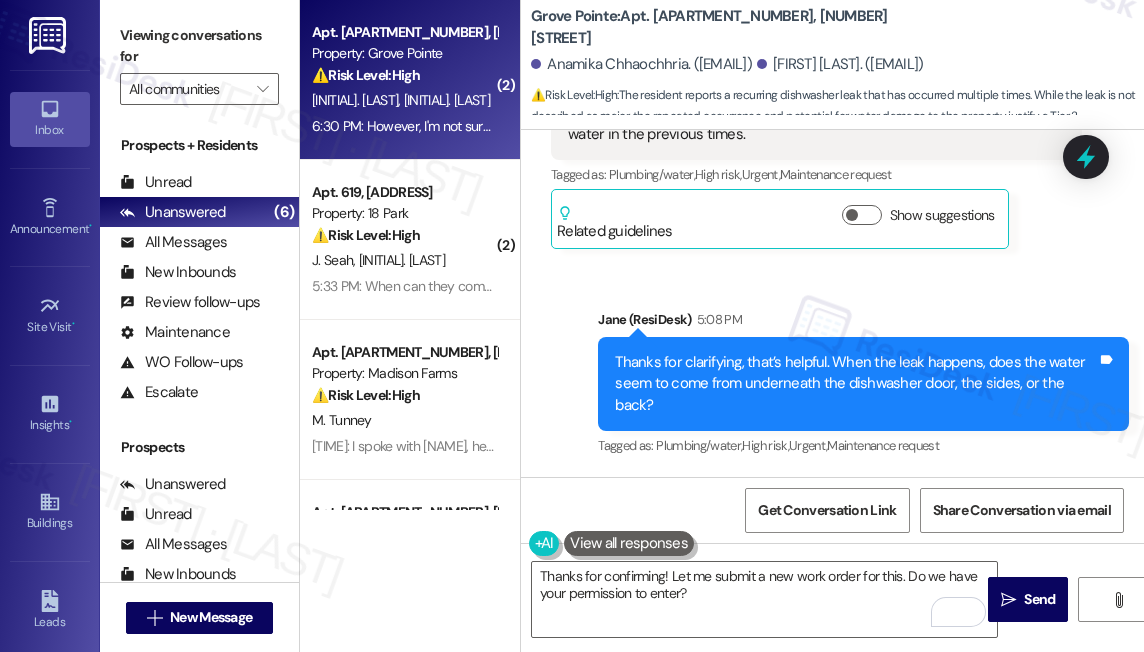 click on "Water seems to come from underneath the dishwasher door." at bounding box center (763, 573) 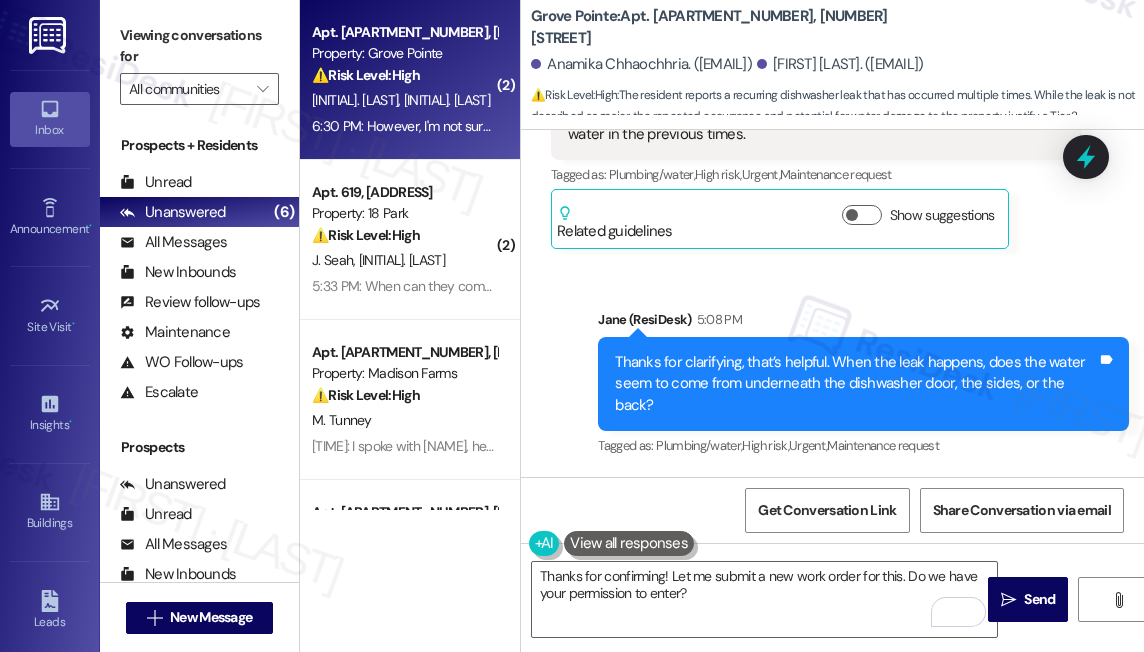 click on "Water seems to come from underneath the dishwasher door." at bounding box center (763, 573) 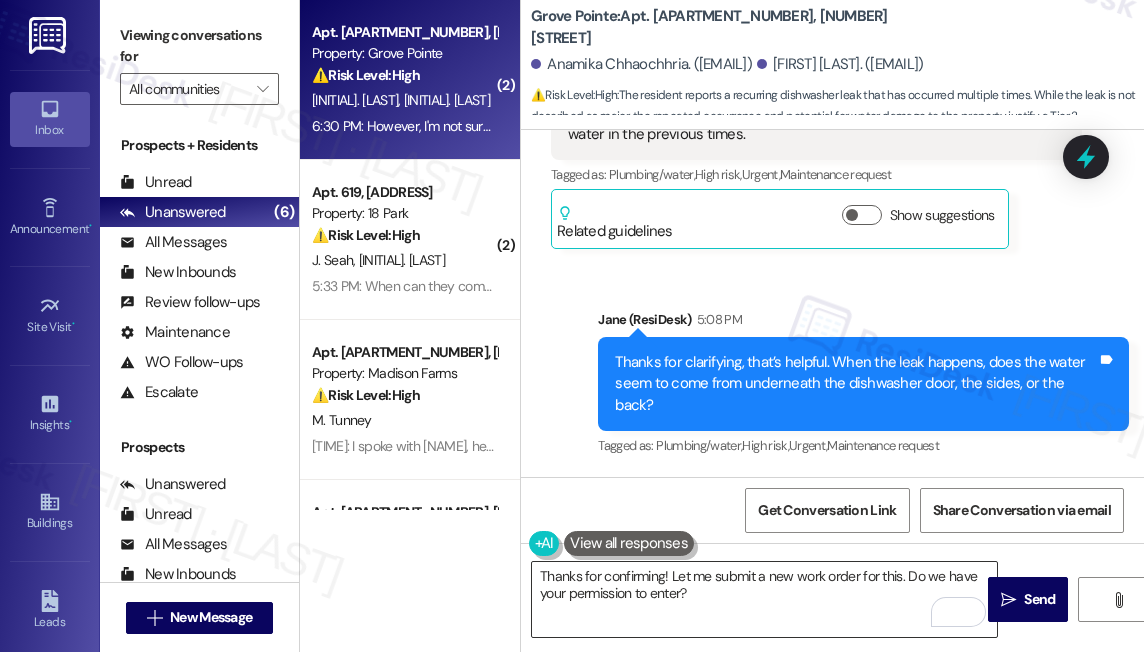 click on "Thanks for confirming! Let me submit a new work order for this. Do we have your permission to enter?" at bounding box center (764, 599) 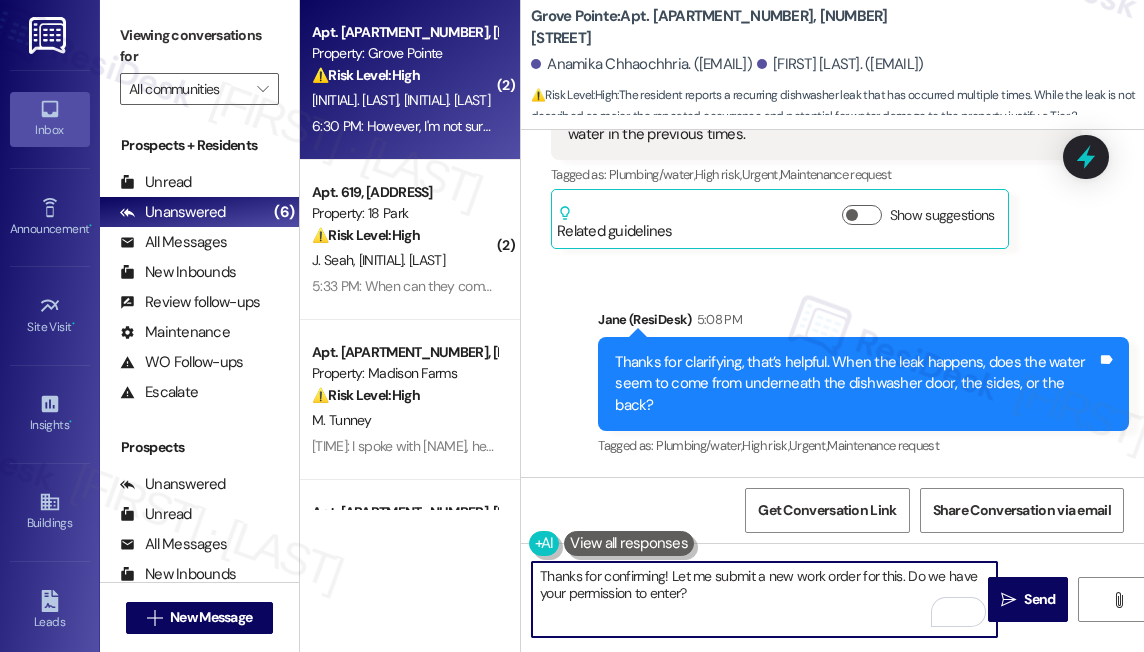 click on "Thanks for confirming! Let me submit a new work order for this. Do we have your permission to enter?" at bounding box center (764, 599) 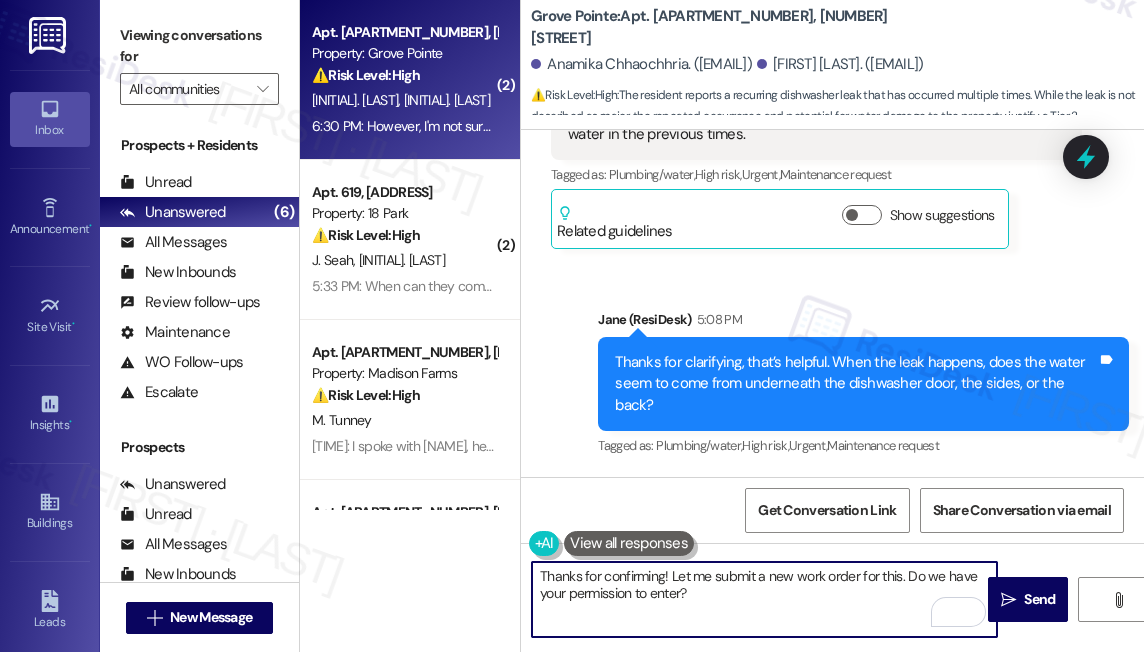 click on "Thanks for confirming! Let me submit a new work order for this. Do we have your permission to enter?" at bounding box center (764, 599) 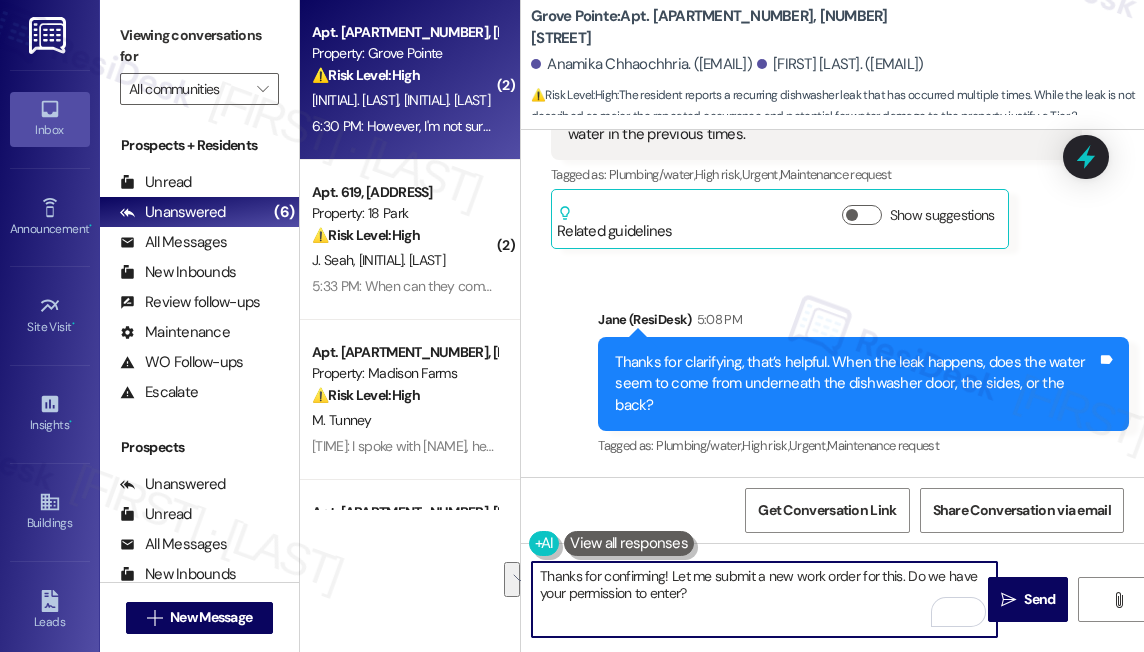 click on "Thanks for confirming! Let me submit a new work order for this. Do we have your permission to enter?" at bounding box center [764, 599] 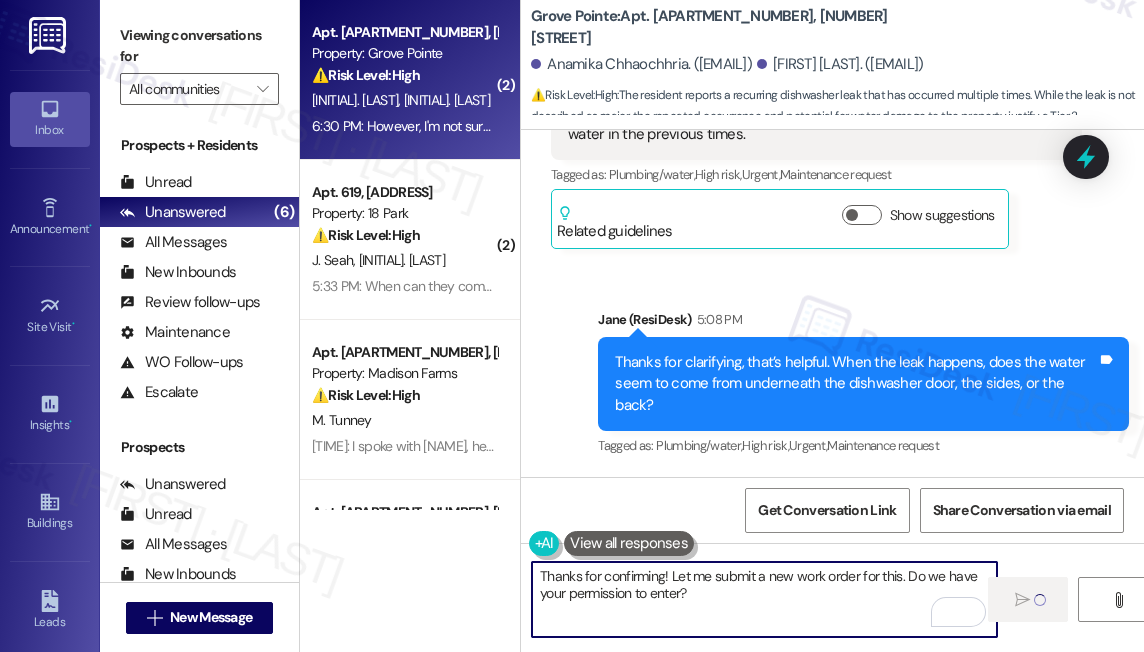 type 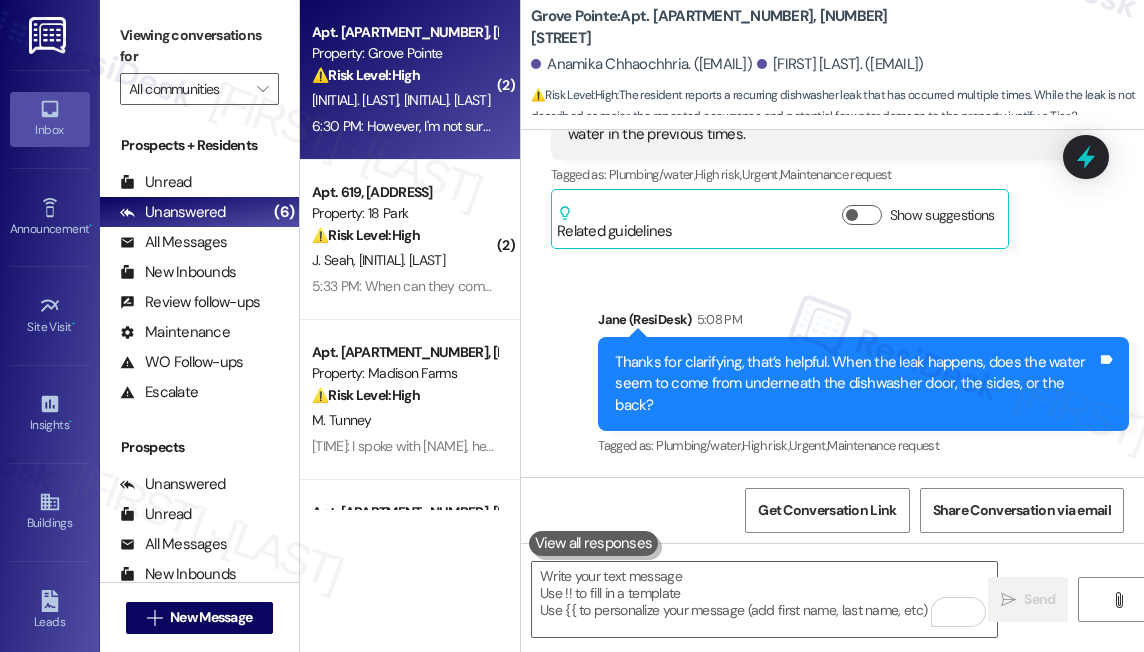 click on "Viewing conversations for All communities " at bounding box center (199, 62) 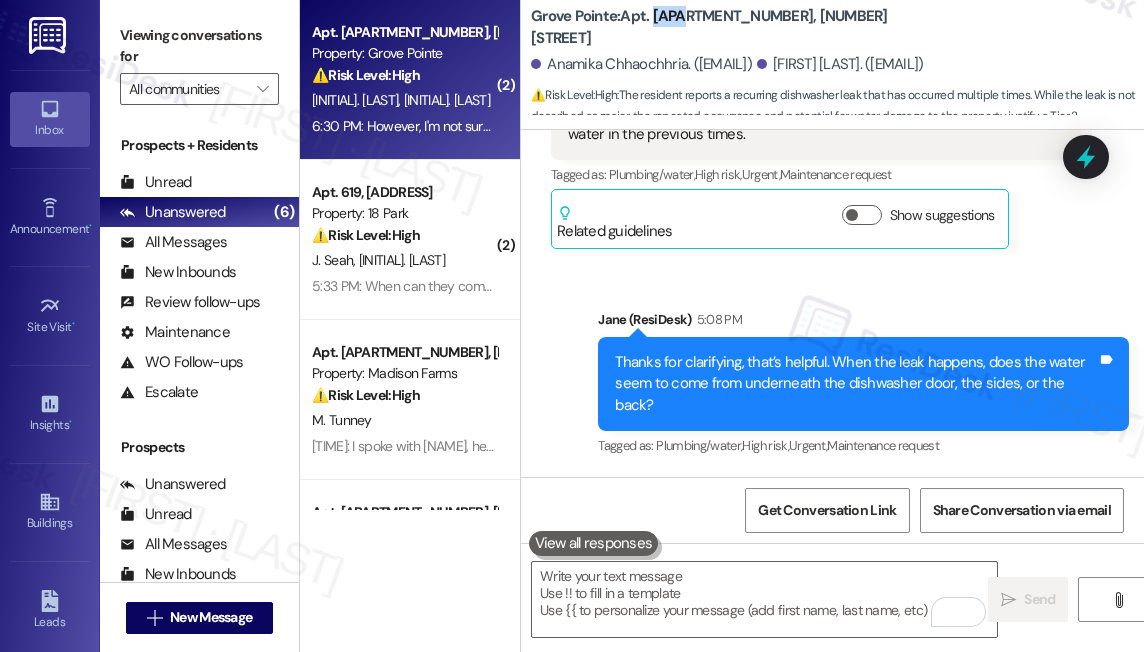 click on "[BUILDING_NAME]: Apt. [APT_NUMBER], [NUMBER] [STREET]" at bounding box center [731, 27] 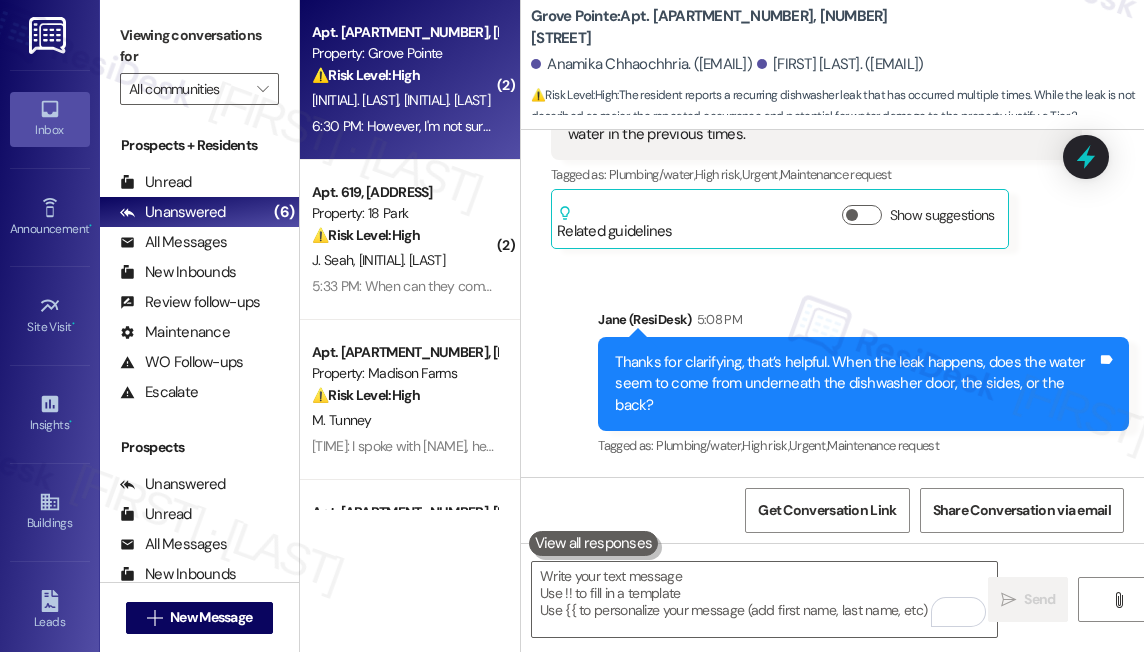 click on "Viewing conversations for" at bounding box center [199, 46] 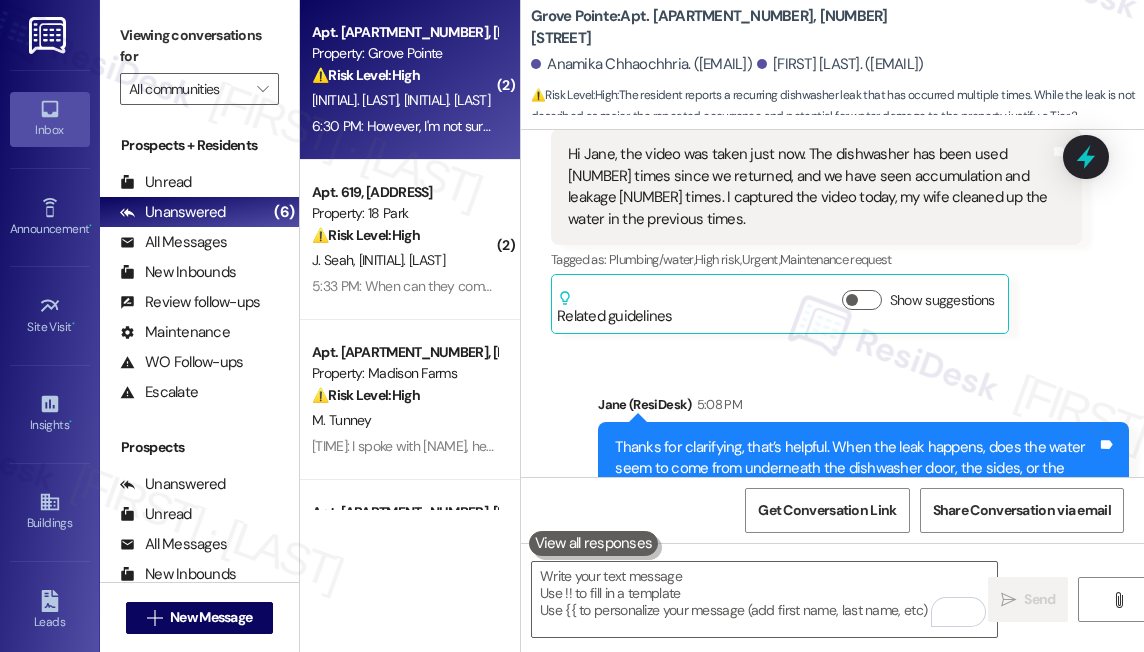scroll, scrollTop: 24859, scrollLeft: 0, axis: vertical 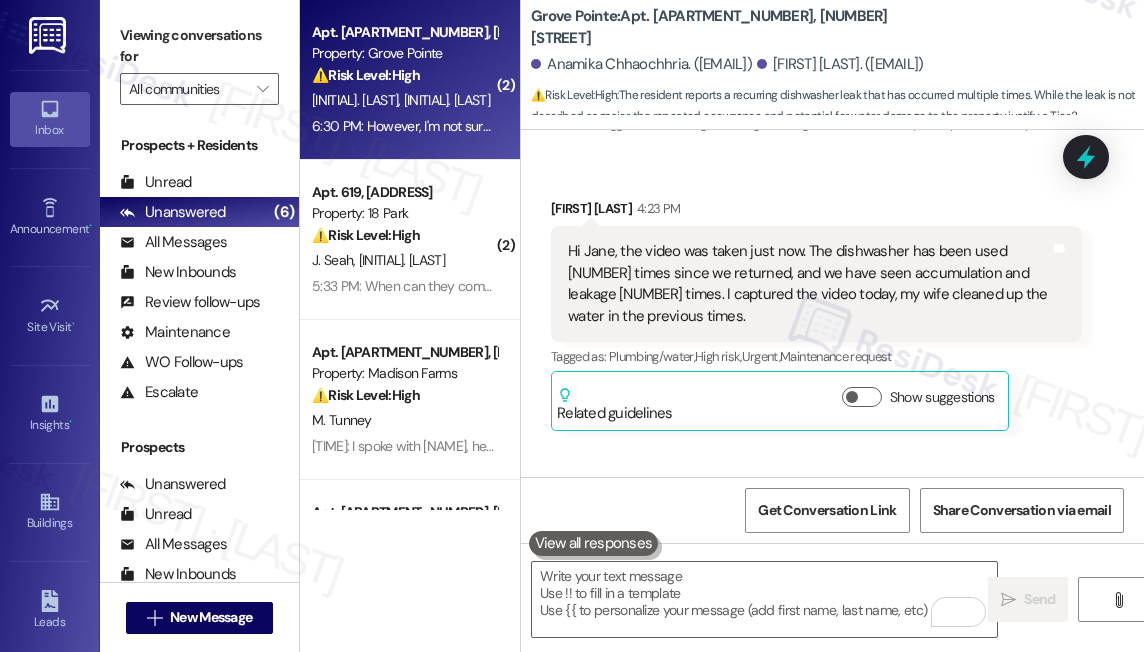 click on "Viewing conversations for" at bounding box center [199, 46] 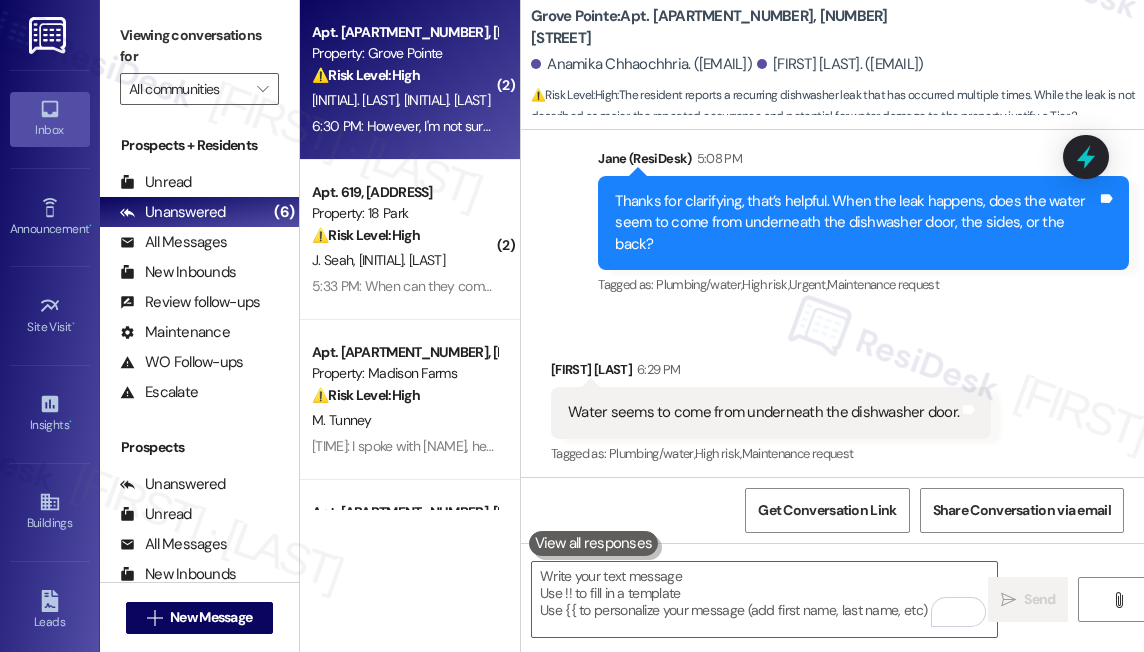 scroll, scrollTop: 25112, scrollLeft: 0, axis: vertical 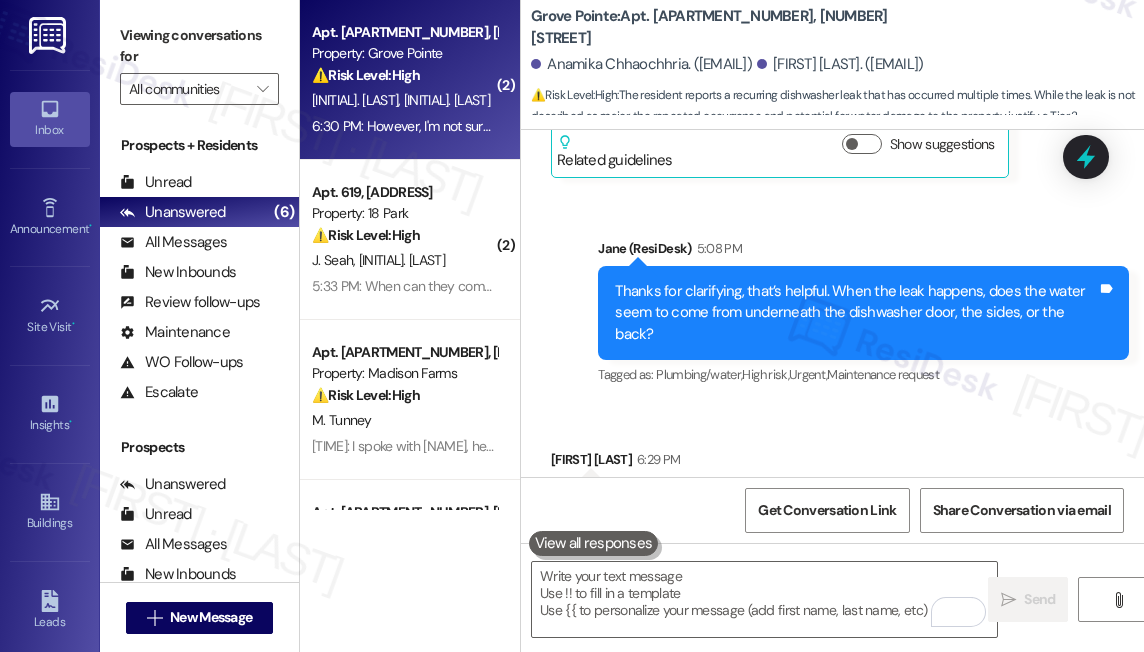 click on "Viewing conversations for" at bounding box center [199, 46] 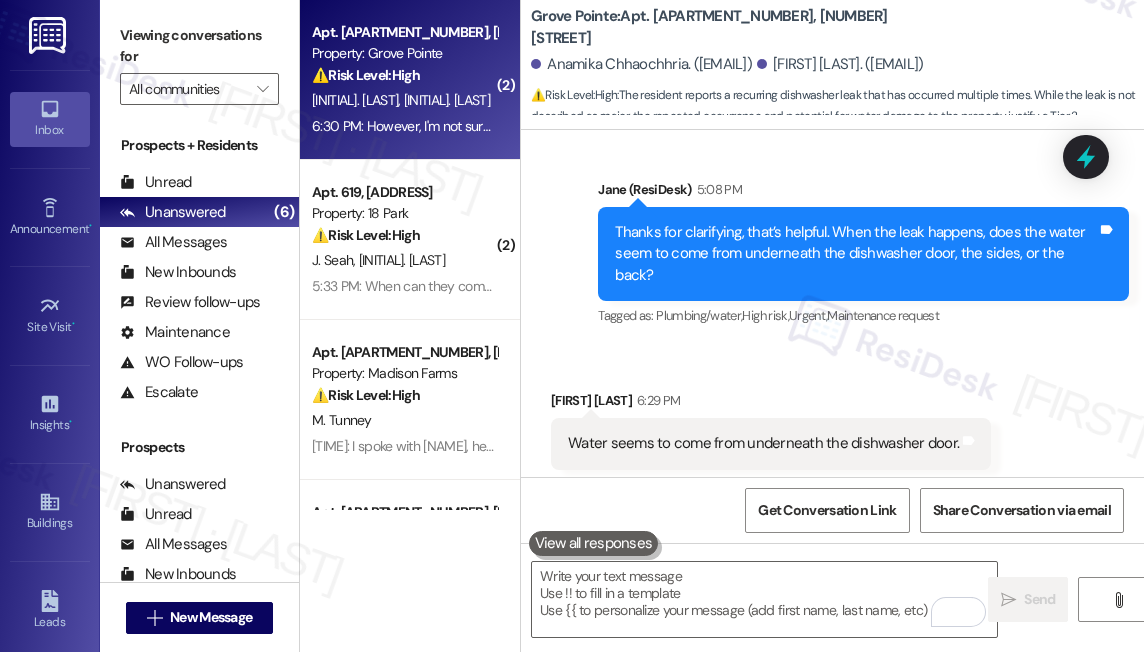 scroll, scrollTop: 25202, scrollLeft: 0, axis: vertical 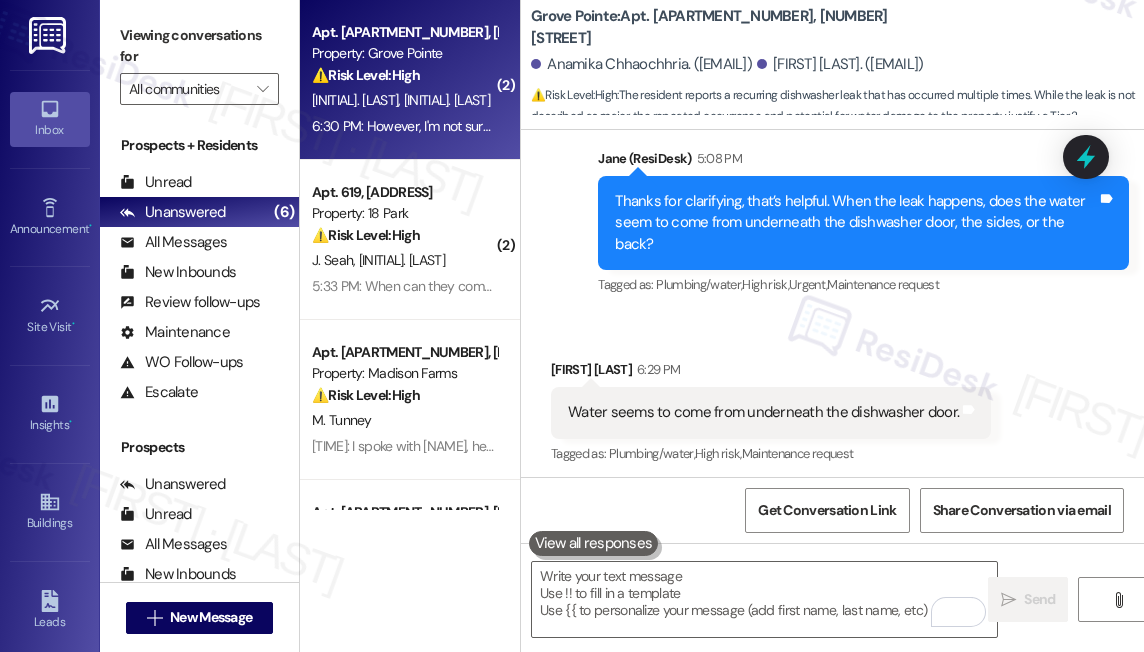 click on "Thanks for confirming! Let me submit a new work order for this. Do we have your permission to enter?" at bounding box center (856, 733) 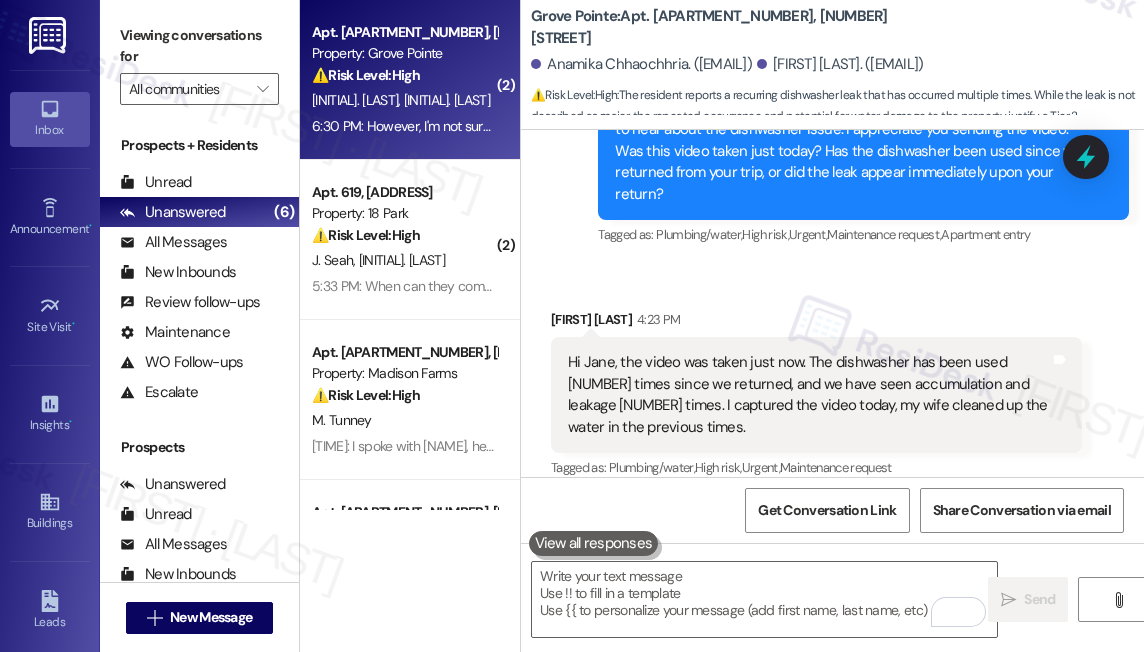 scroll, scrollTop: 24566, scrollLeft: 0, axis: vertical 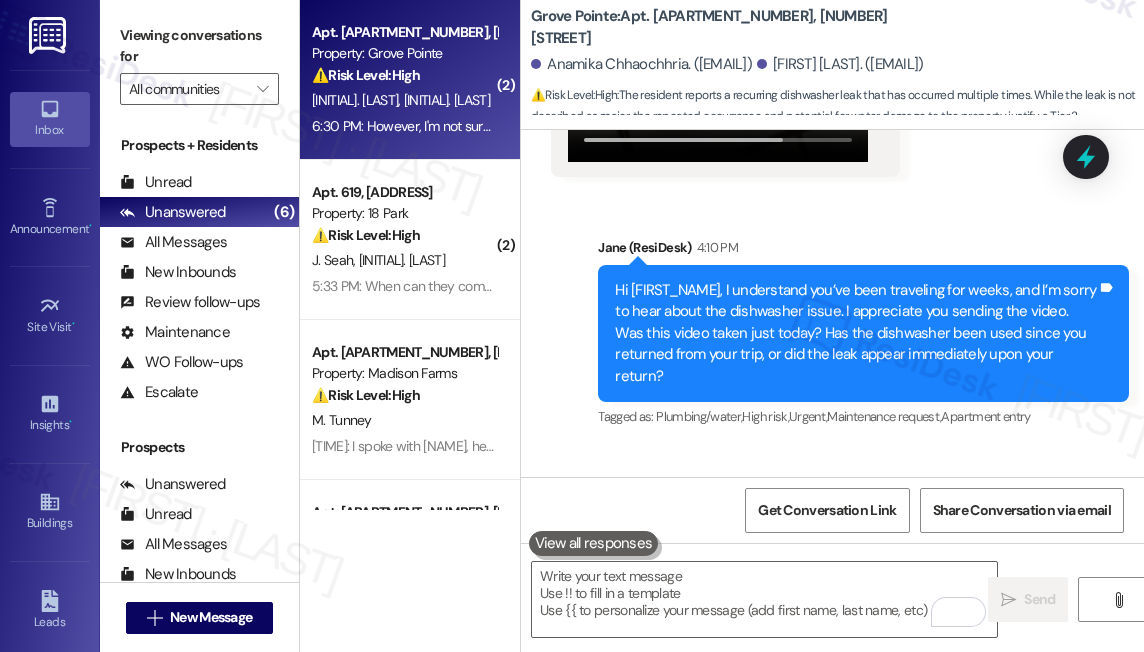 drag, startPoint x: 802, startPoint y: 235, endPoint x: 845, endPoint y: 297, distance: 75.45197 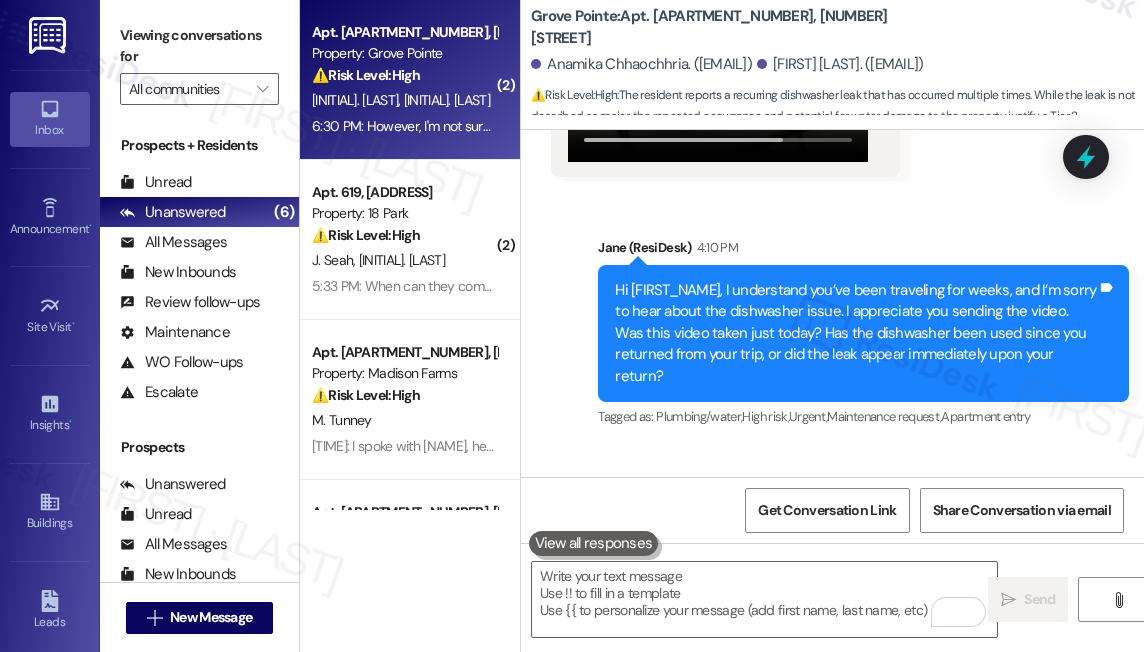 click on "Hi Jane, the video was taken just now. The dishwasher has been used [NUMBER] times since we returned, and we have seen accumulation and leakage [NUMBER] times. I captured the video today, my wife cleaned up the water in the previous times." at bounding box center (809, 577) 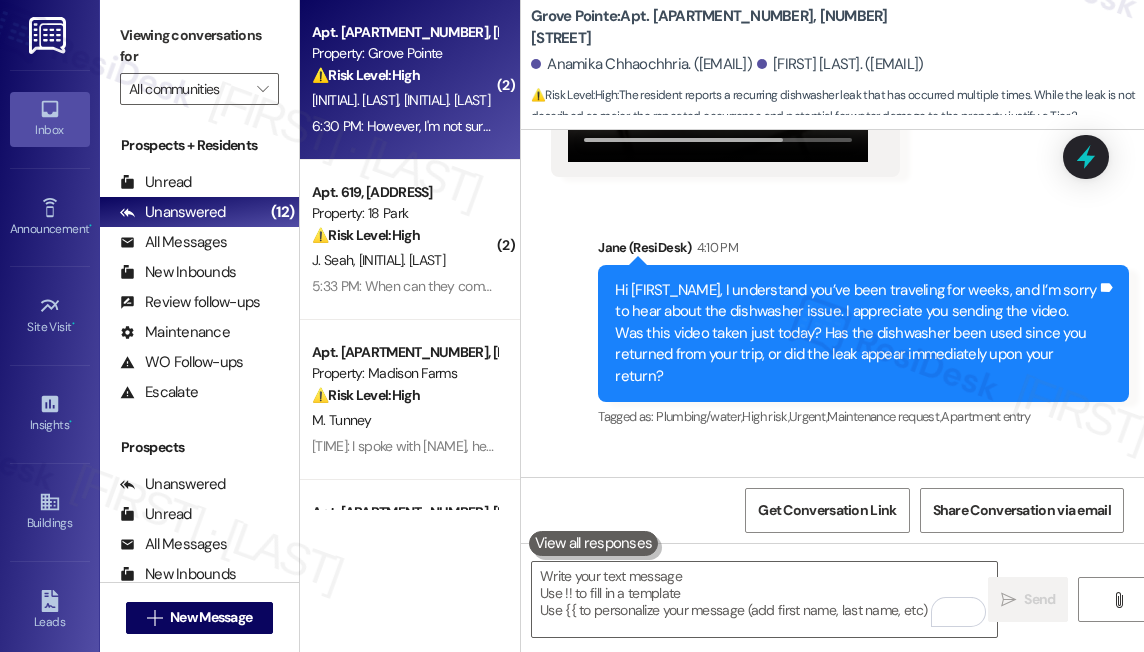 click on "Viewing conversations for" at bounding box center [199, 46] 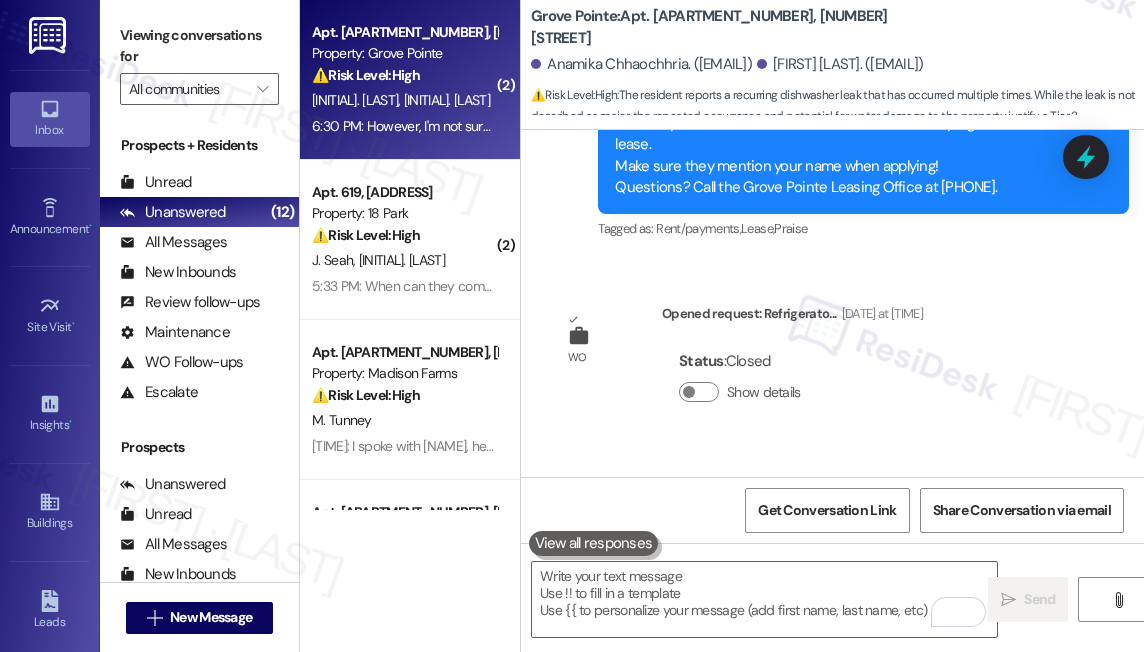 scroll, scrollTop: 23293, scrollLeft: 0, axis: vertical 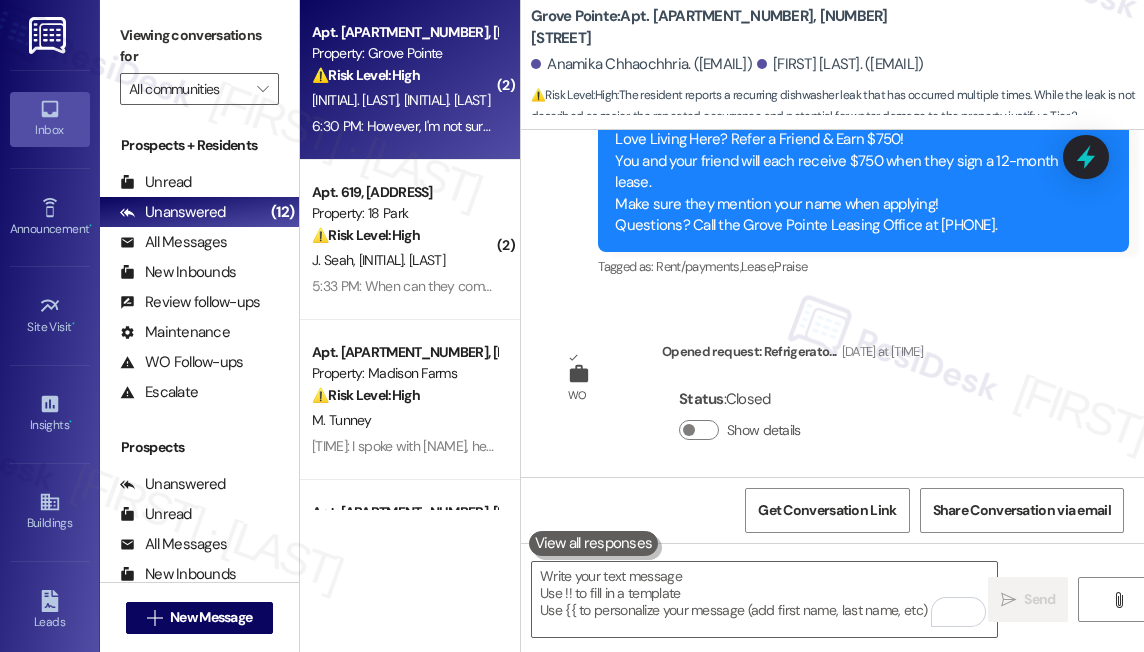 drag, startPoint x: 903, startPoint y: 317, endPoint x: 913, endPoint y: 348, distance: 32.572994 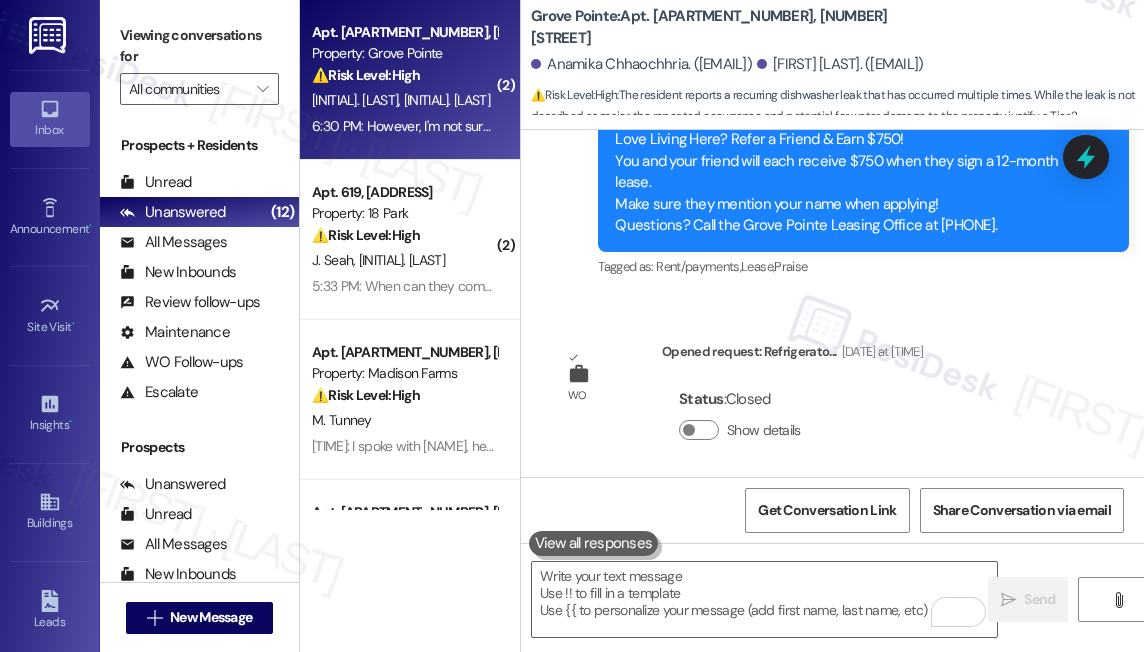 click on "Hi [FIRST], picking up on the dishwasher issue again -- the leakage has become quite bad with water accumulation and leaking, pls see attached video below. We were traveling for a number of weeks so I didn't follow up." at bounding box center (809, 626) 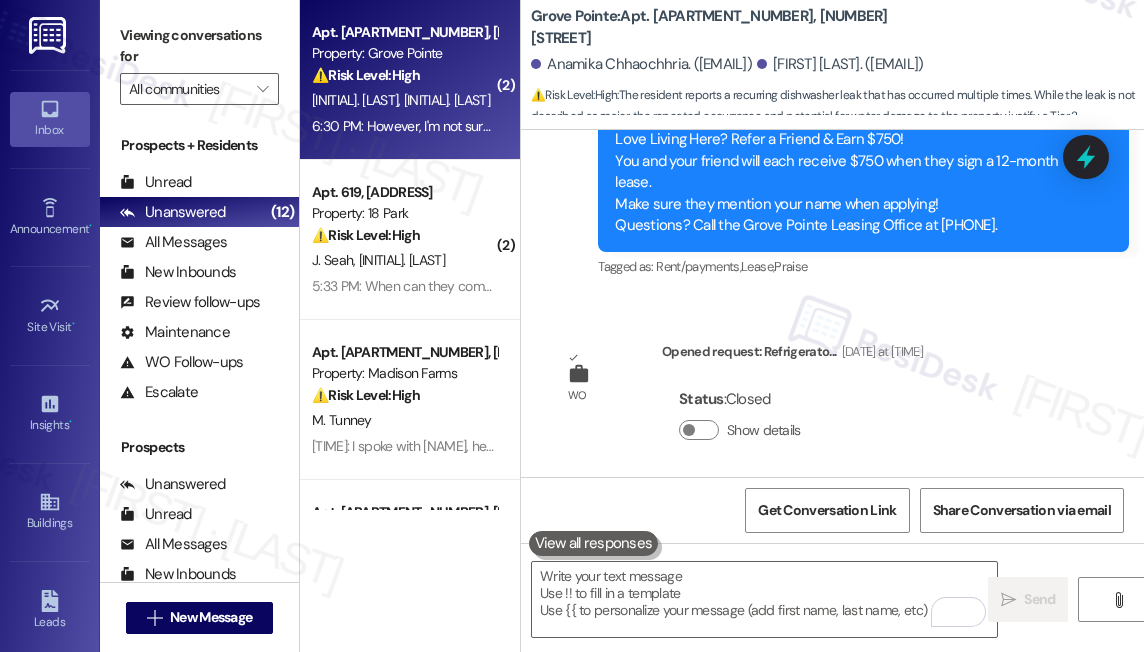 drag, startPoint x: 892, startPoint y: 314, endPoint x: 911, endPoint y: 336, distance: 29.068884 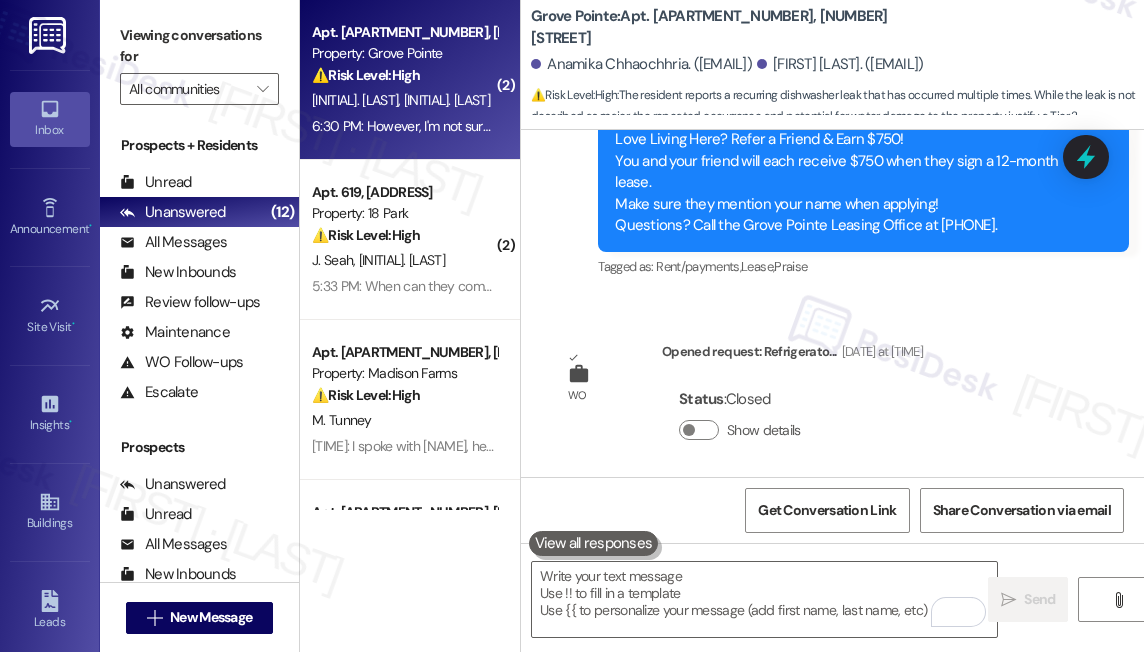 click on "Hi [FIRST], picking up on the dishwasher issue again -- the leakage has become quite bad with water accumulation and leaking, pls see attached video below. We were traveling for a number of weeks so I didn't follow up." at bounding box center [809, 626] 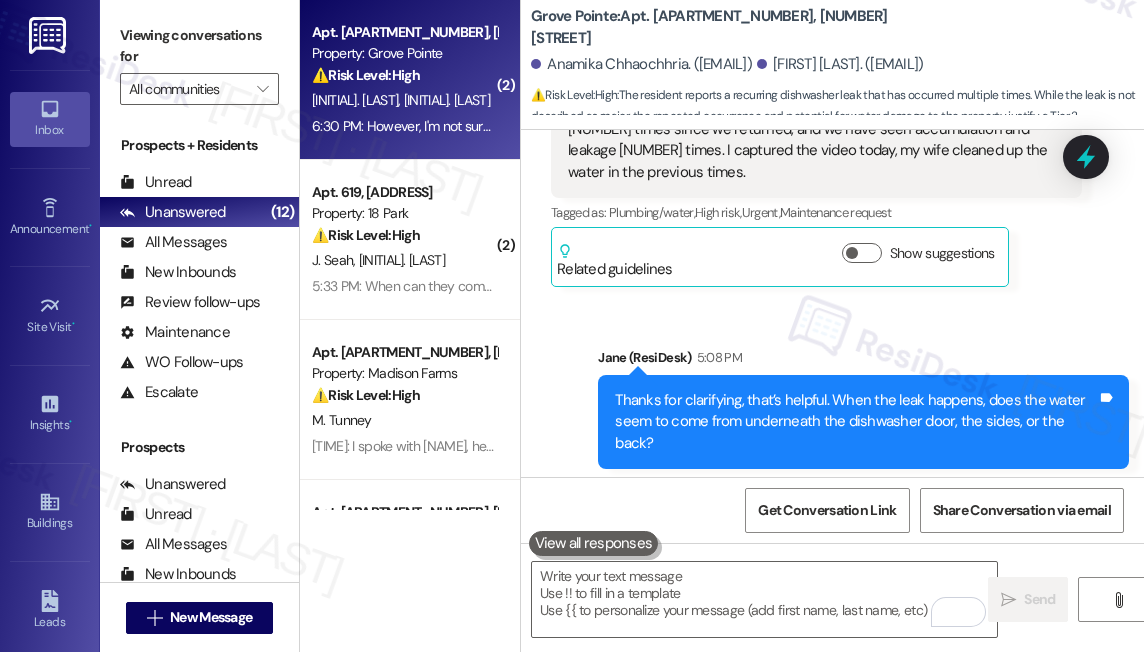 scroll, scrollTop: 25021, scrollLeft: 0, axis: vertical 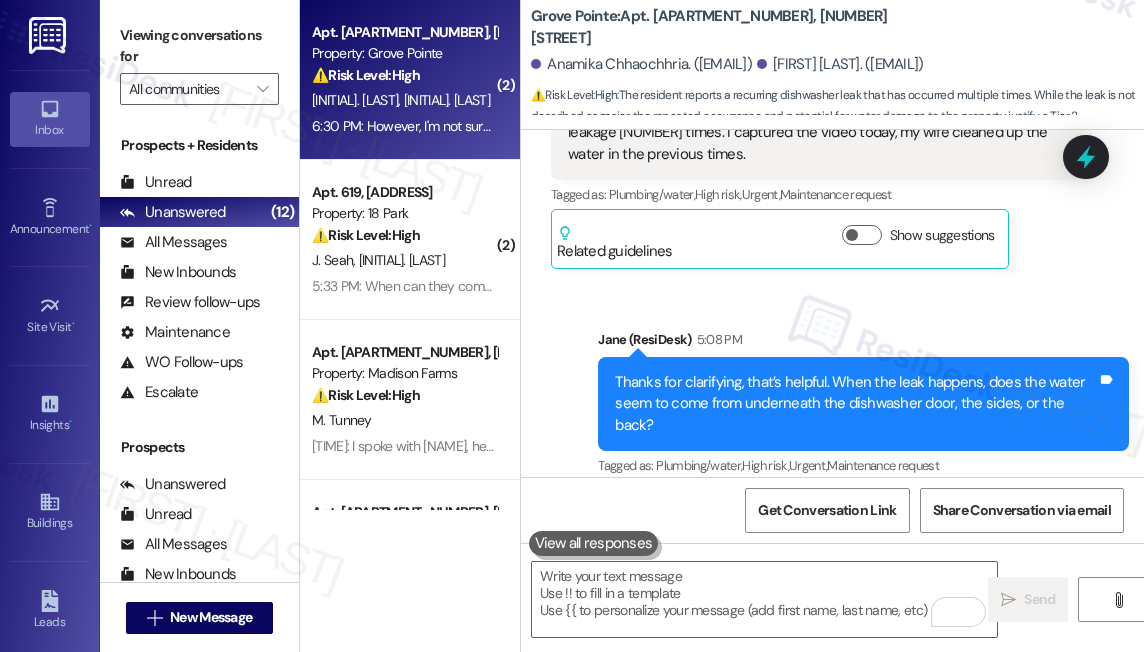 click on "Water seems to come from underneath the dishwasher door." at bounding box center [763, 593] 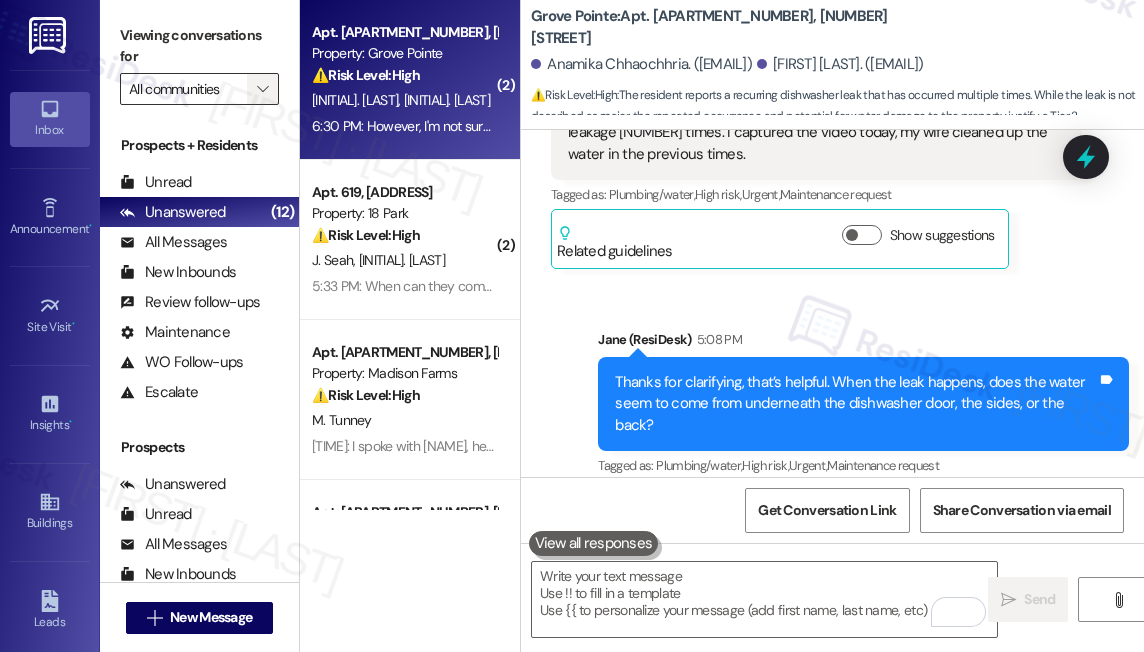 drag, startPoint x: 192, startPoint y: 46, endPoint x: 256, endPoint y: 78, distance: 71.55418 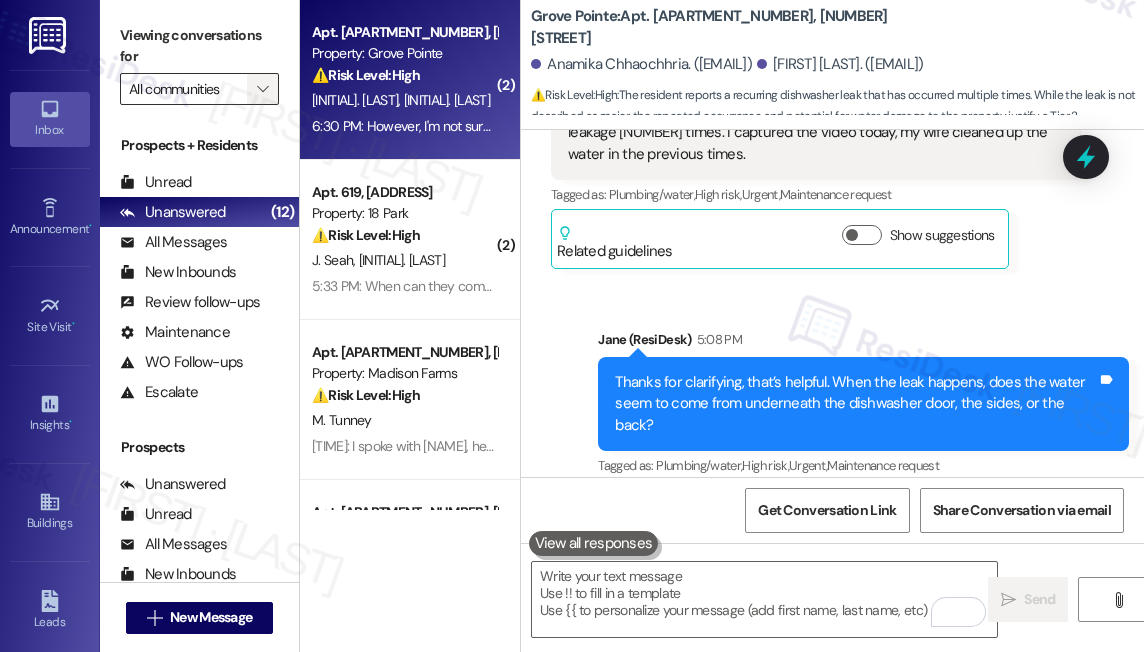 click on "Viewing conversations for" at bounding box center (199, 46) 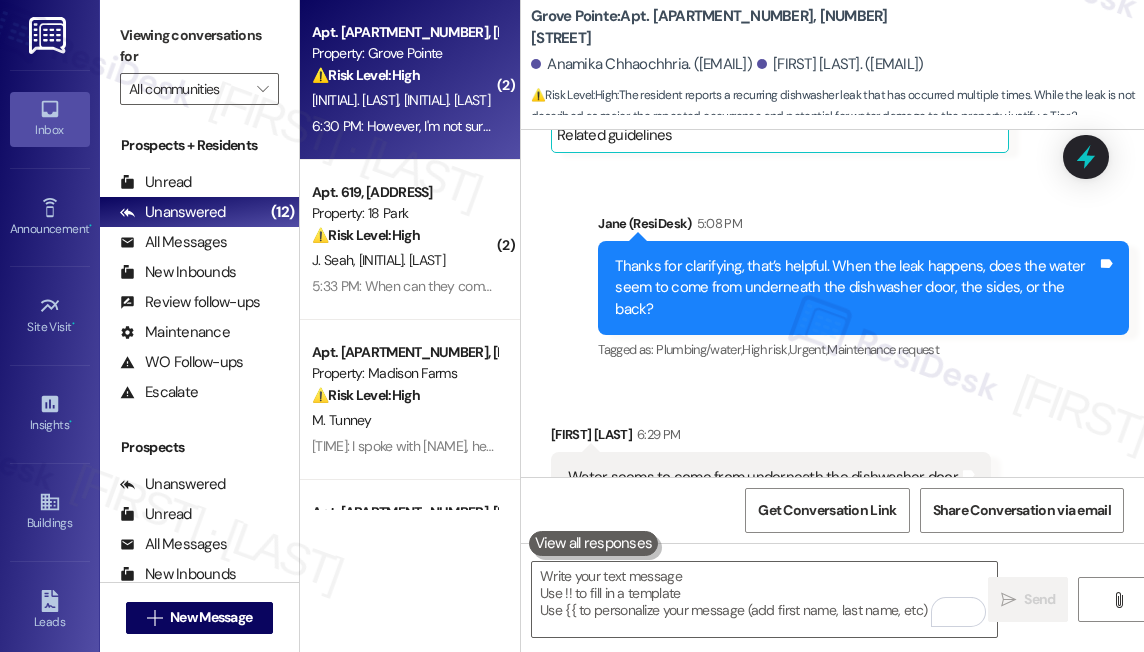 scroll, scrollTop: 25202, scrollLeft: 0, axis: vertical 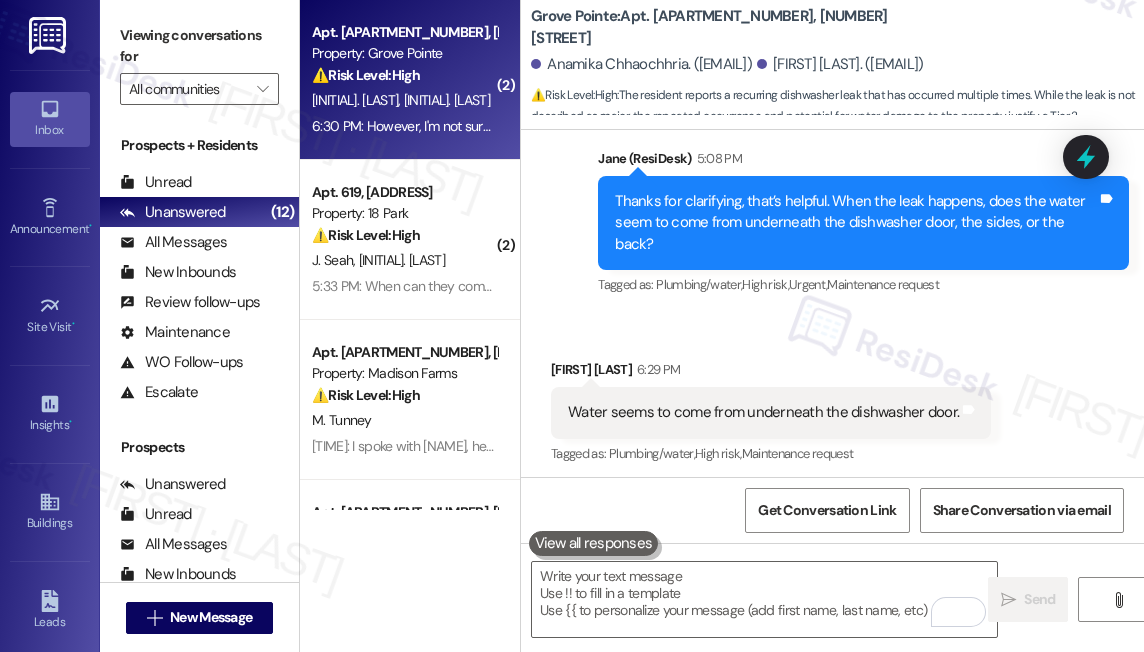 click on "Thanks for confirming! Let me submit a new work order for this. Do we have your permission to enter?" at bounding box center (856, 733) 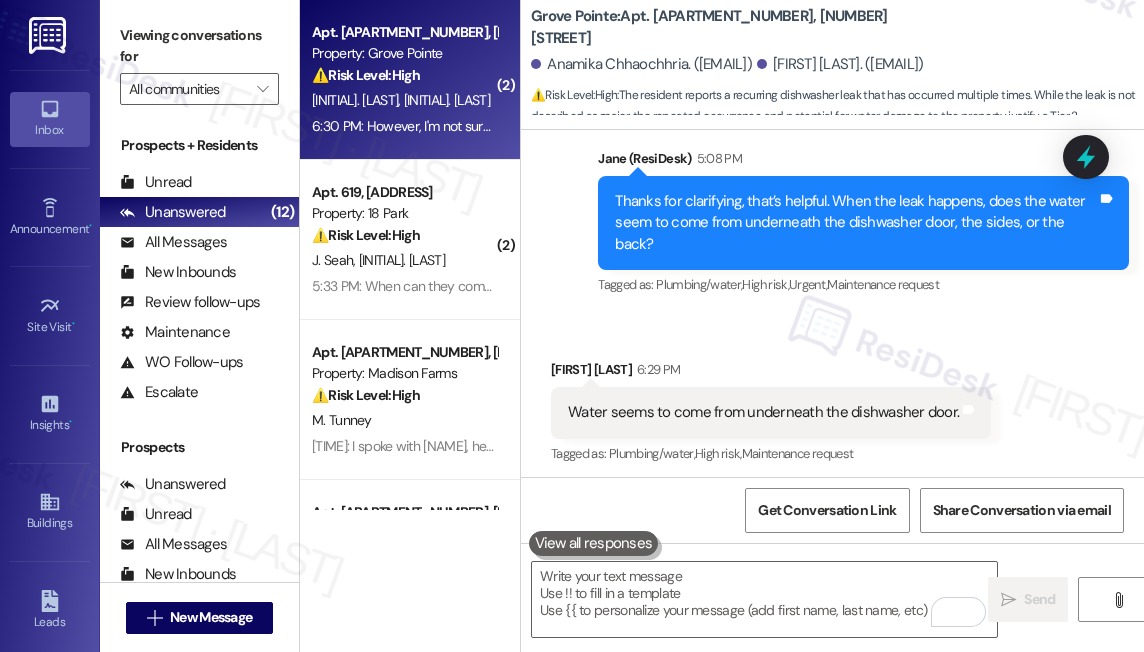 click on "Thanks for confirming! Let me submit a new work order for this. Do we have your permission to enter?" at bounding box center (856, 733) 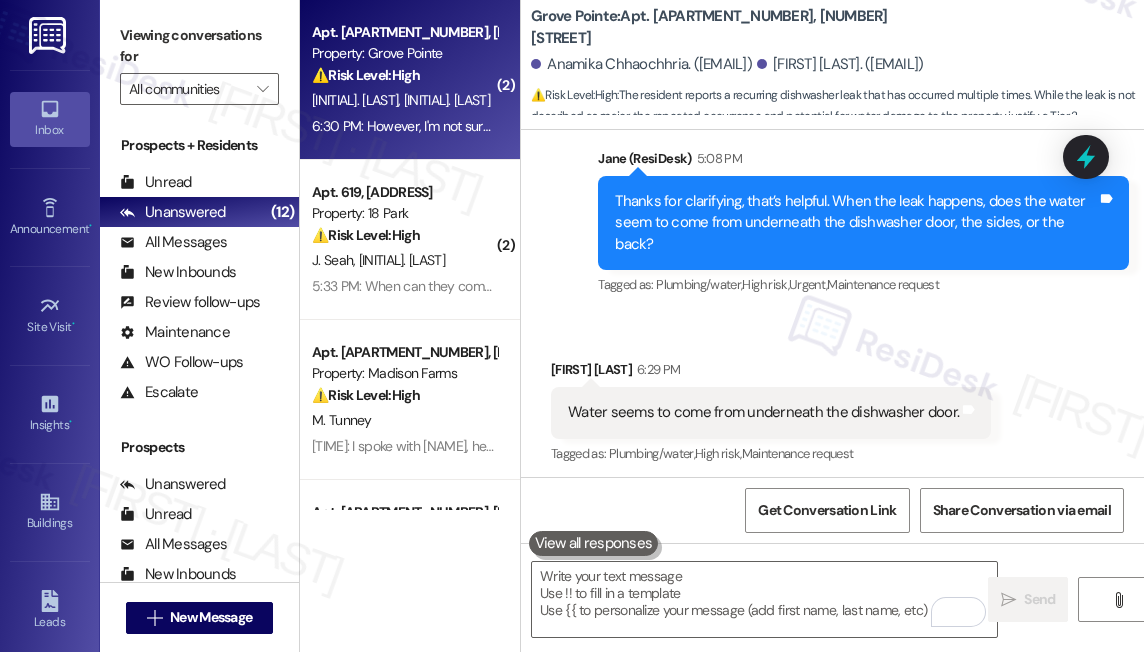 click on "Viewing conversations for" at bounding box center (199, 46) 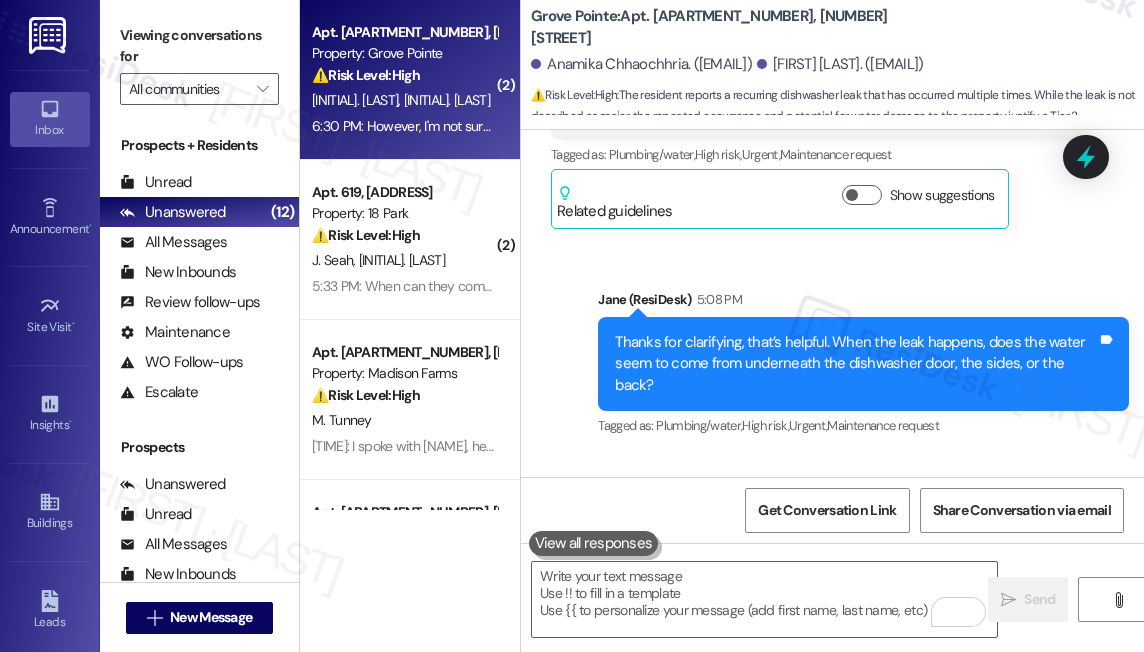 scroll, scrollTop: 24930, scrollLeft: 0, axis: vertical 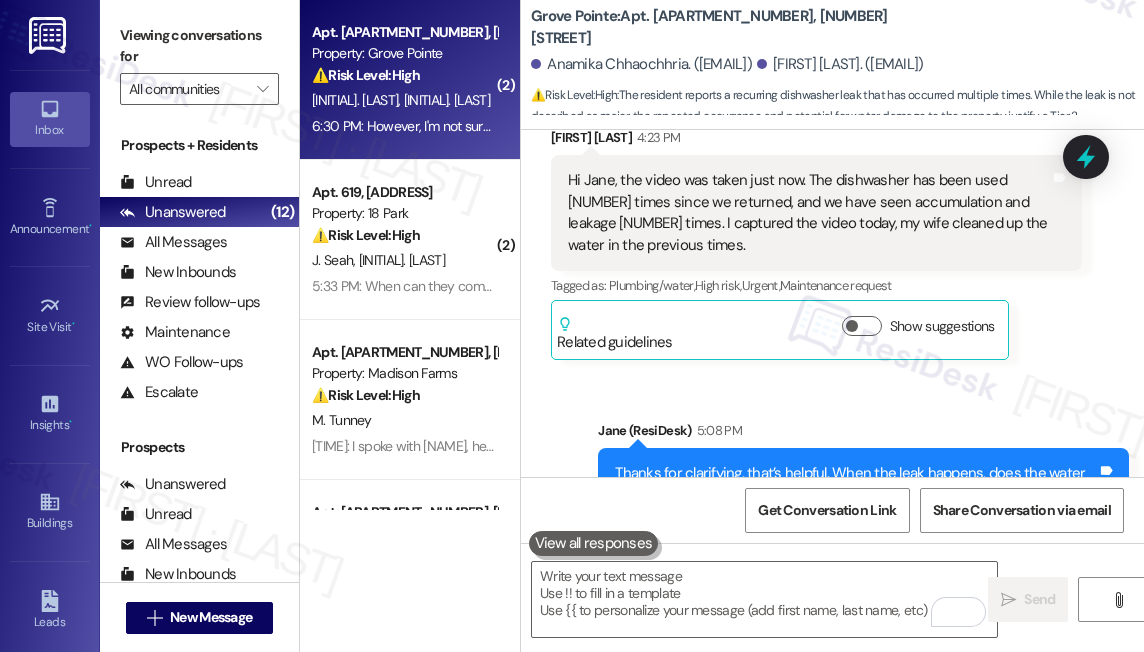 click on "Water seems to come from underneath the dishwasher door. Tags and notes" at bounding box center [771, 684] 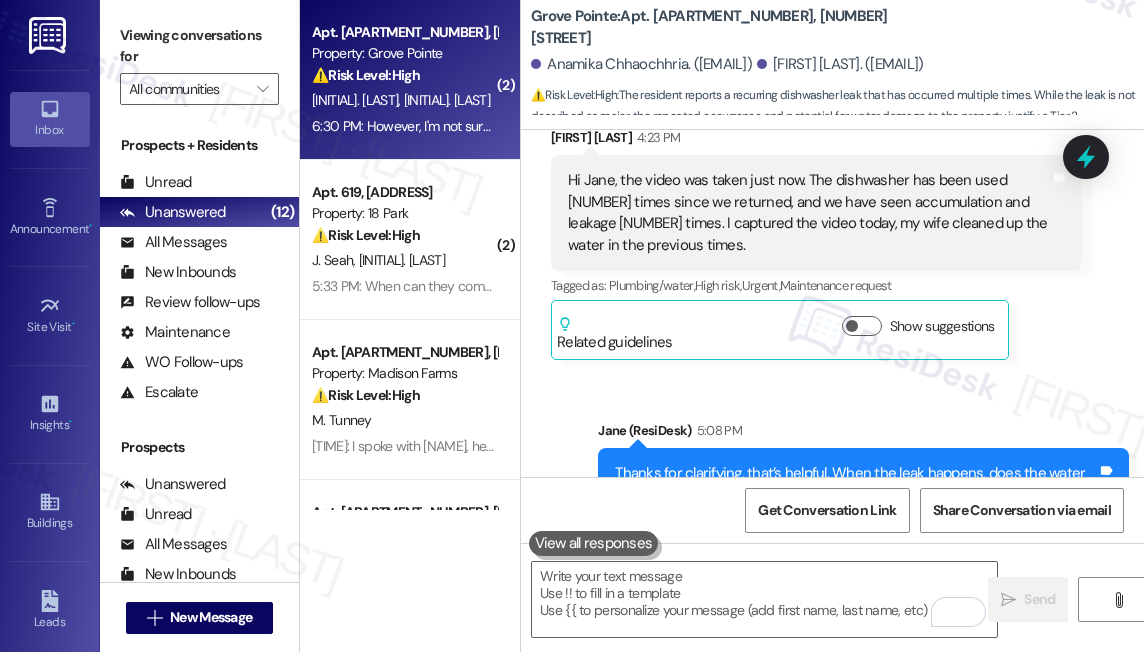 click on "Viewing conversations for" at bounding box center [199, 46] 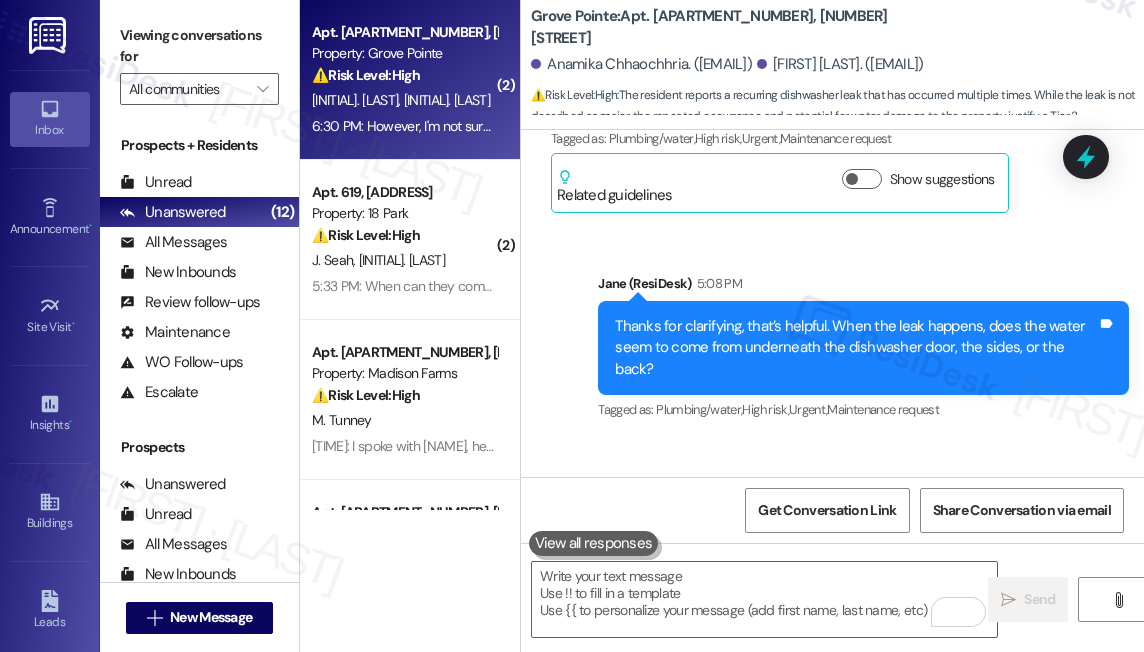 scroll, scrollTop: 25202, scrollLeft: 0, axis: vertical 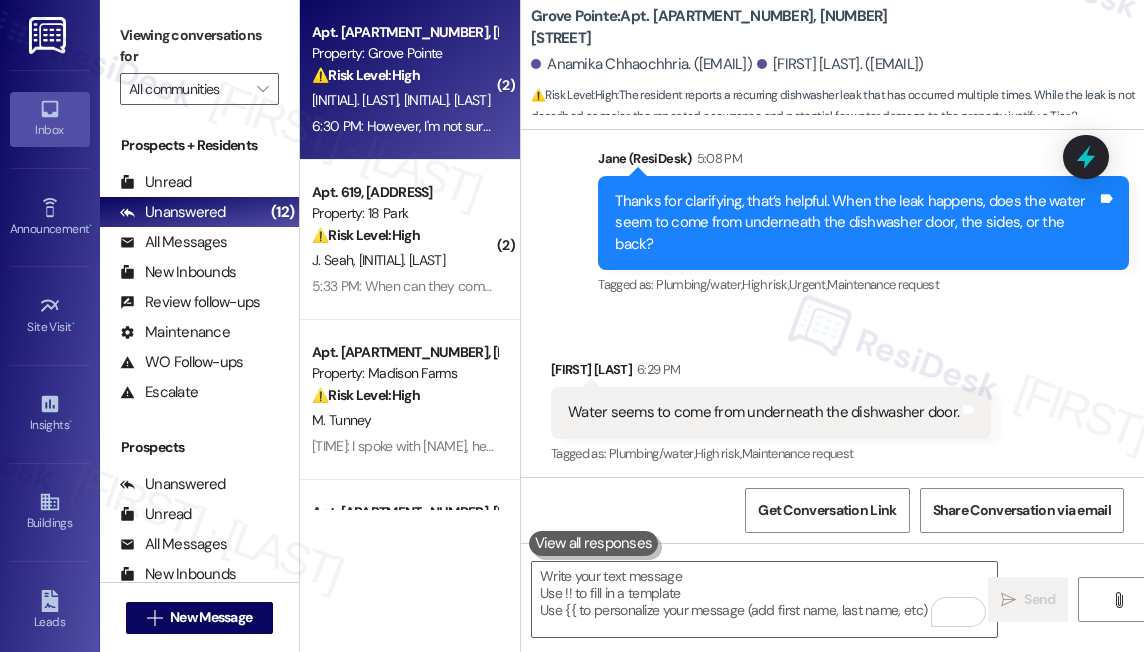 click on "Viewing conversations for" at bounding box center [199, 46] 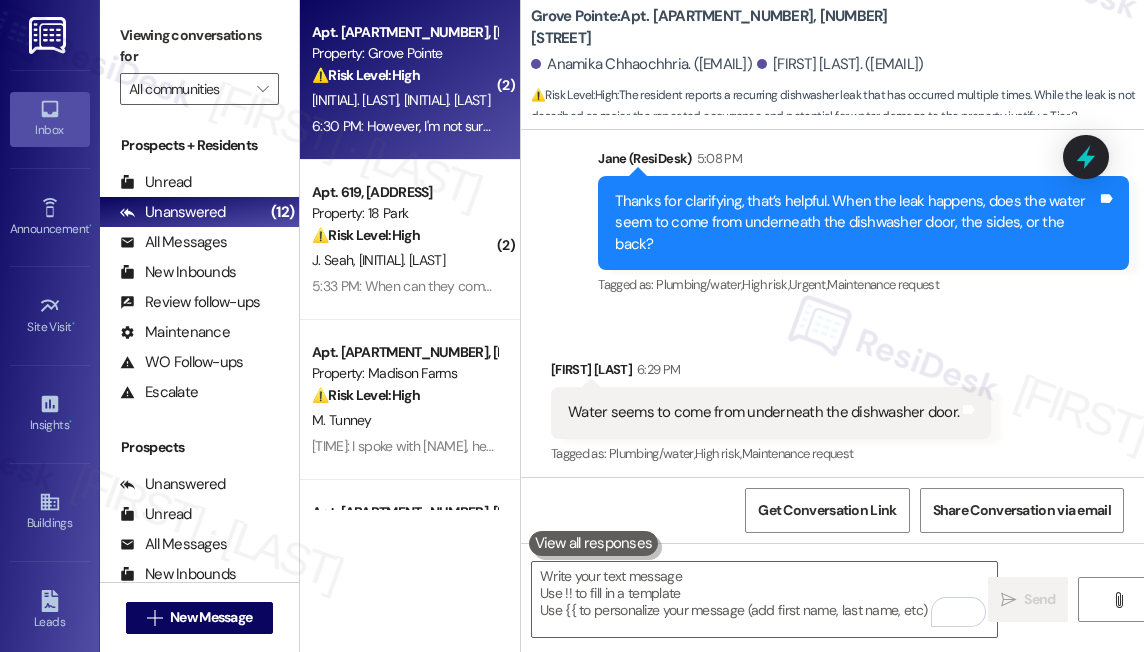 click on "Viewing conversations for" at bounding box center [199, 46] 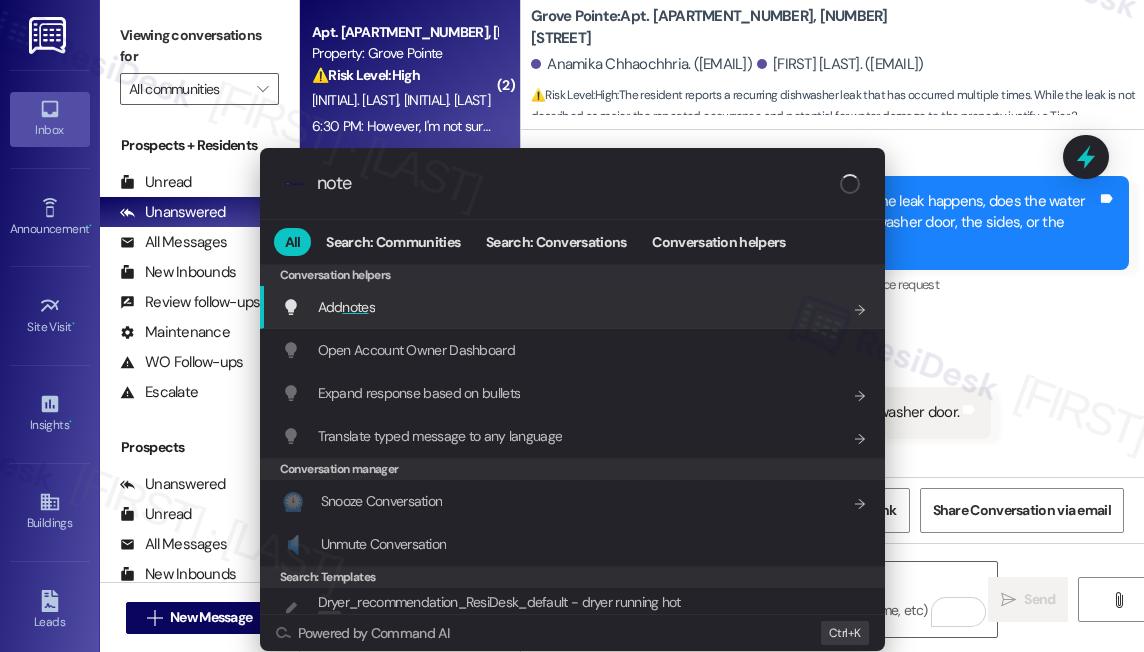 type on "notes" 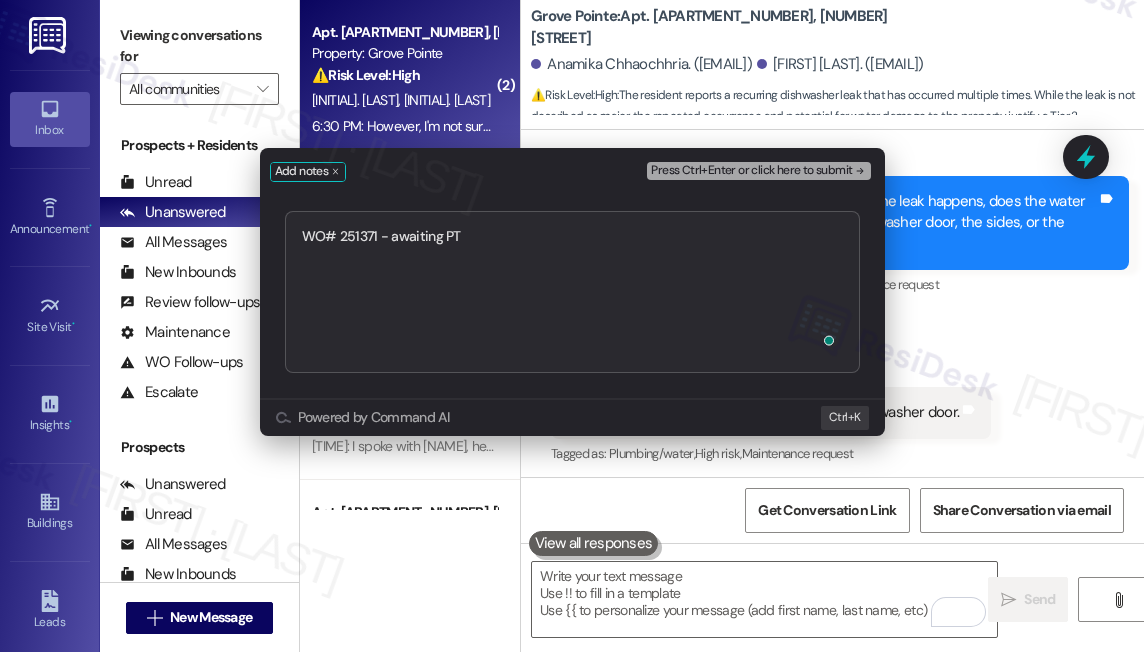 type on "WO# 251371  - awaiting PTE" 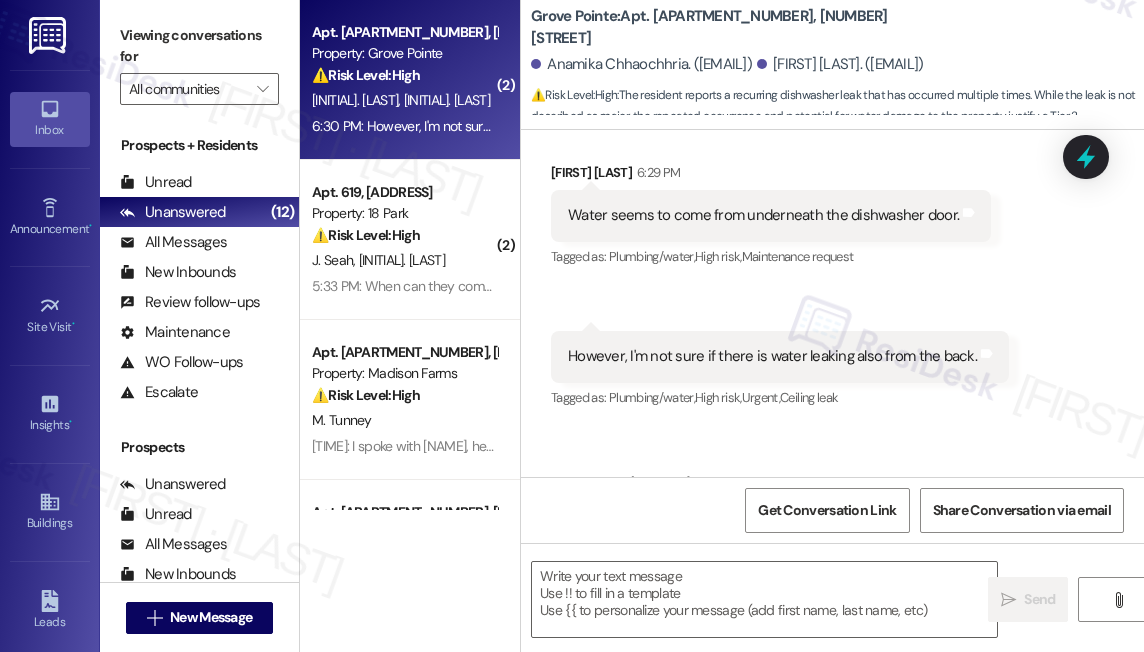 type on "Fetching suggested responses. Please feel free to read through the conversation in the meantime." 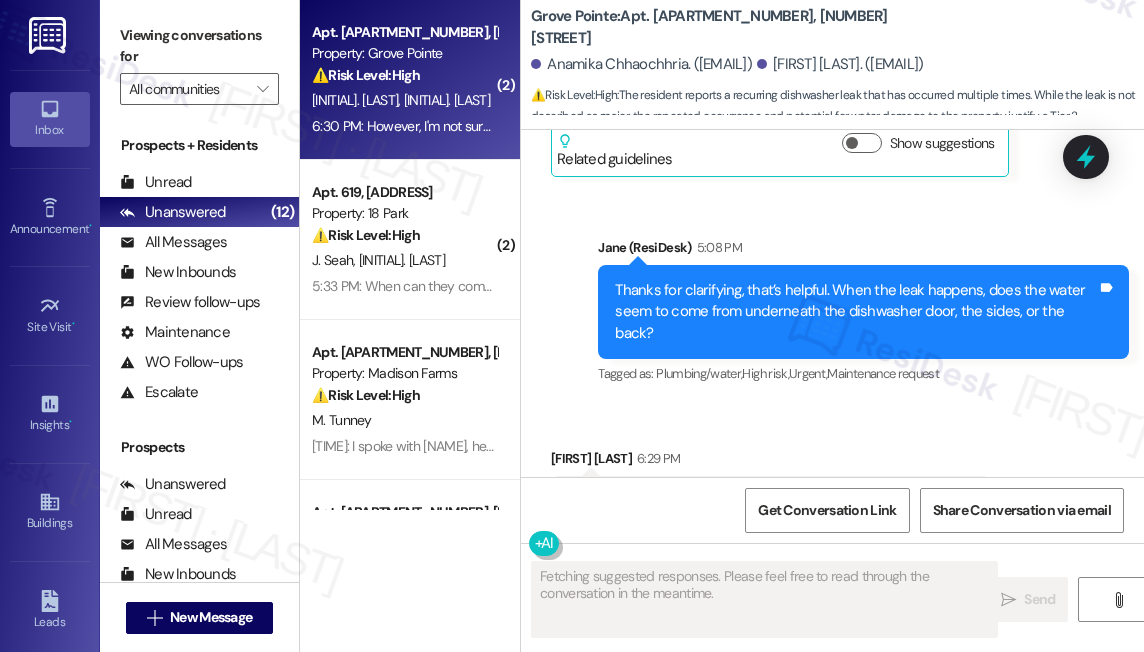 scroll, scrollTop: 25041, scrollLeft: 0, axis: vertical 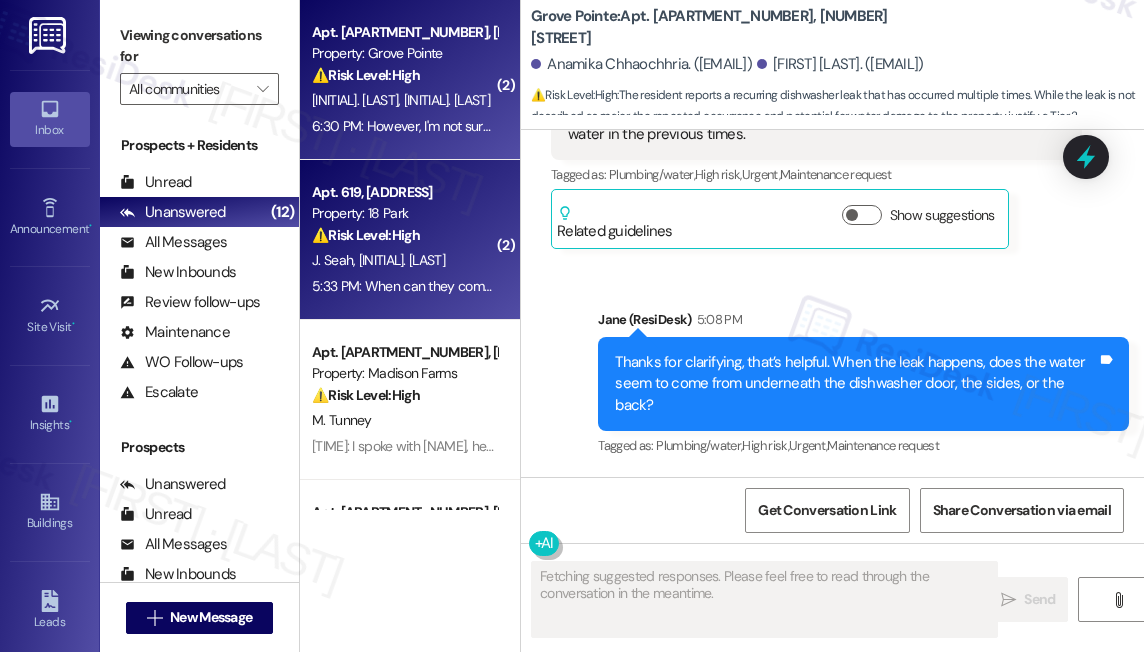 click on "[INITIALS]. [INITIALS]" at bounding box center (404, 260) 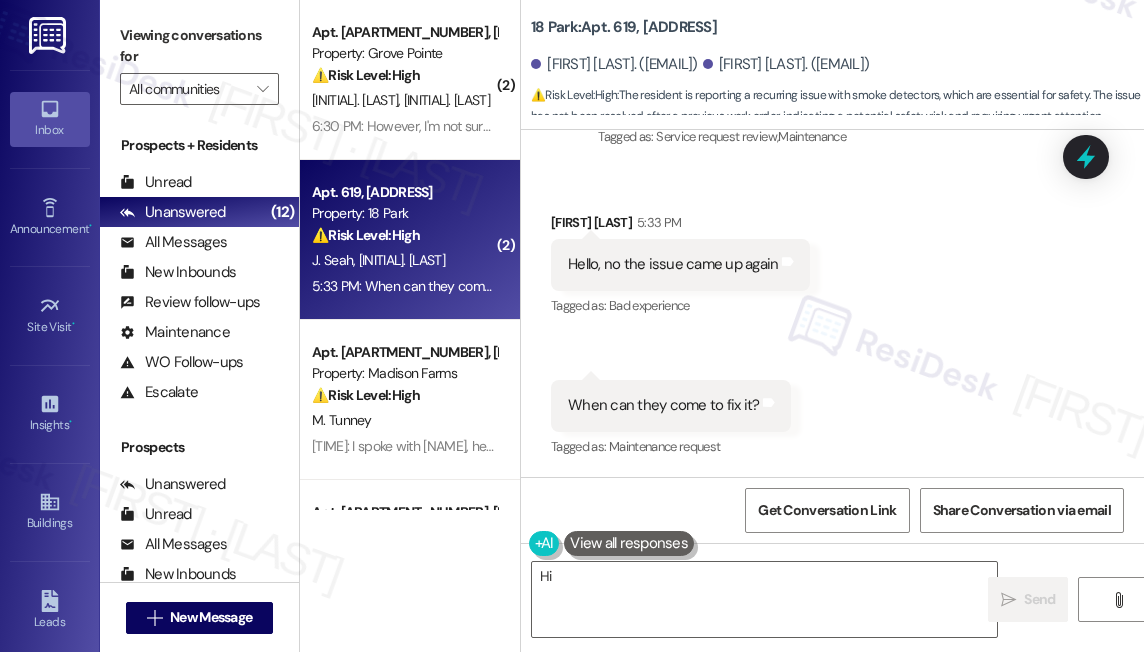 scroll, scrollTop: 980, scrollLeft: 0, axis: vertical 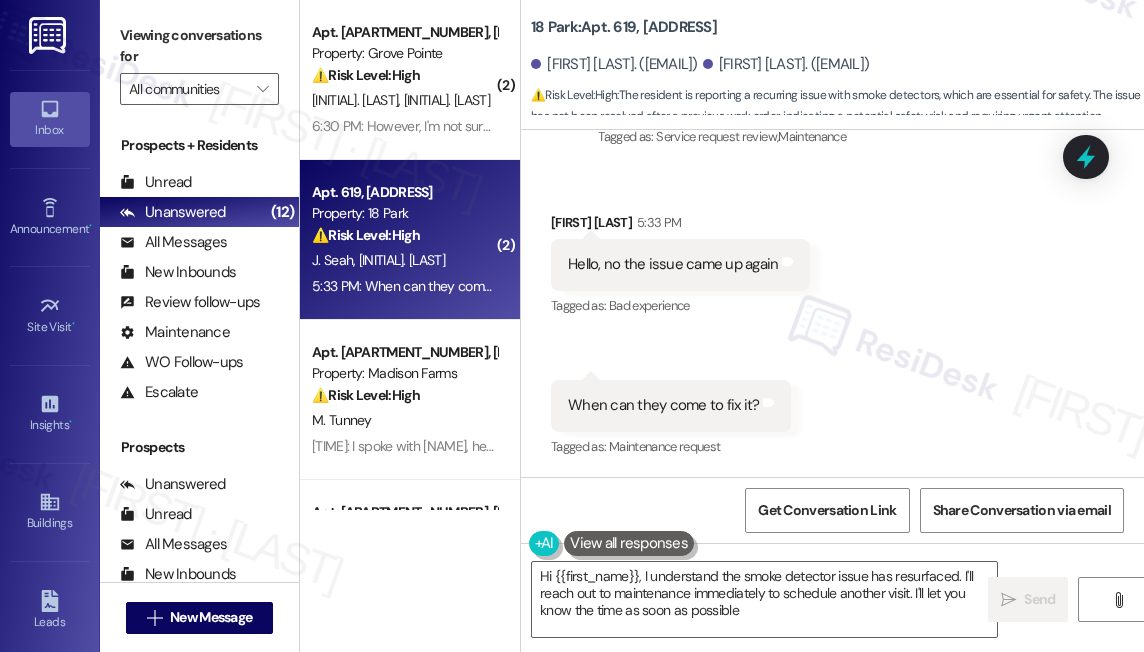 type on "Hi {{first_name}}, I understand the smoke detector issue has resurfaced. I'll reach out to maintenance immediately to schedule another visit. I'll let you know the time as soon as possible!" 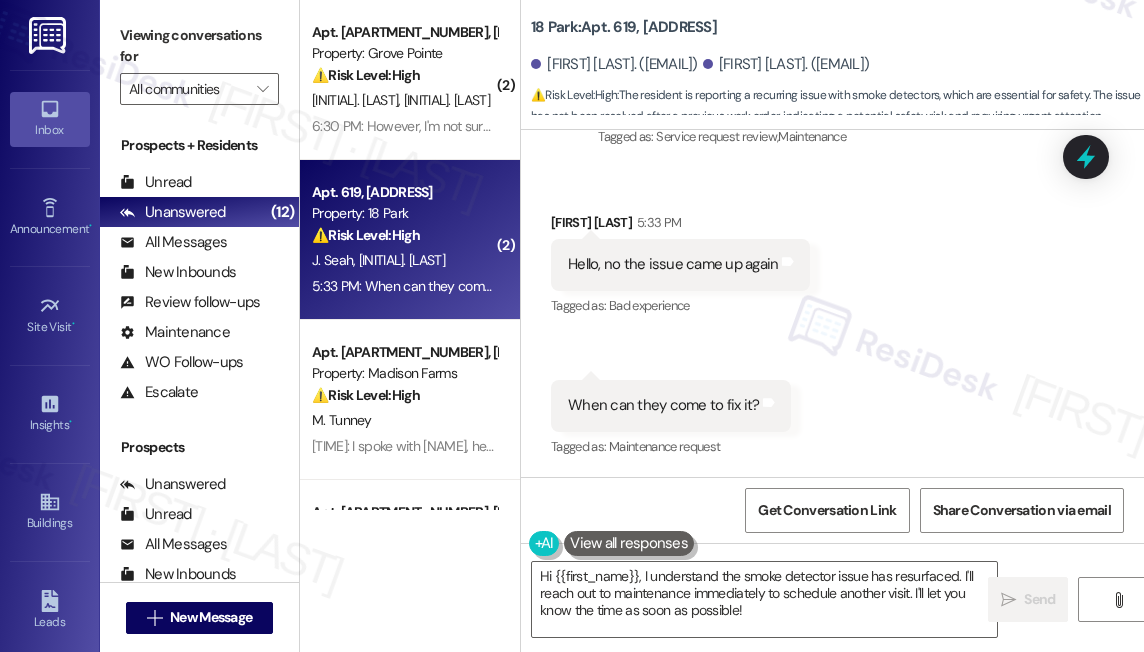 click on "Hello, no the issue came up again" at bounding box center [673, 264] 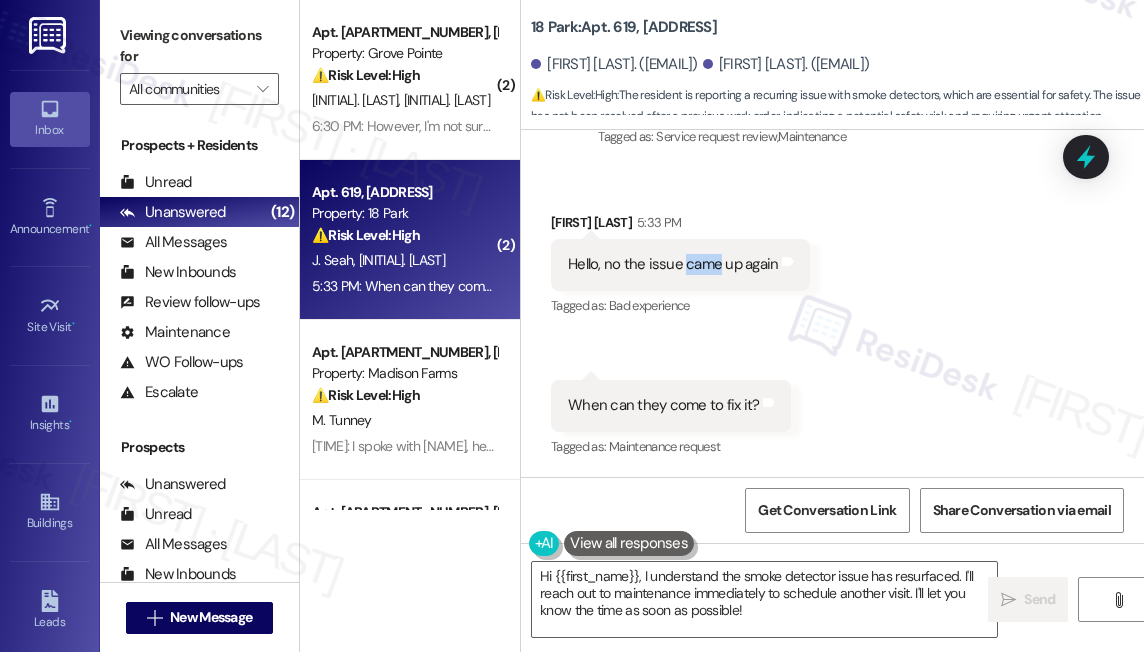click on "Hello, no the issue came up again" at bounding box center [673, 264] 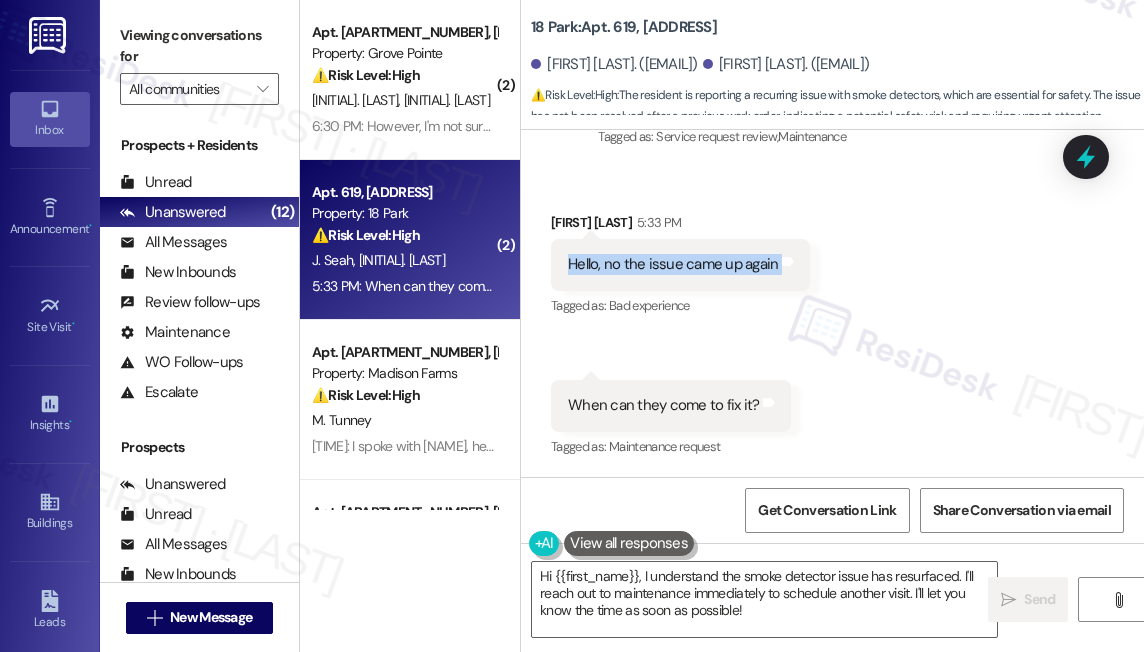 click on "Hello, no the issue came up again" at bounding box center (673, 264) 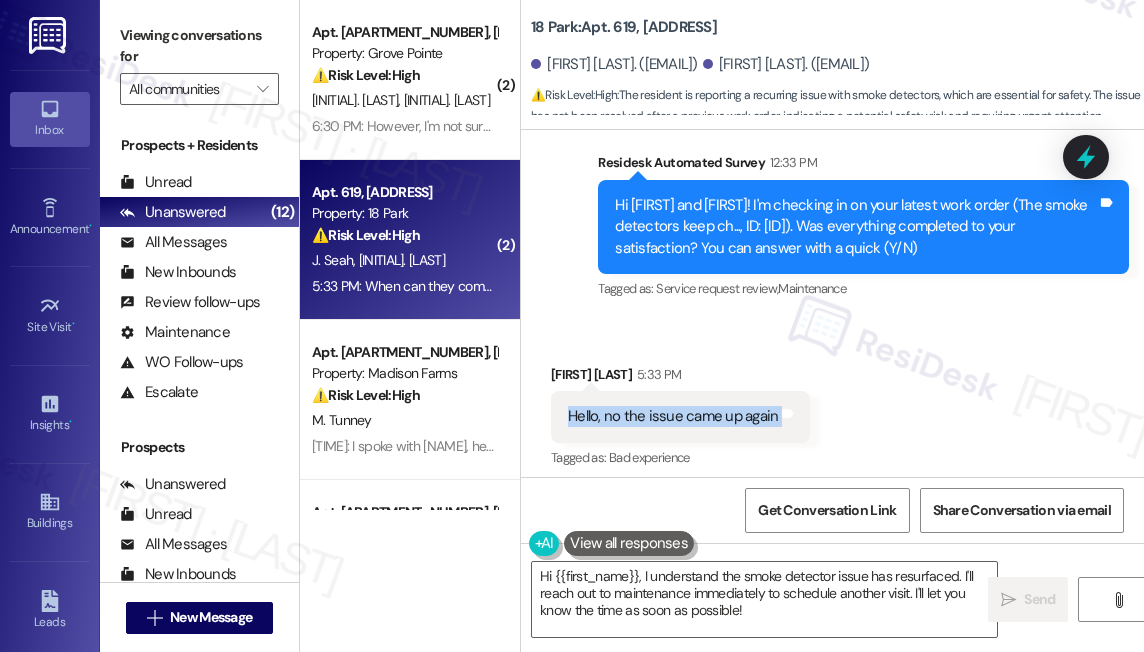 scroll, scrollTop: 798, scrollLeft: 0, axis: vertical 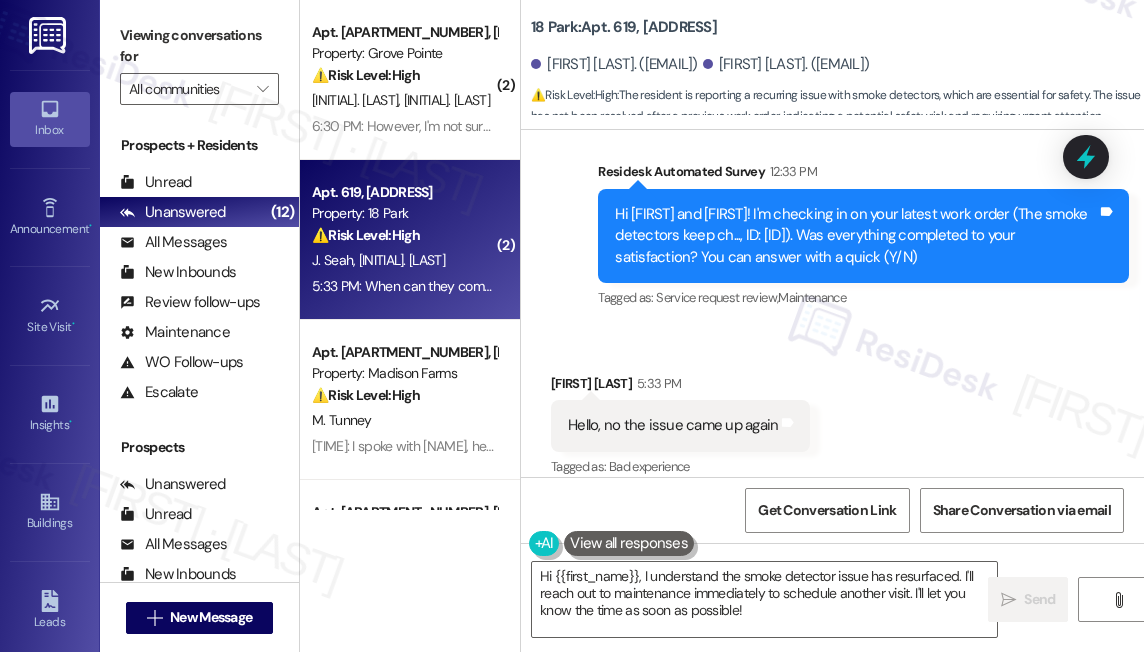 click on "Hi [FIRST] and [FIRST]! I'm checking in on your latest work order (The smoke detectors keep ch..., ID: [ID]). Was everything completed to your satisfaction? You can answer with a quick (Y/N)" at bounding box center (856, 236) 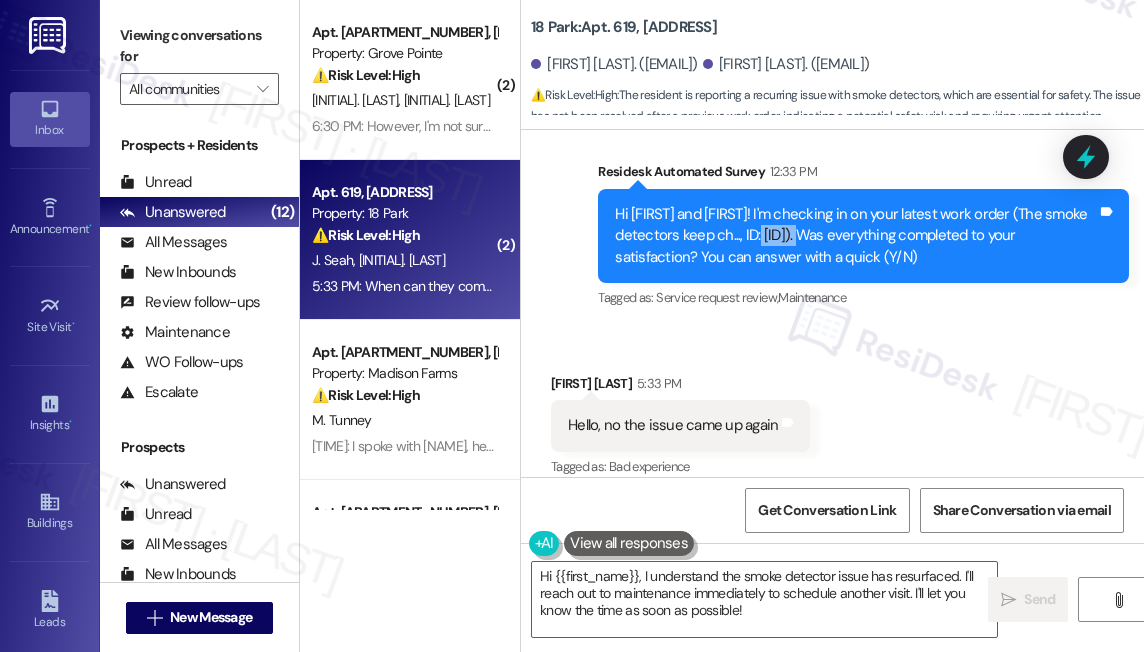 click on "Hi [FIRST] and [FIRST]! I'm checking in on your latest work order (The smoke detectors keep ch..., ID: [ID]). Was everything completed to your satisfaction? You can answer with a quick (Y/N)" at bounding box center (856, 236) 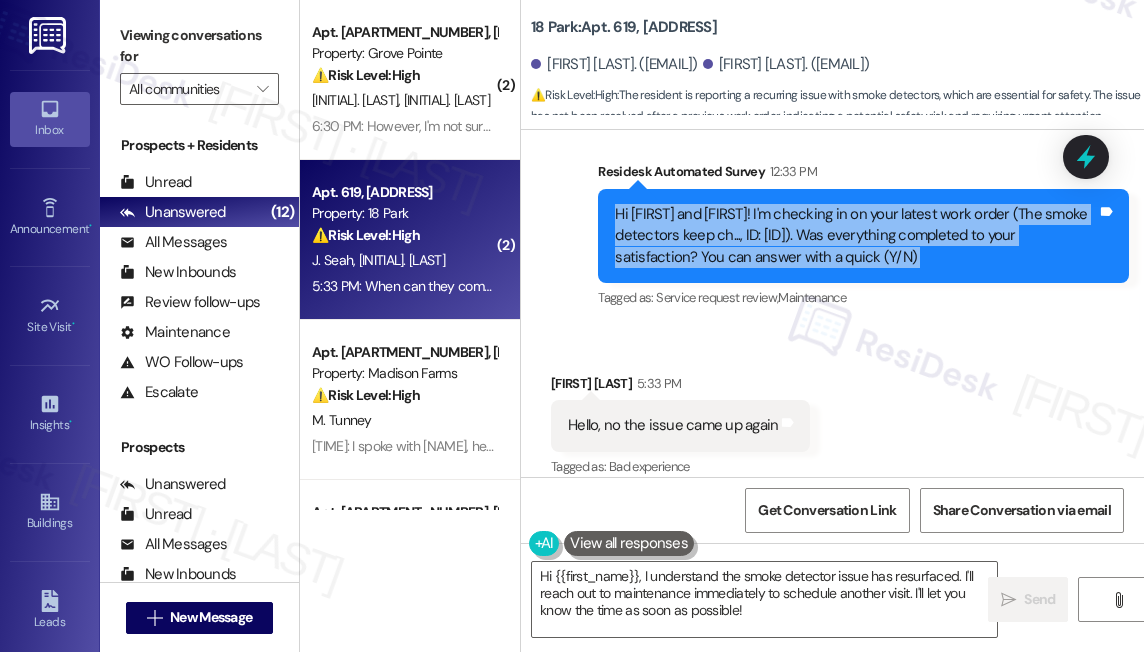 click on "Hi [FIRST] and [FIRST]! I'm checking in on your latest work order (The smoke detectors keep ch..., ID: [ID]). Was everything completed to your satisfaction? You can answer with a quick (Y/N)" at bounding box center [856, 236] 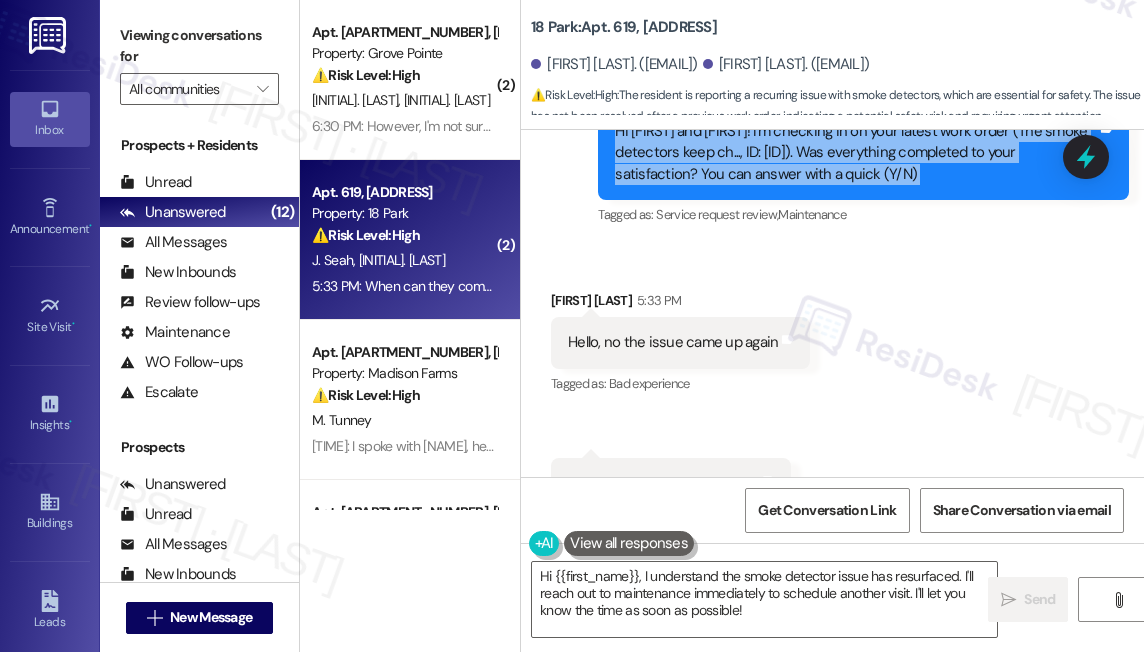 scroll, scrollTop: 980, scrollLeft: 0, axis: vertical 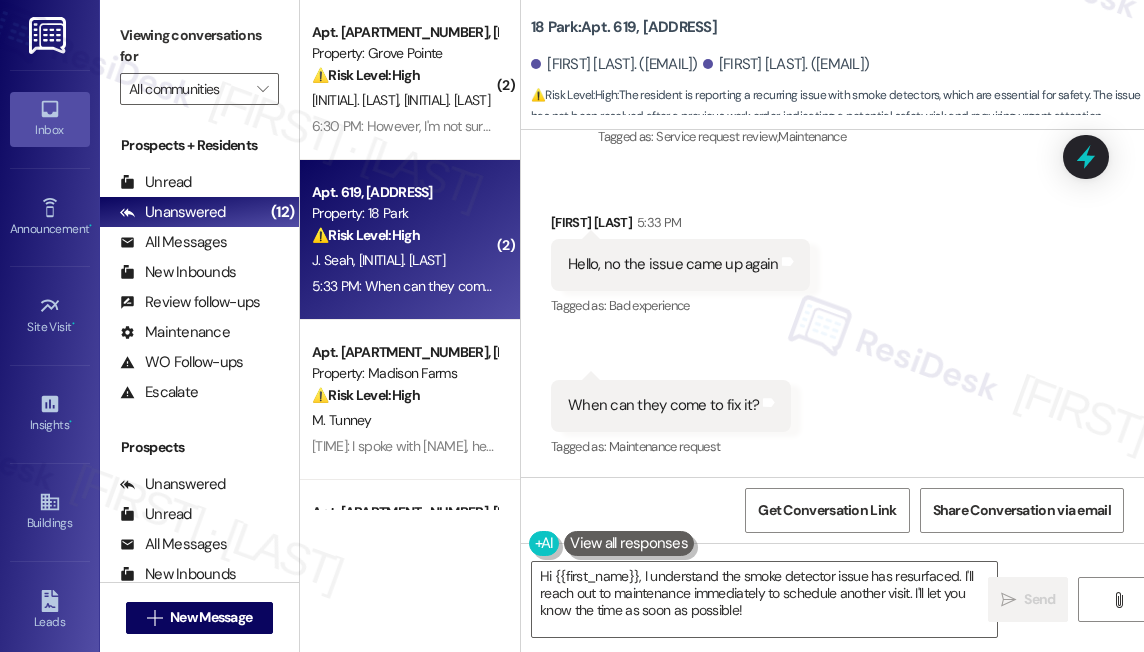 click on "When can they come to fix it? Tags and notes" at bounding box center [671, 405] 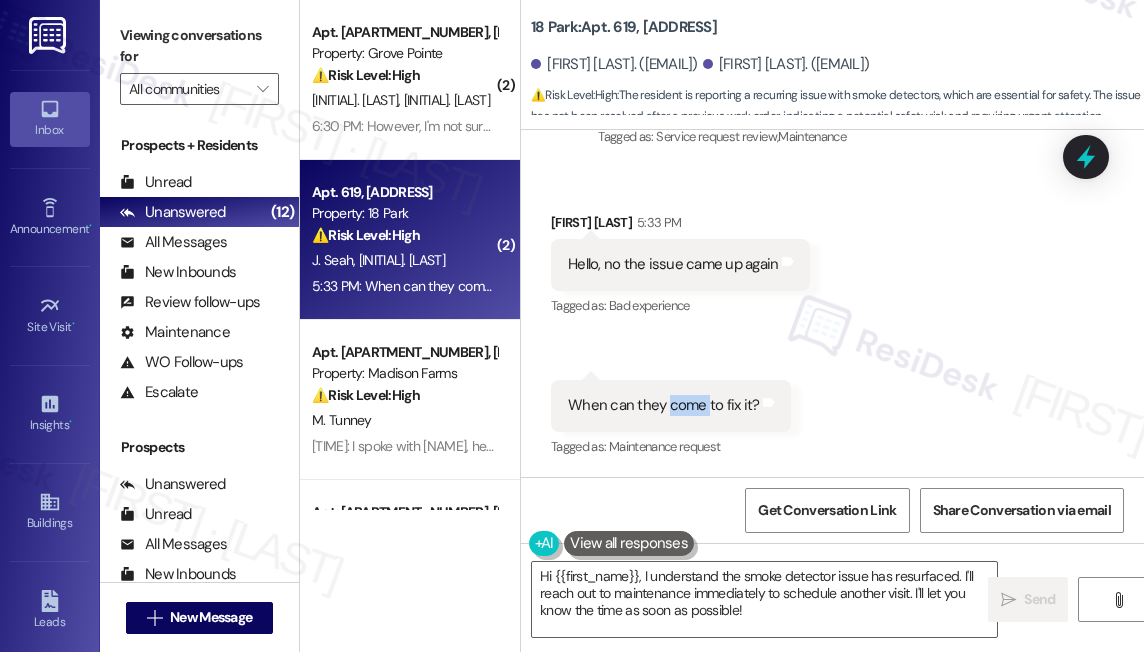 click on "When can they come to fix it? Tags and notes" at bounding box center [671, 405] 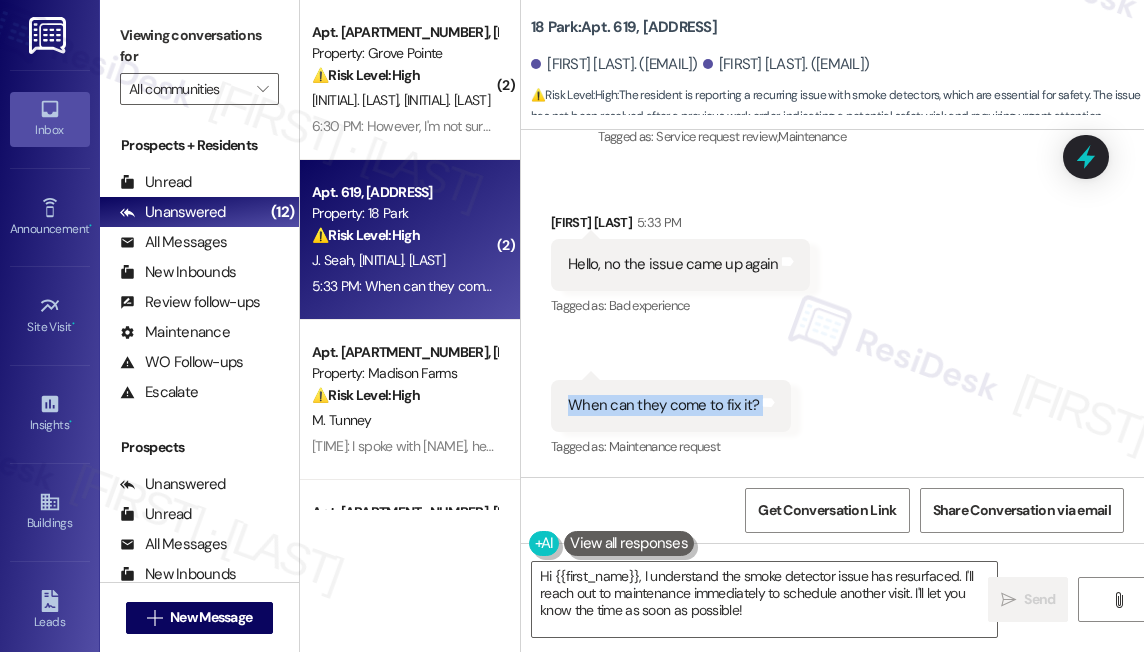 click on "When can they come to fix it? Tags and notes" at bounding box center (671, 405) 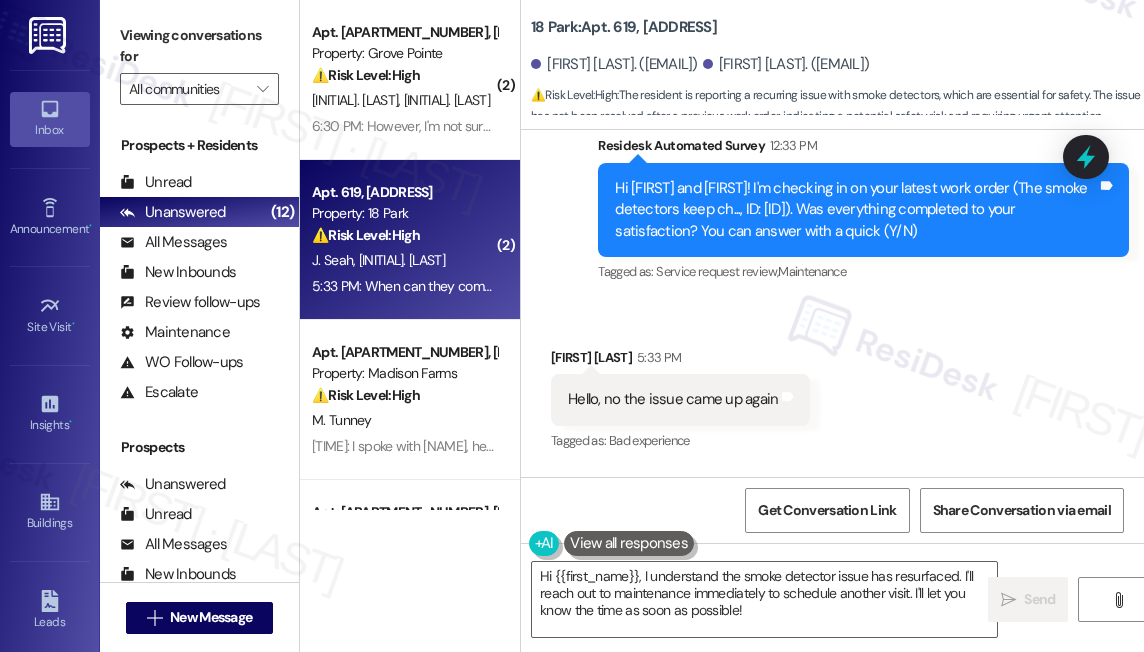 scroll, scrollTop: 798, scrollLeft: 0, axis: vertical 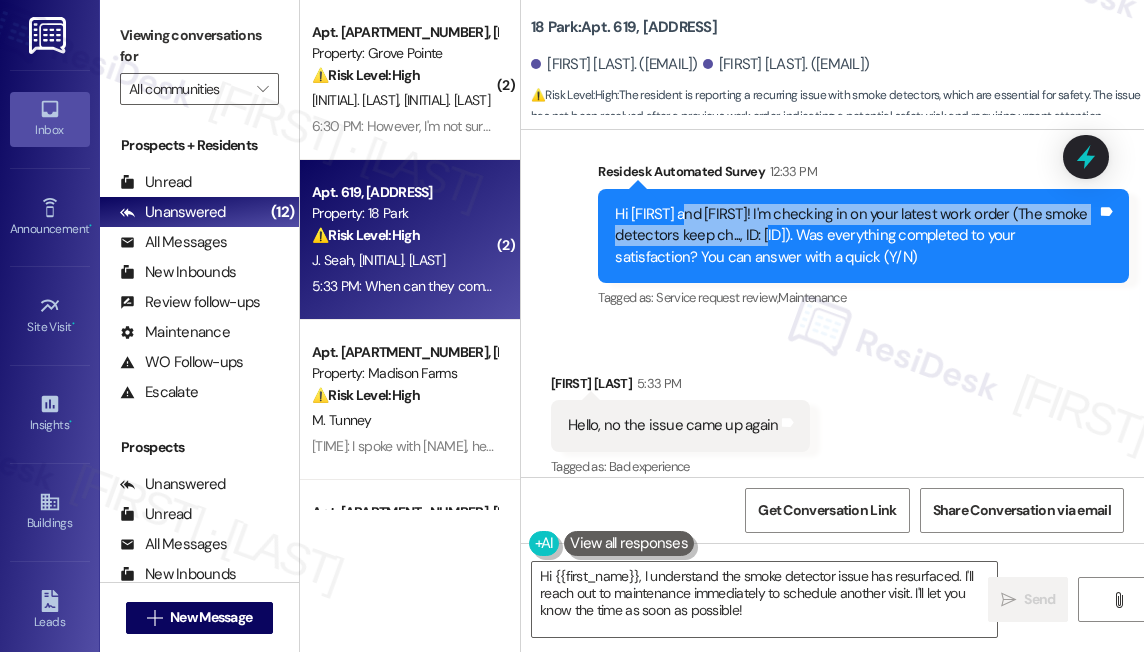 drag, startPoint x: 694, startPoint y: 222, endPoint x: 824, endPoint y: 256, distance: 134.37262 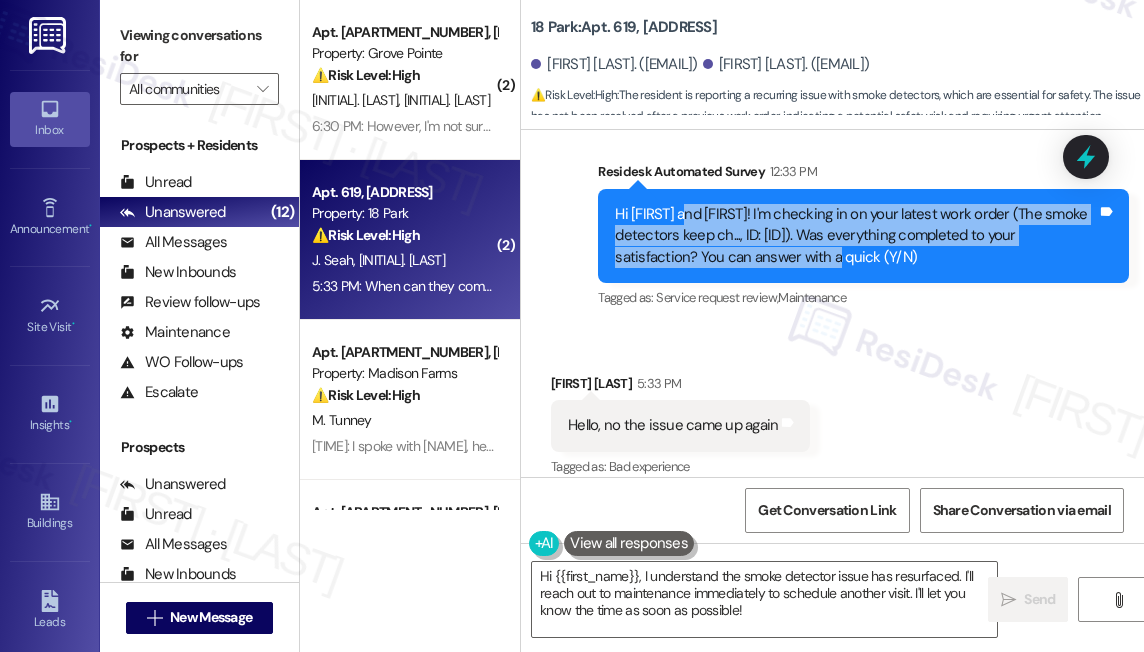 click on "Hi [FIRST] and [FIRST]! I'm checking in on your latest work order (The smoke detectors keep ch..., ID: [ID]). Was everything completed to your satisfaction? You can answer with a quick (Y/N)" at bounding box center (856, 236) 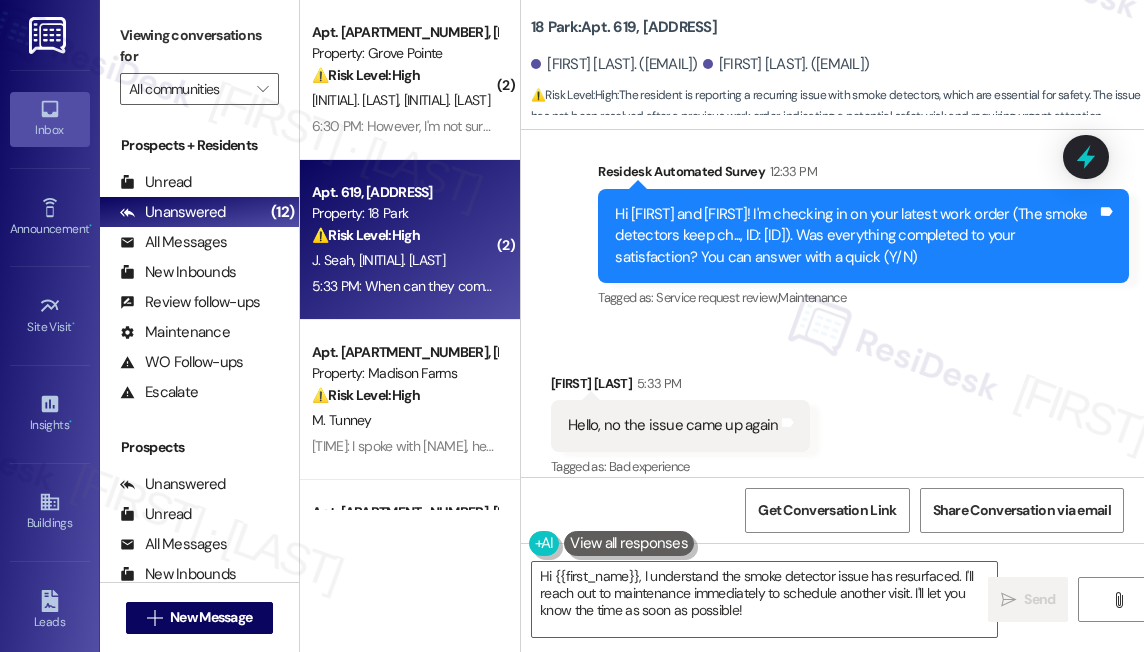 click on "[NUMBER] [STREET]: Apt. [NUMBER], [NUMBER] [STREET]" at bounding box center [624, 27] 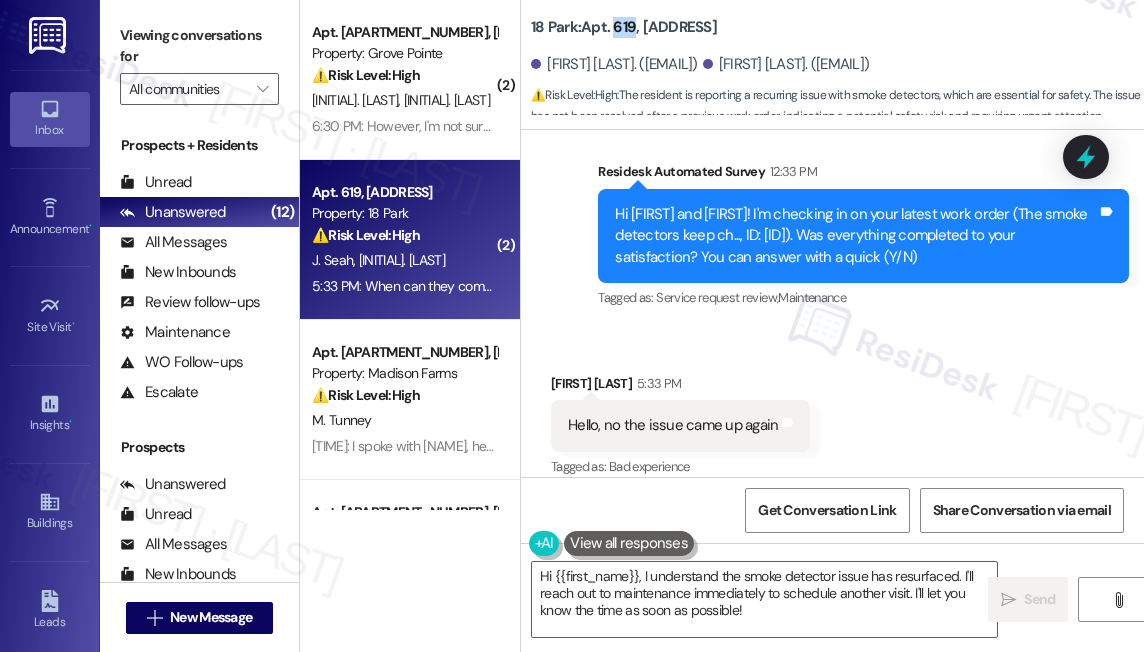 click on "[NUMBER] [STREET]: Apt. [NUMBER], [NUMBER] [STREET]" at bounding box center (624, 27) 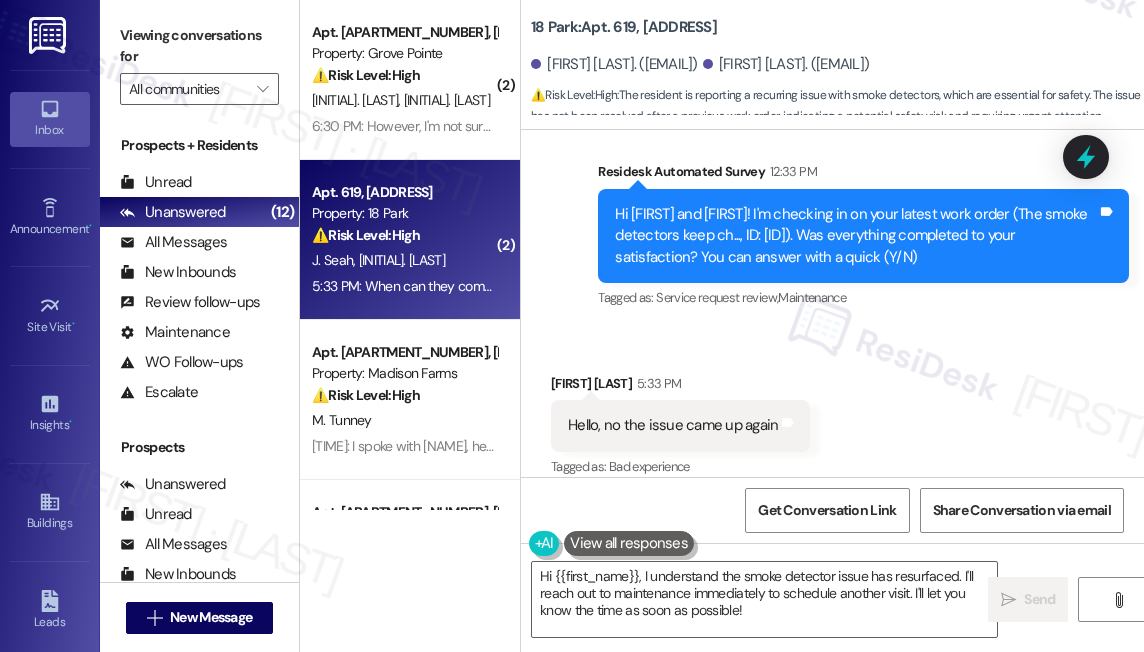 click on "Survey, sent via SMS Residesk Automated Survey 12:33 PM Hi [FIRST] and [FIRST]! I'm checking in on your latest work order (The smoke detectors keep ch..., ID: c1bd7207-448c-49a9-b640-dd7ff73fd943). Was everything completed to your satisfaction? You can answer with a quick (Y/N) Tags and notes Tagged as: Service request review , Click to highlight conversations about Service request review Maintenance Click to highlight conversations about Maintenance" at bounding box center (863, 237) 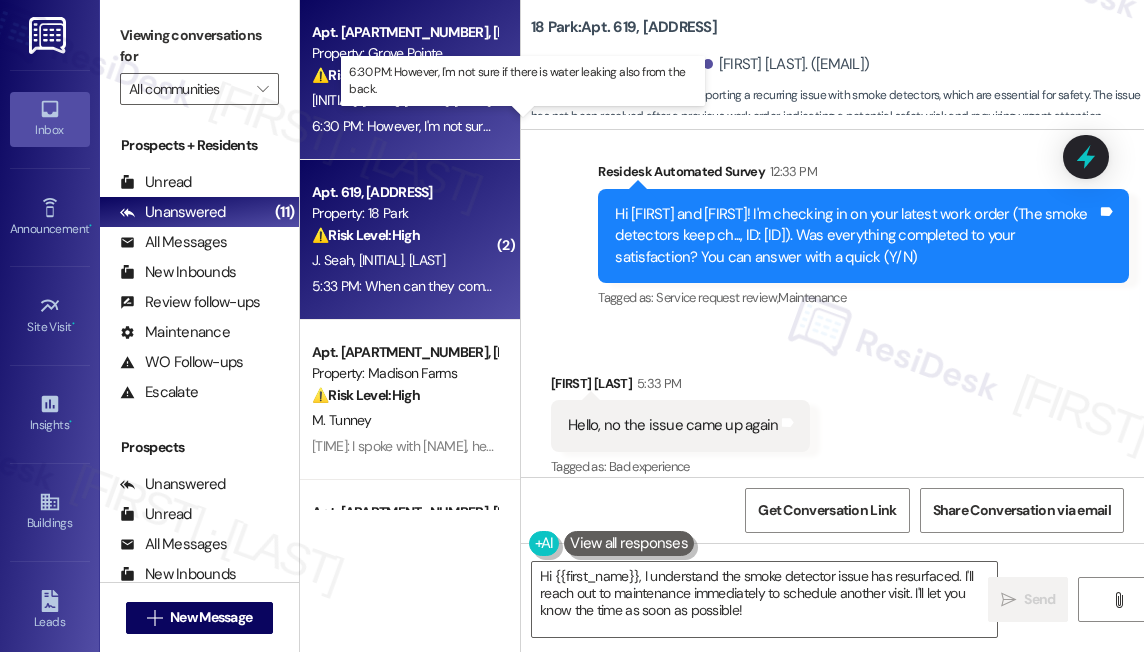click on "[TIME]: However, I'm not sure if there is water leaking also from the back. [TIME]: However, I'm not sure if there is water leaking also from the back." at bounding box center [526, 126] 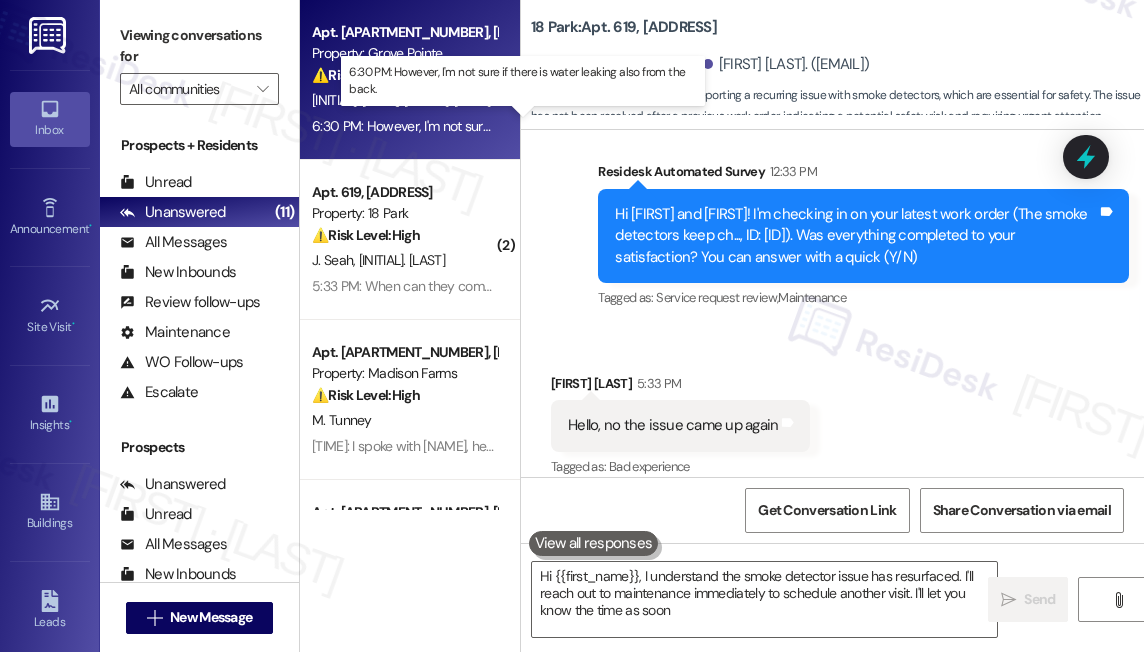 type on "Hi {{first_name}}, I understand the smoke detector issue has resurfaced. I'll reach out to maintenance immediately to schedule another visit. I'll let you know the time as soon" 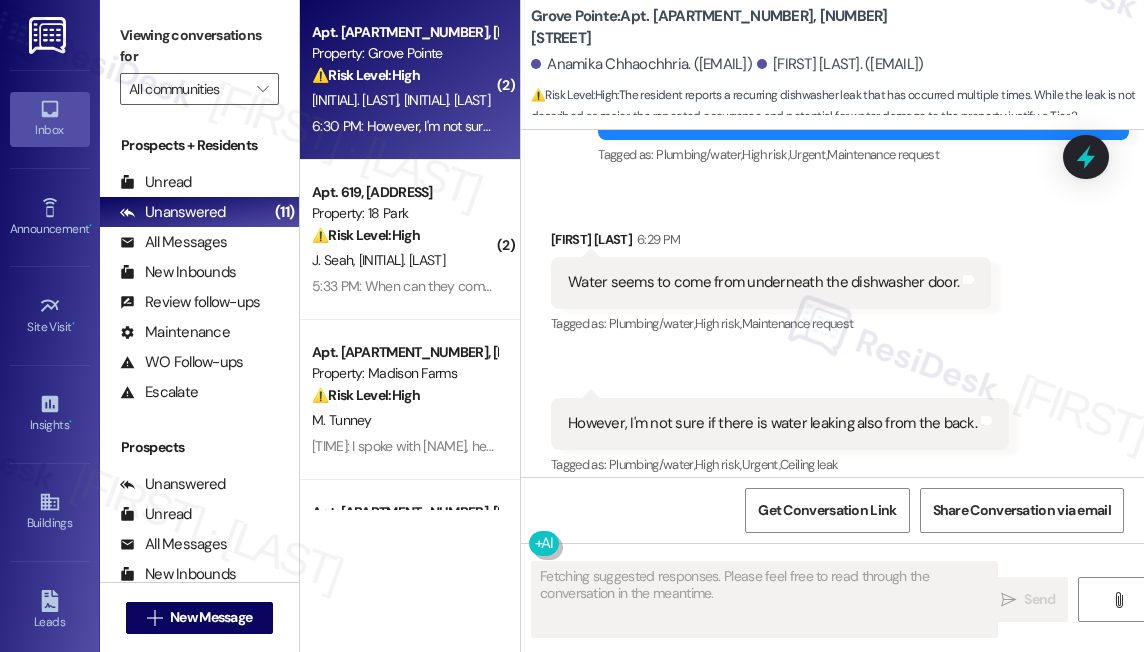 scroll, scrollTop: 25422, scrollLeft: 0, axis: vertical 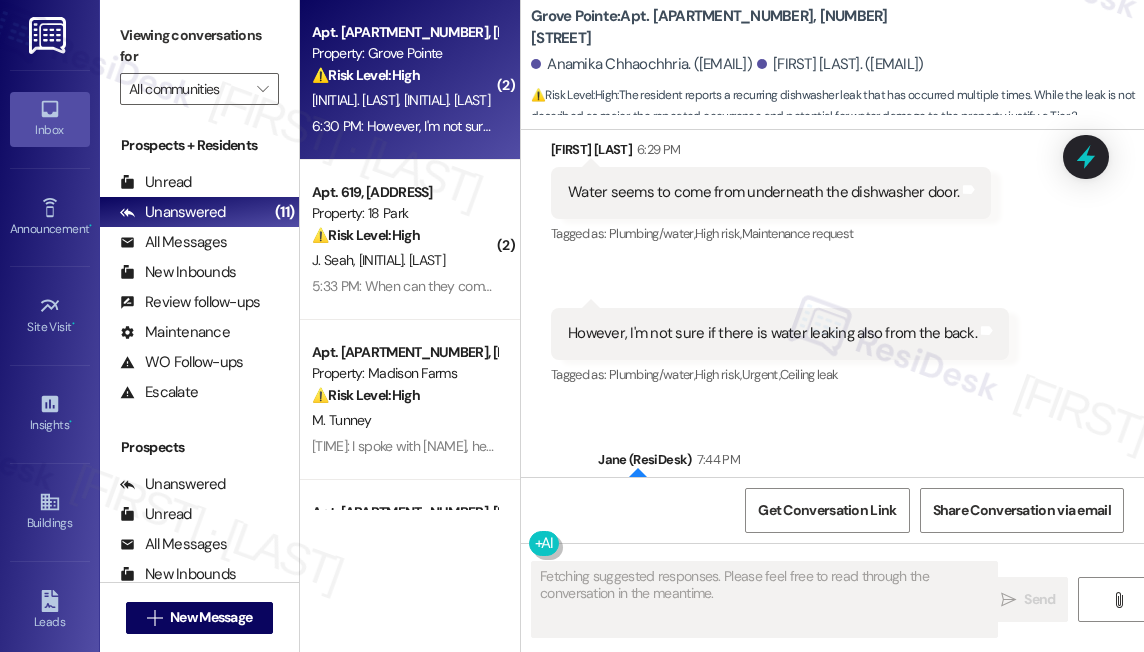 click on "Thanks for confirming! Let me submit a new work order for this. Do we have your permission to enter?" at bounding box center (856, 513) 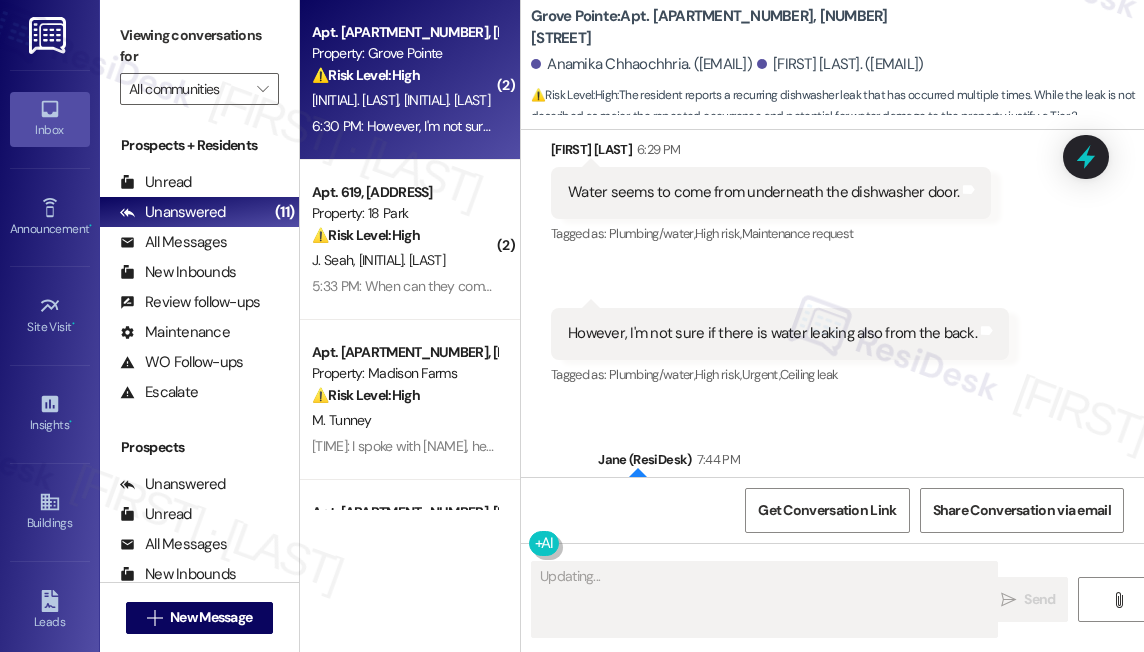 click on "Thanks for confirming! Let me submit a new work order for this. Do we have your permission to enter?" at bounding box center (856, 513) 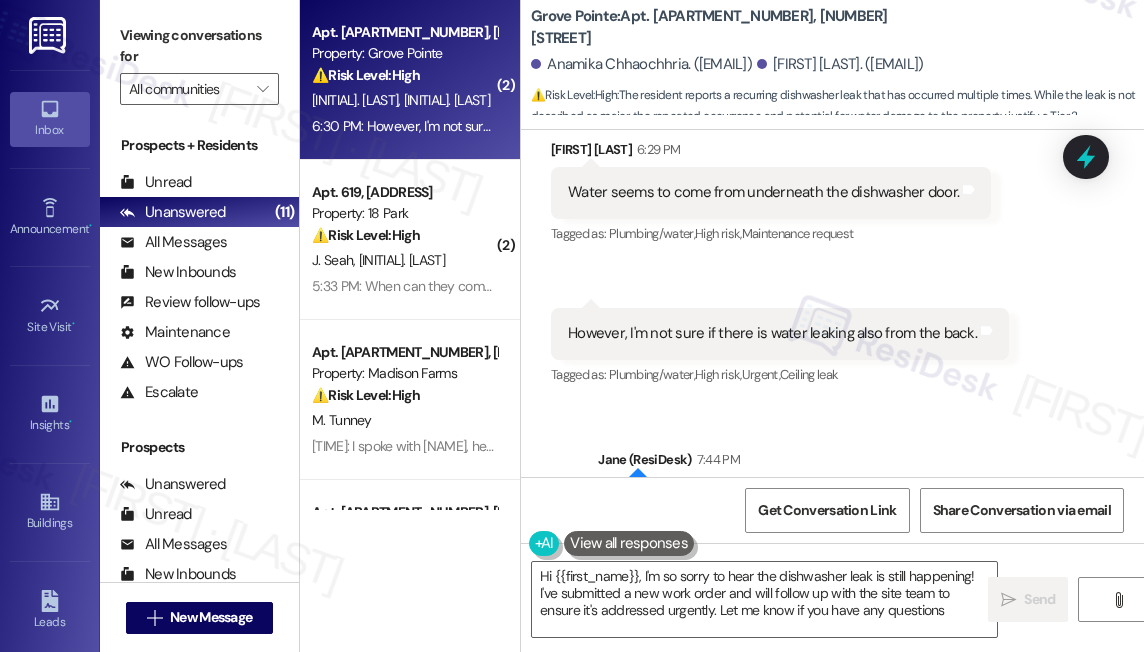 type on "Hi {{first_name}}, I'm so sorry to hear the dishwasher leak is still happening! I've submitted a new work order and will follow up with the site team to ensure it's addressed urgently. Let me know if you have any questions!" 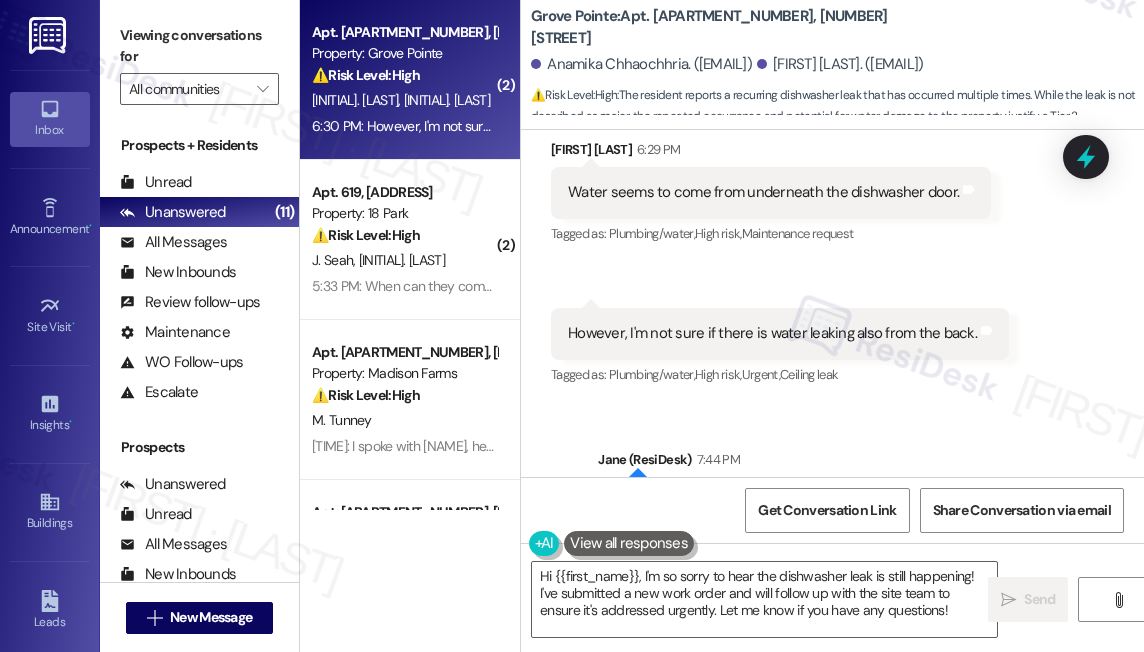 click on "Thanks for confirming! Let me submit a new work order for this. Do we have your permission to enter?" at bounding box center [856, 513] 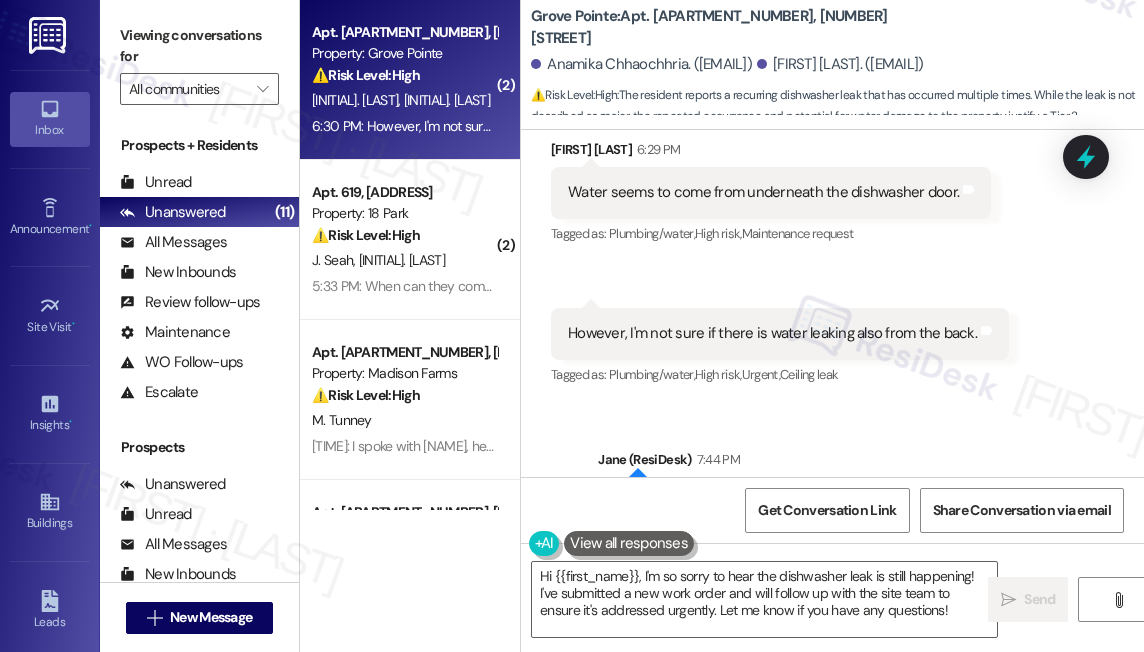 click on "Thanks for confirming! Let me submit a new work order for this. Do we have your permission to enter?" at bounding box center (856, 513) 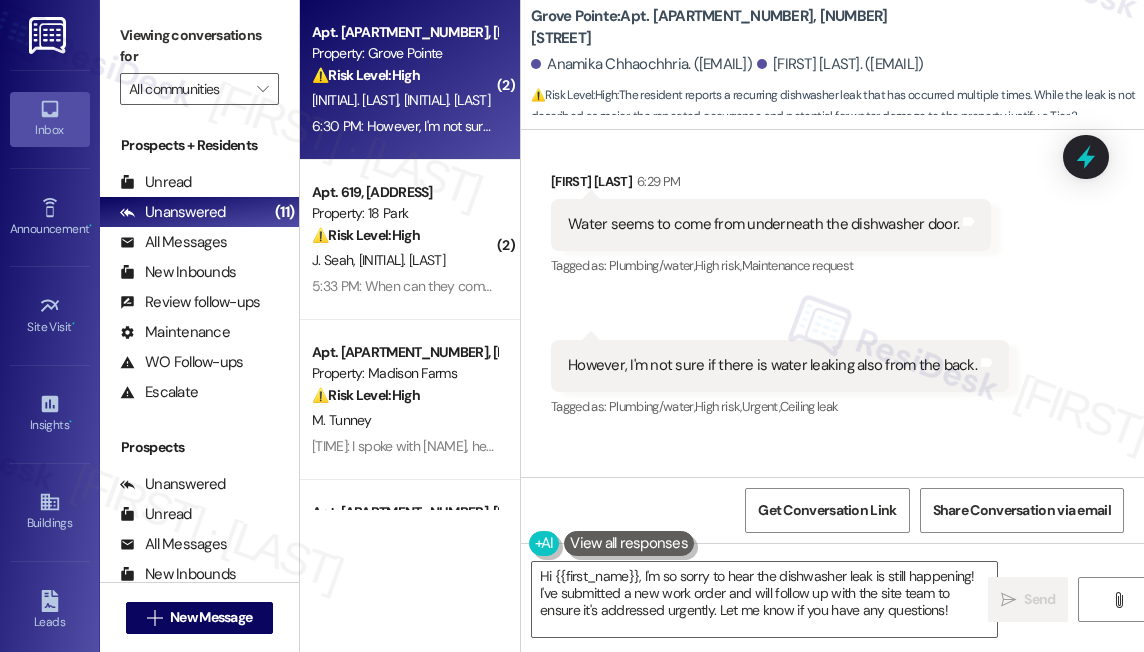 scroll, scrollTop: 25422, scrollLeft: 0, axis: vertical 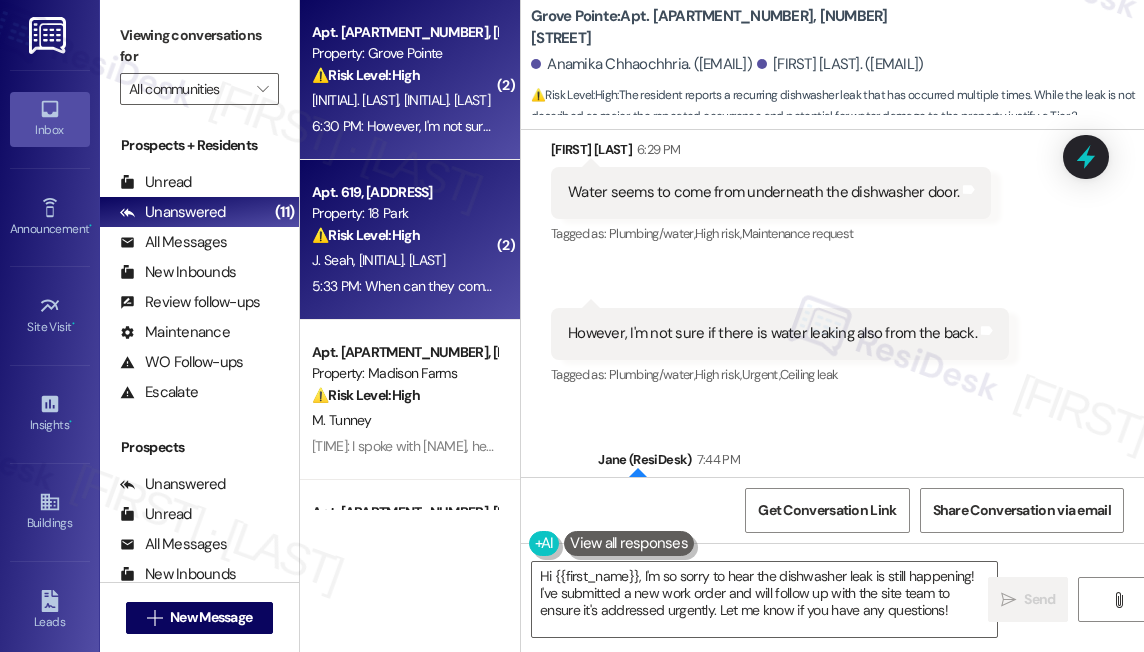 click on "[INITIALS]. [INITIALS]" at bounding box center (404, 260) 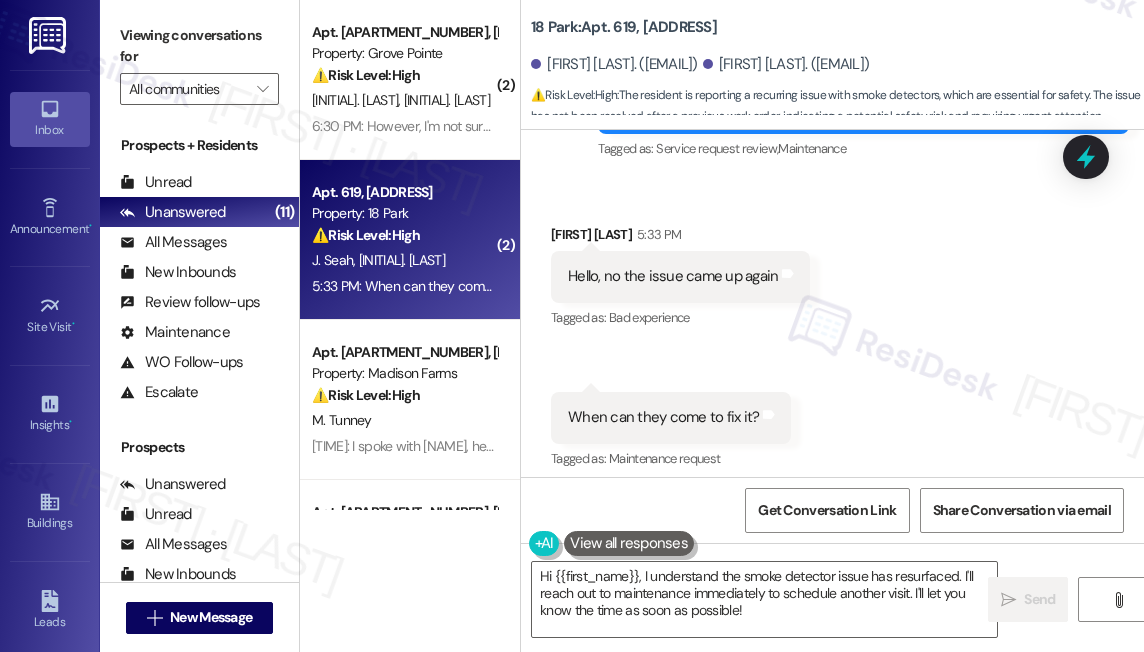 scroll, scrollTop: 979, scrollLeft: 0, axis: vertical 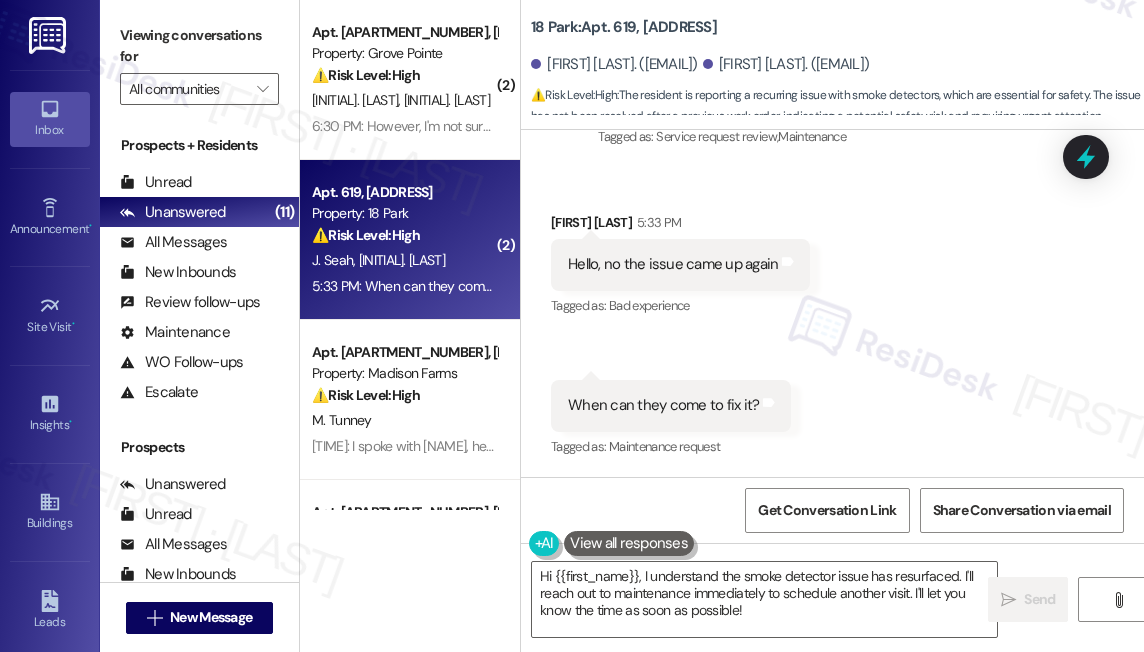 click on "Hello, no the issue came up again" at bounding box center [673, 264] 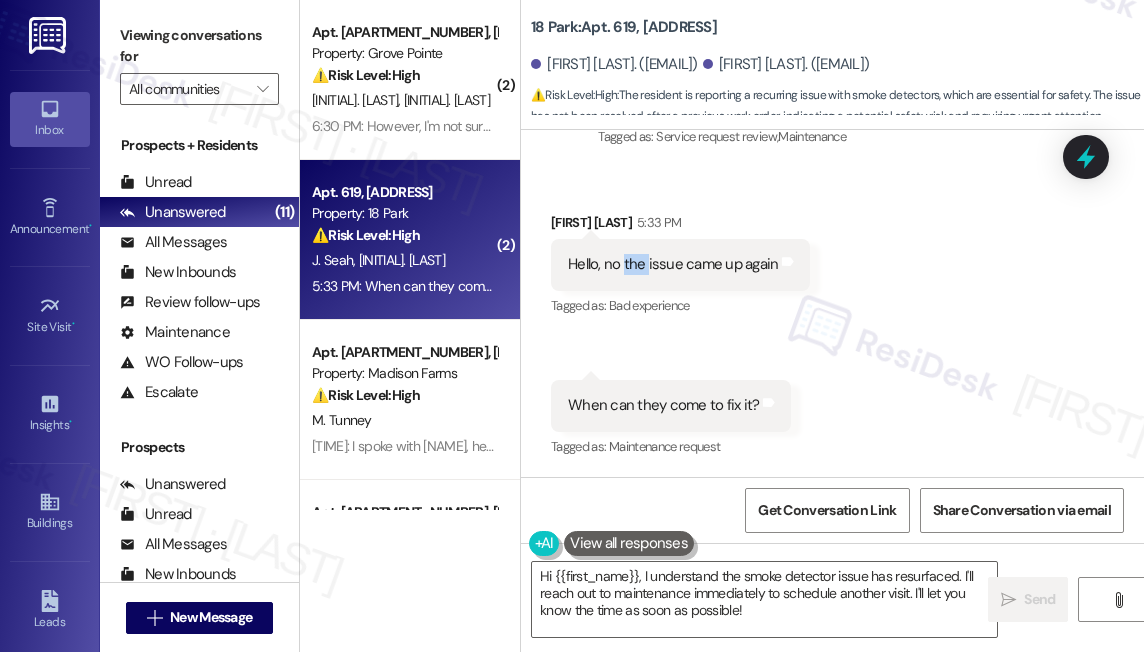 click on "Hello, no the issue came up again" at bounding box center [673, 264] 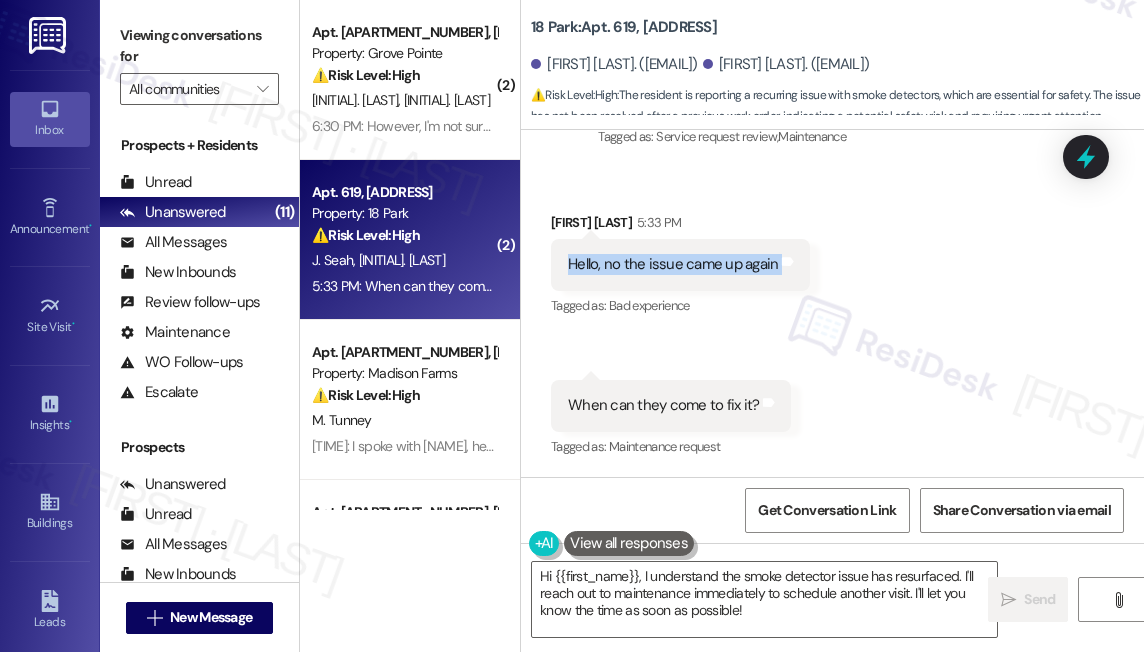 click on "Hello, no the issue came up again" at bounding box center (673, 264) 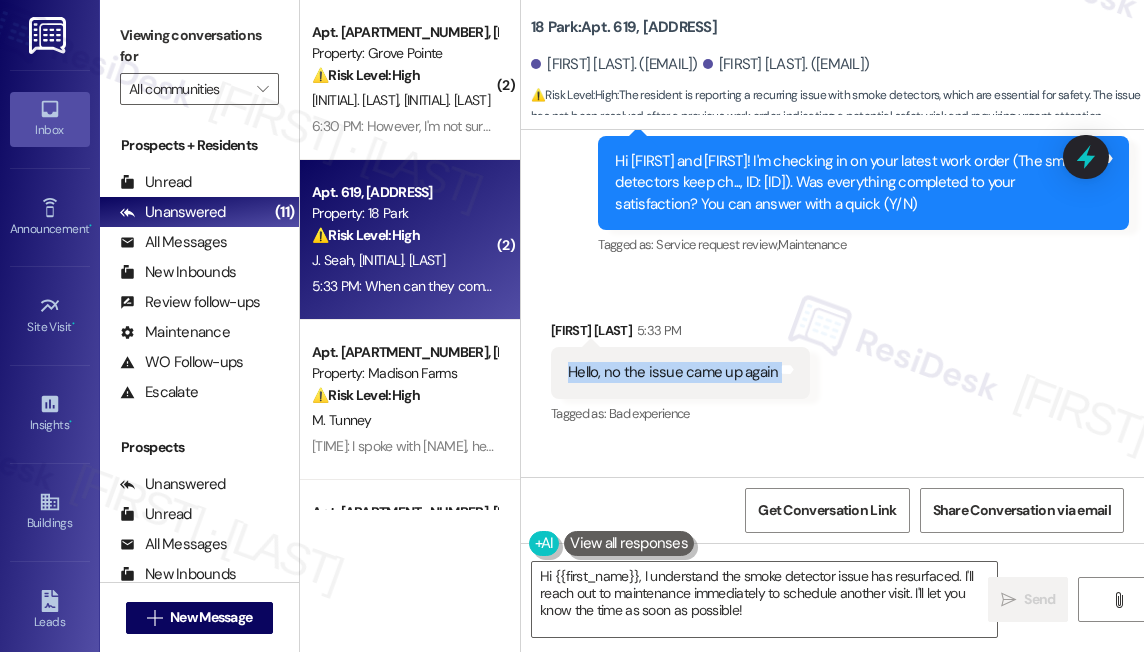 scroll, scrollTop: 979, scrollLeft: 0, axis: vertical 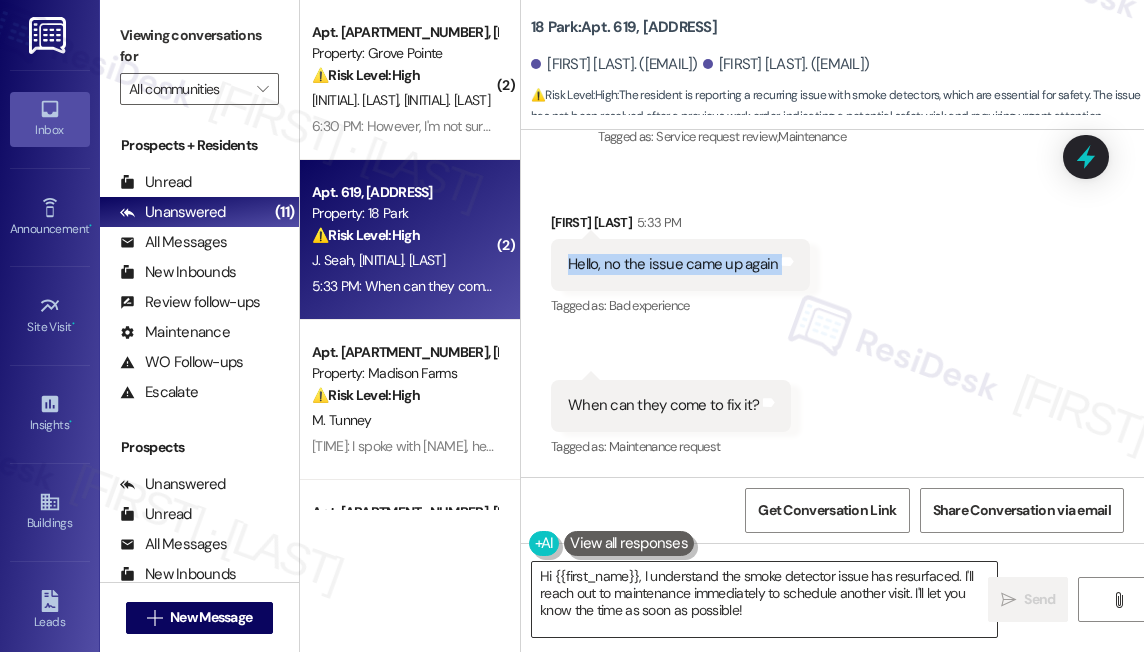 click on "Hi {{first_name}}, I understand the smoke detector issue has resurfaced. I'll reach out to maintenance immediately to schedule another visit. I'll let you know the time as soon as possible!" at bounding box center [764, 599] 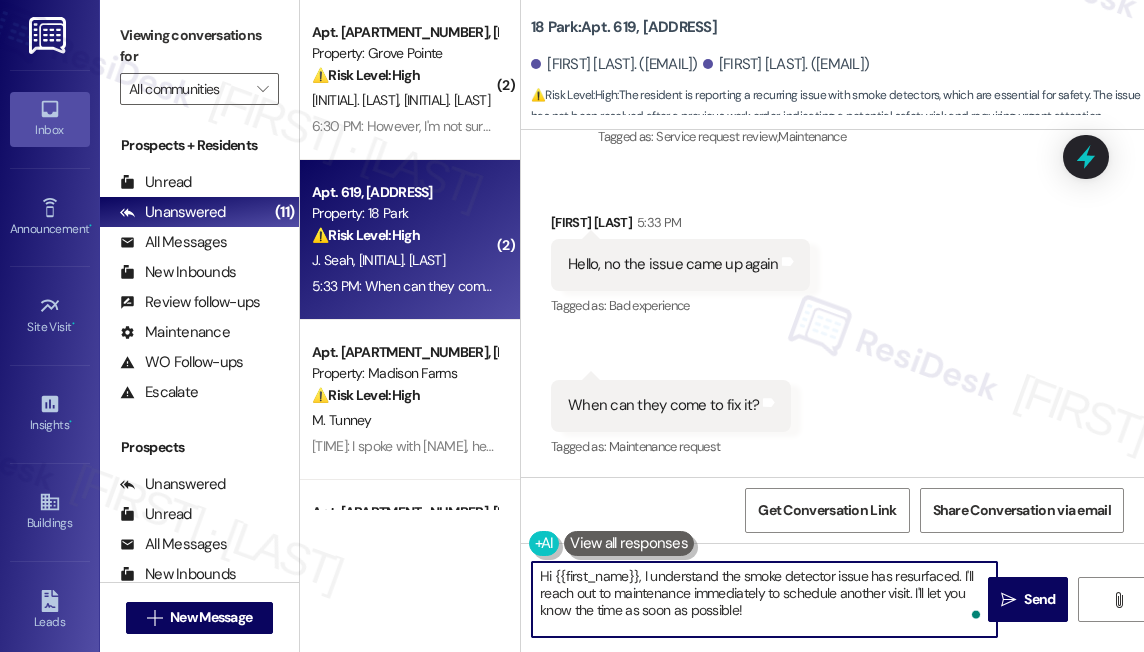 click on "[FIRST_NAME] [LAST_NAME] [TIME]" at bounding box center (680, 226) 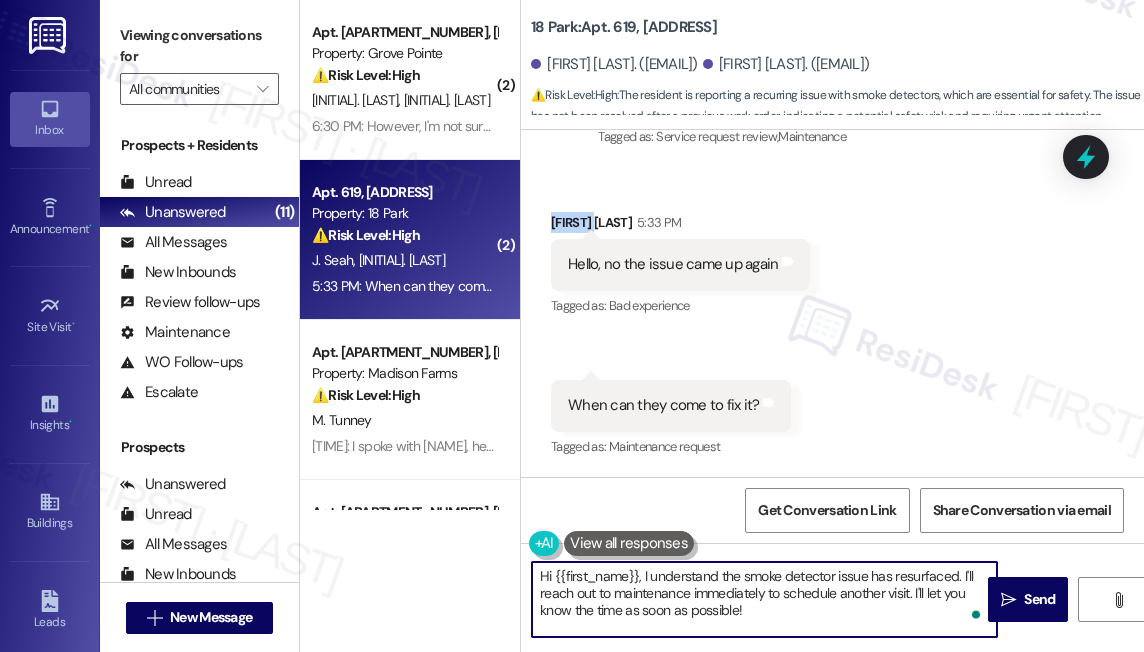 click on "[FIRST_NAME] [LAST_NAME] [TIME]" at bounding box center [680, 226] 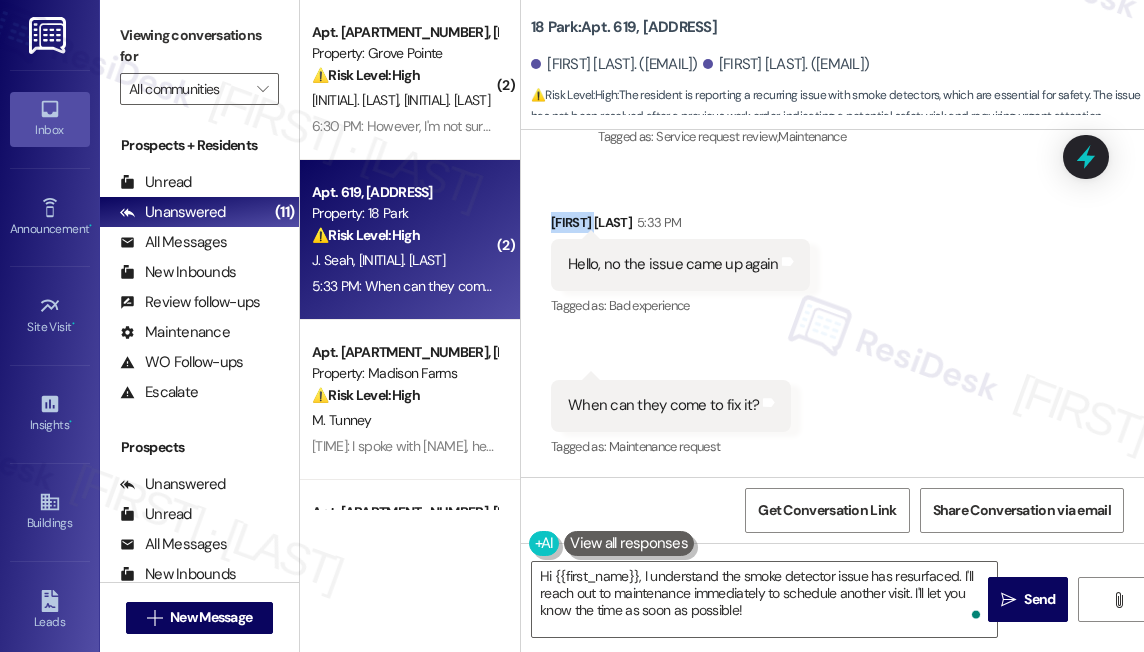 copy on "[FIRST]" 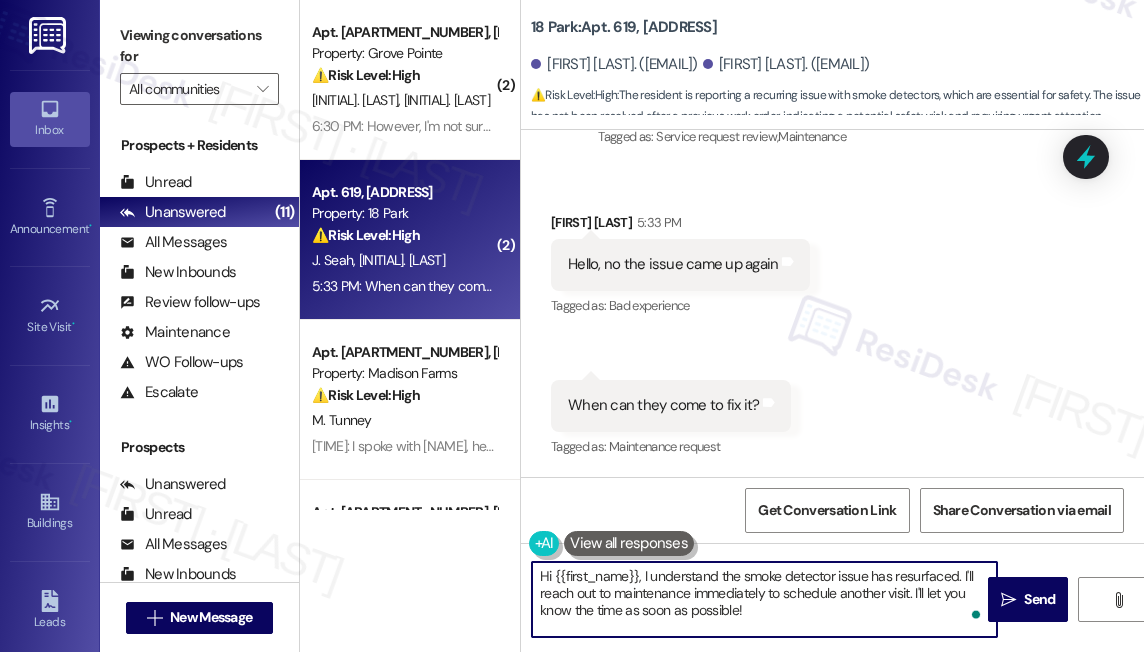 drag, startPoint x: 554, startPoint y: 572, endPoint x: 640, endPoint y: 562, distance: 86.579445 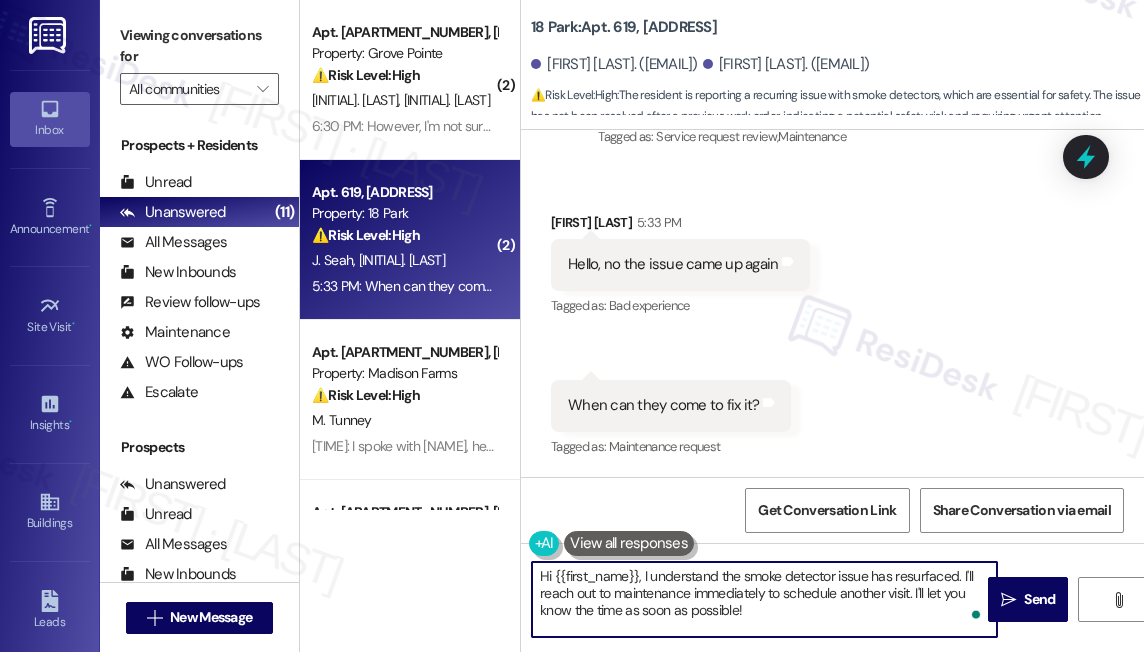 click on "Hi {{first_name}}, I understand the smoke detector issue has resurfaced. I'll reach out to maintenance immediately to schedule another visit. I'll let you know the time as soon as possible!" at bounding box center [764, 599] 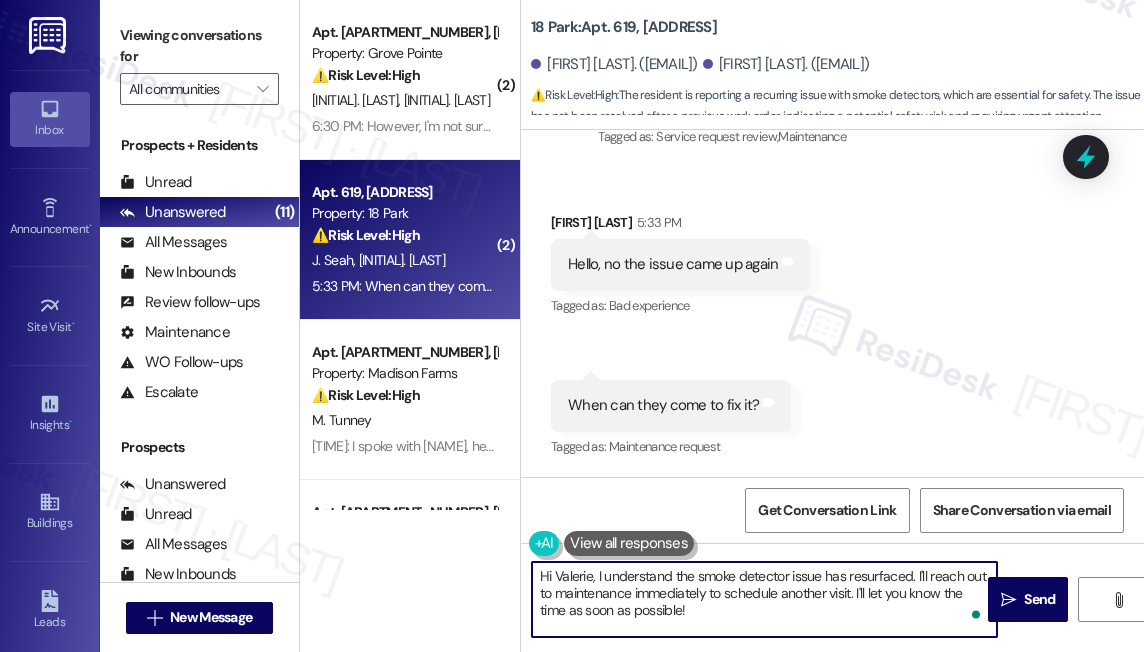 drag, startPoint x: 832, startPoint y: 610, endPoint x: 840, endPoint y: 592, distance: 19.697716 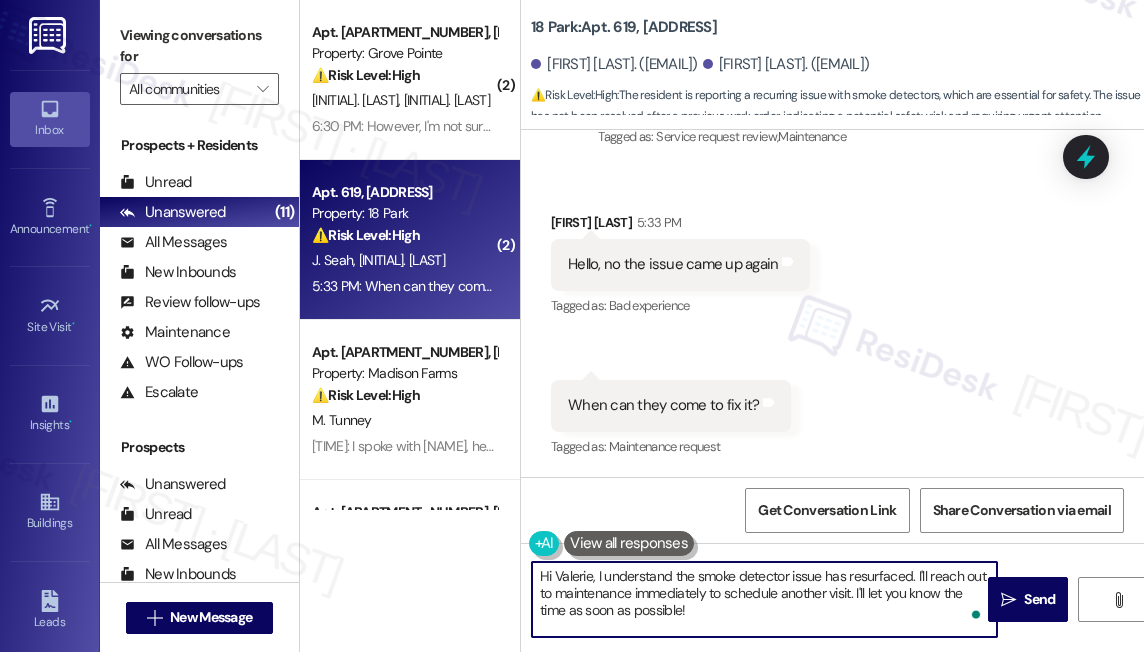 click on "Hi Valerie, I understand the smoke detector issue has resurfaced. I'll reach out to maintenance immediately to schedule another visit. I'll let you know the time as soon as possible!" at bounding box center [764, 599] 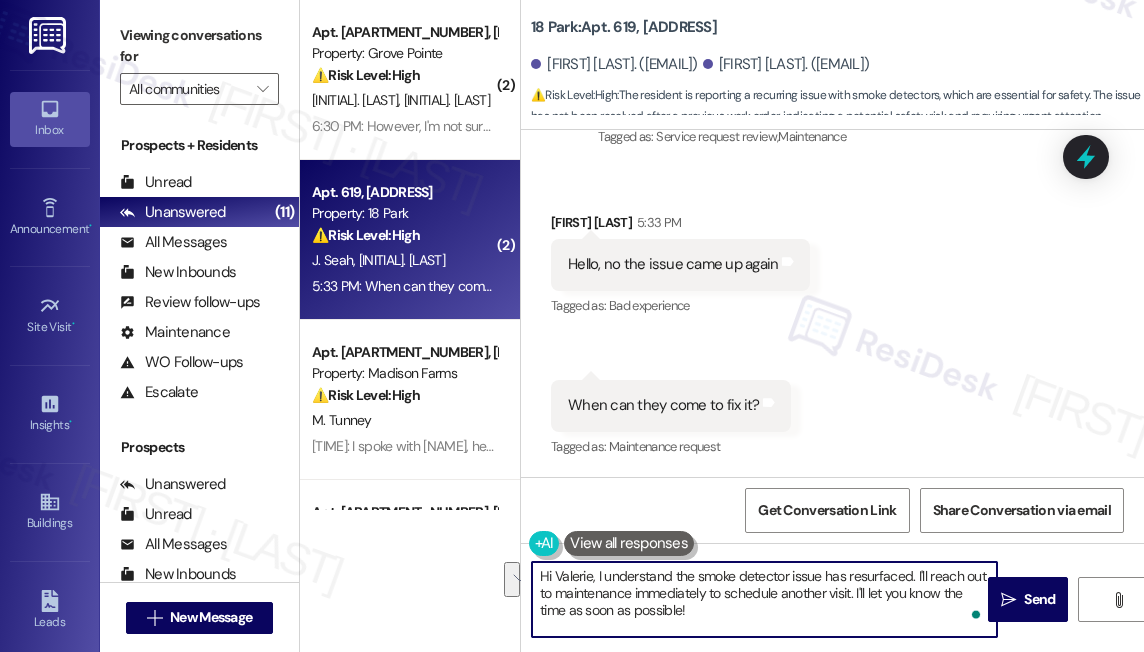 click on "Hi Valerie, I understand the smoke detector issue has resurfaced. I'll reach out to maintenance immediately to schedule another visit. I'll let you know the time as soon as possible!" at bounding box center (764, 599) 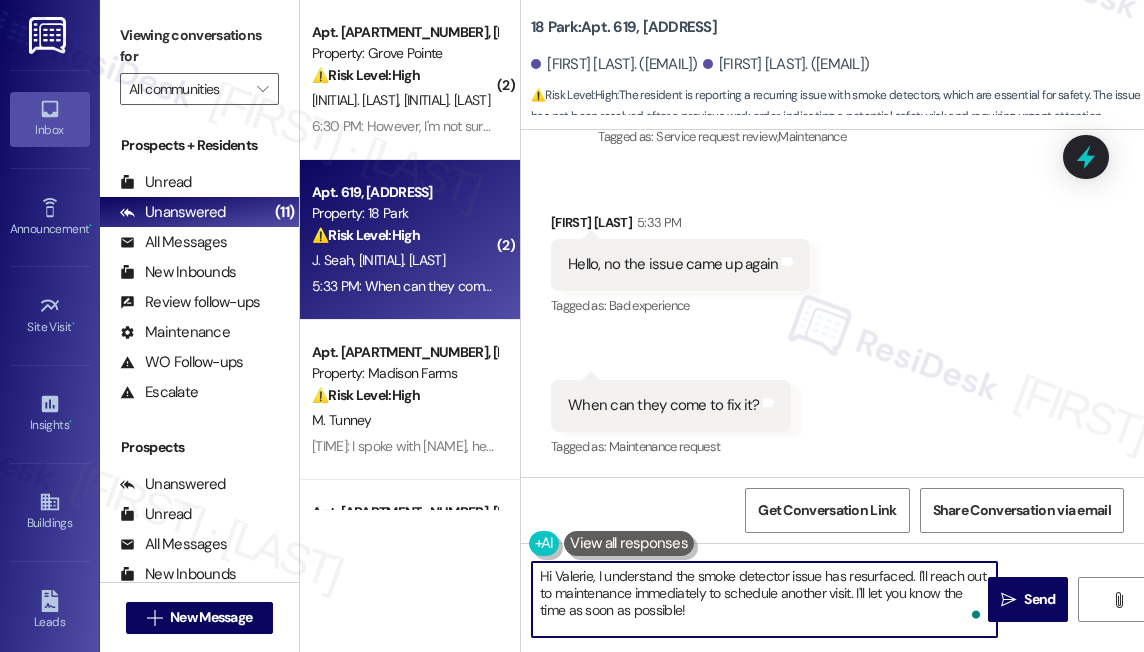 click on "Hi Valerie, I understand the smoke detector issue has resurfaced. I'll reach out to maintenance immediately to schedule another visit. I'll let you know the time as soon as possible!" at bounding box center [764, 599] 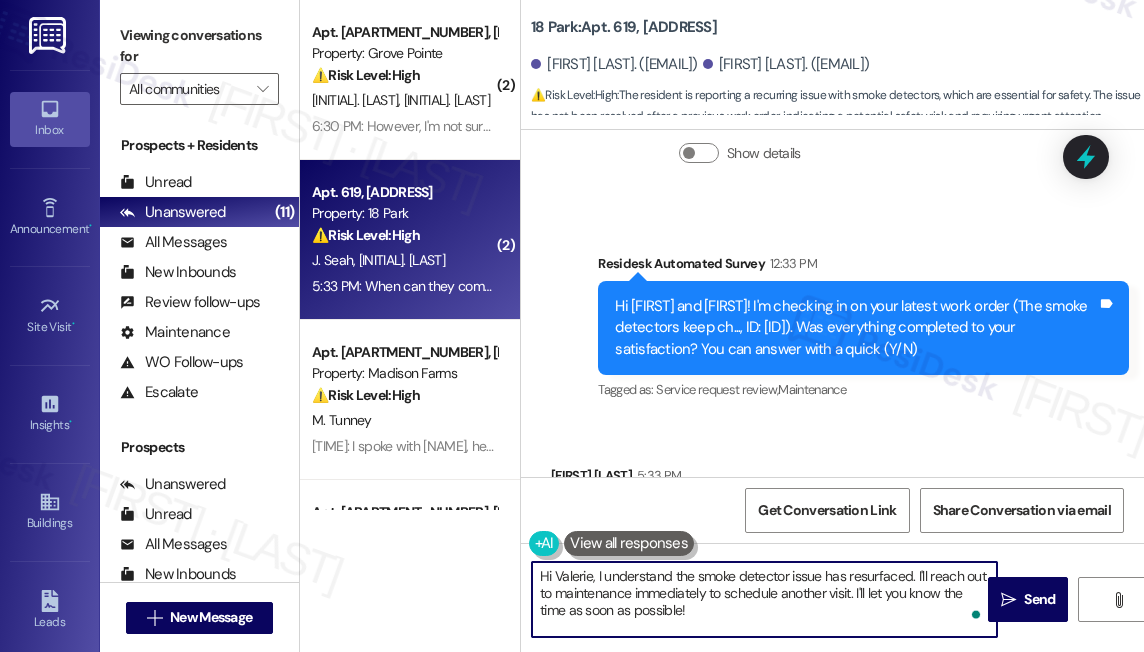 scroll, scrollTop: 616, scrollLeft: 0, axis: vertical 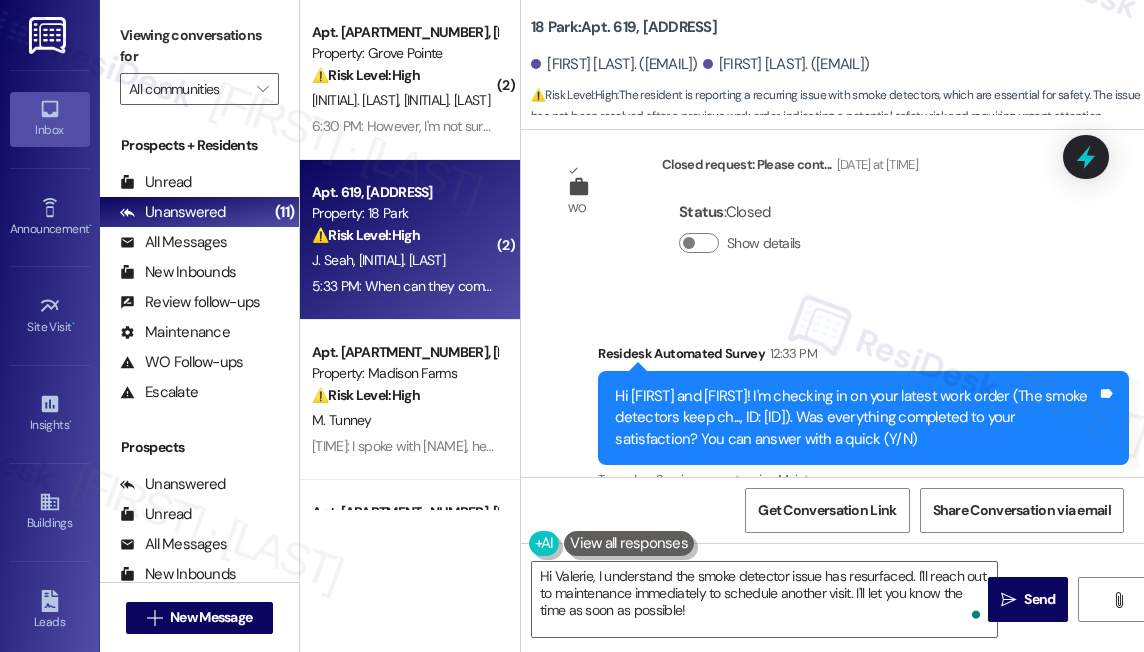 click on "[NUMBER] [STREET]: Apt. [NUMBER], [NUMBER] [STREET]" at bounding box center (624, 27) 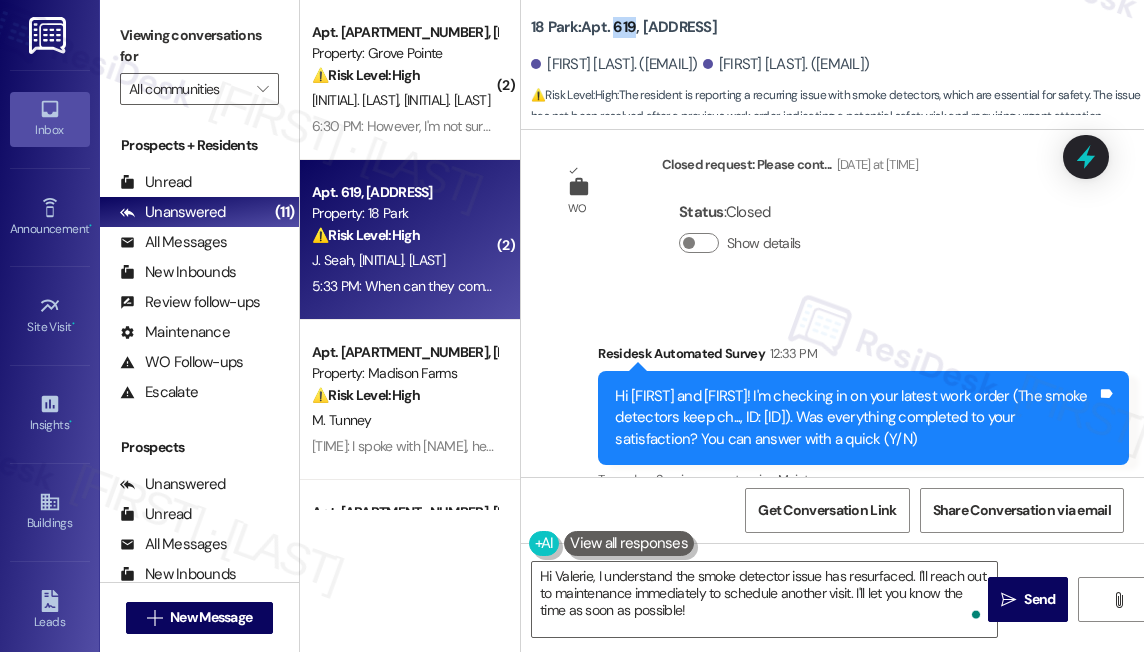 click on "[NUMBER] [STREET]: Apt. [NUMBER], [NUMBER] [STREET]" at bounding box center (624, 27) 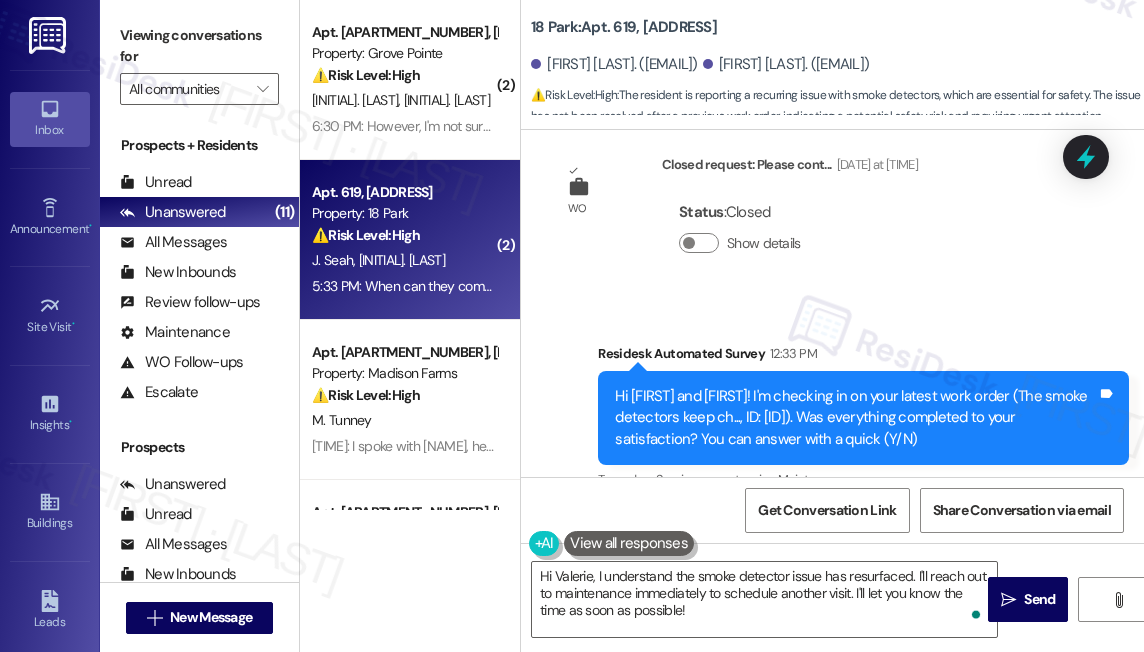 click on "Viewing conversations for" at bounding box center (199, 46) 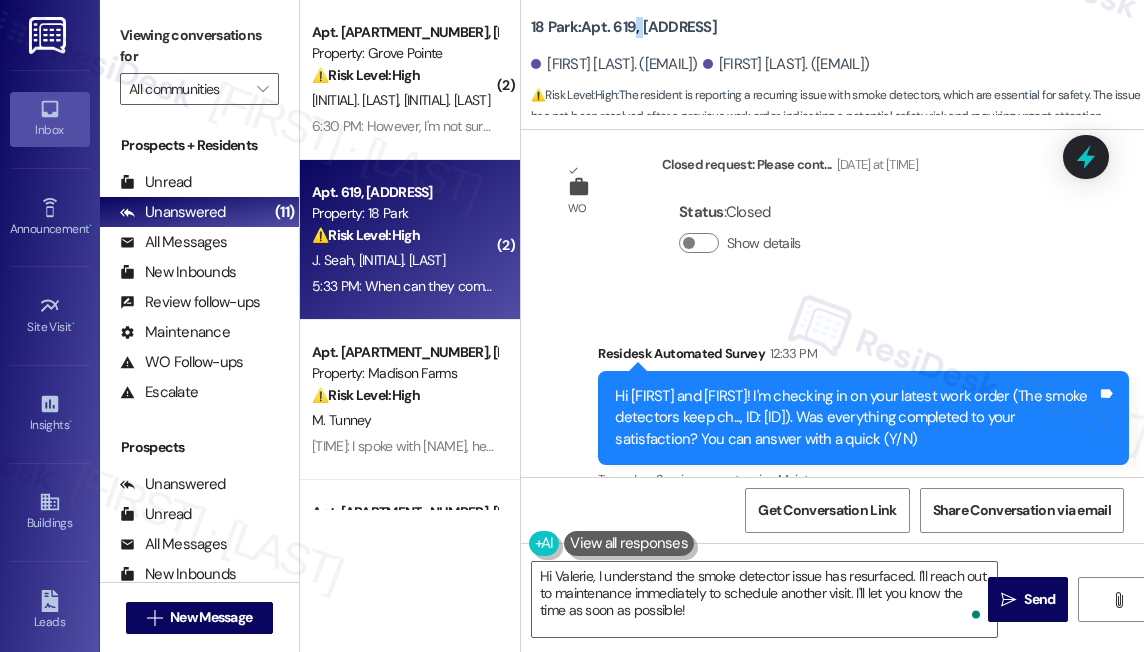 click on "[NUMBER] [STREET]: Apt. [NUMBER], [NUMBER] [STREET]" at bounding box center [624, 27] 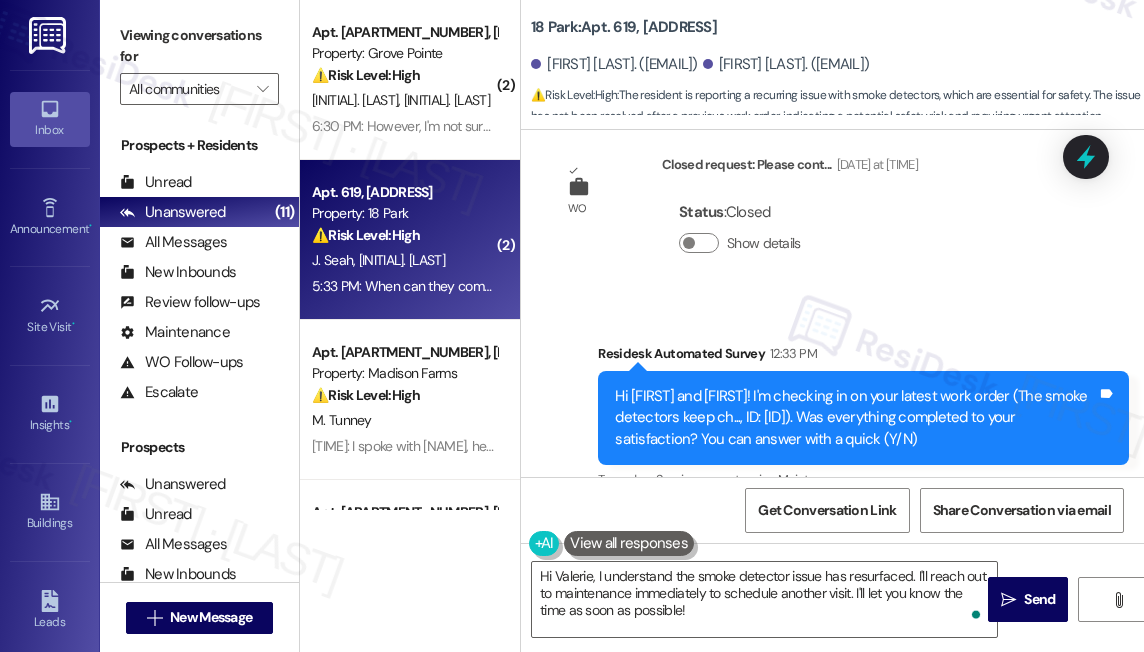 click on "[NUMBER] [STREET]: Apt. [NUMBER], [NUMBER] [STREET]" at bounding box center (624, 27) 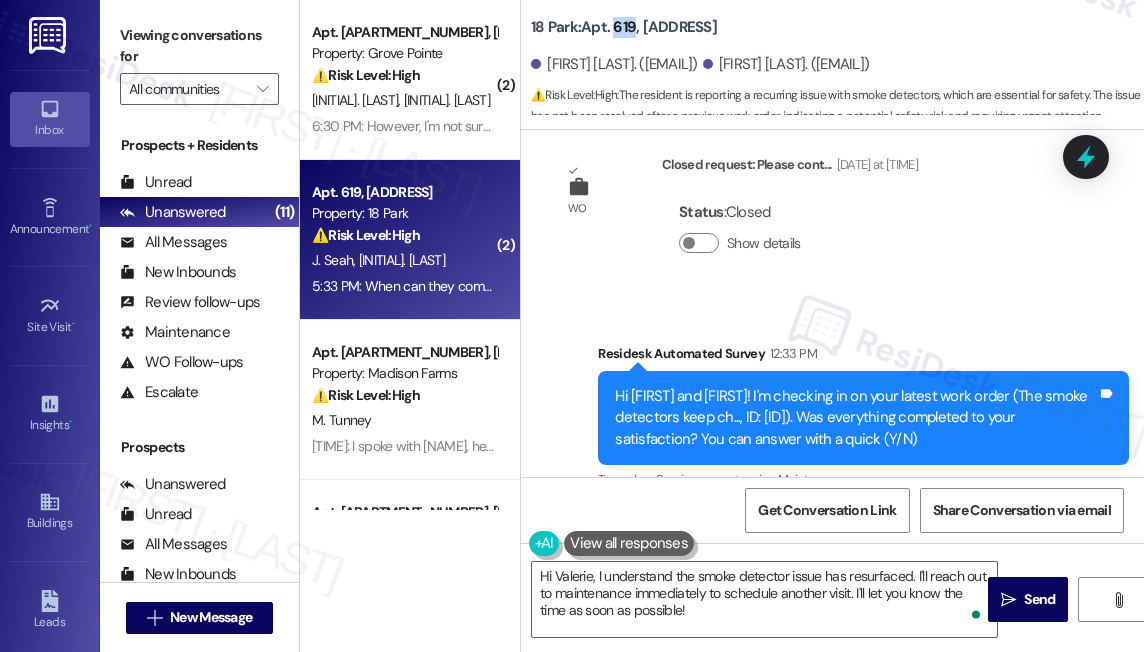click on "[NUMBER] [STREET]: Apt. [NUMBER], [NUMBER] [STREET]" at bounding box center [624, 27] 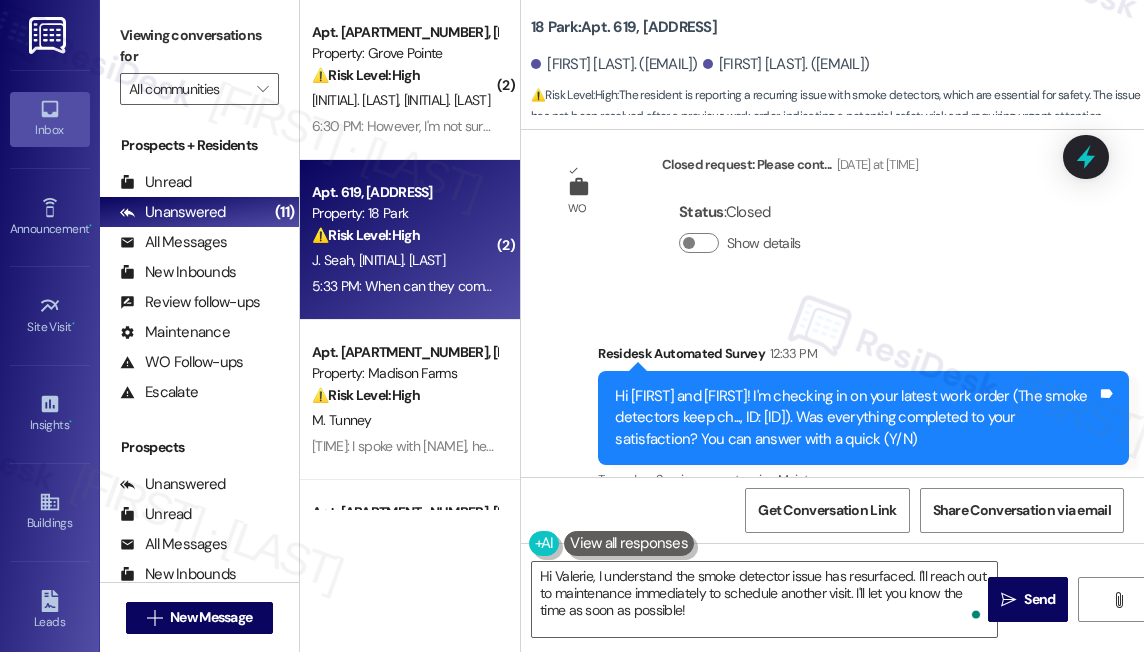 click on "Viewing conversations for" at bounding box center [199, 46] 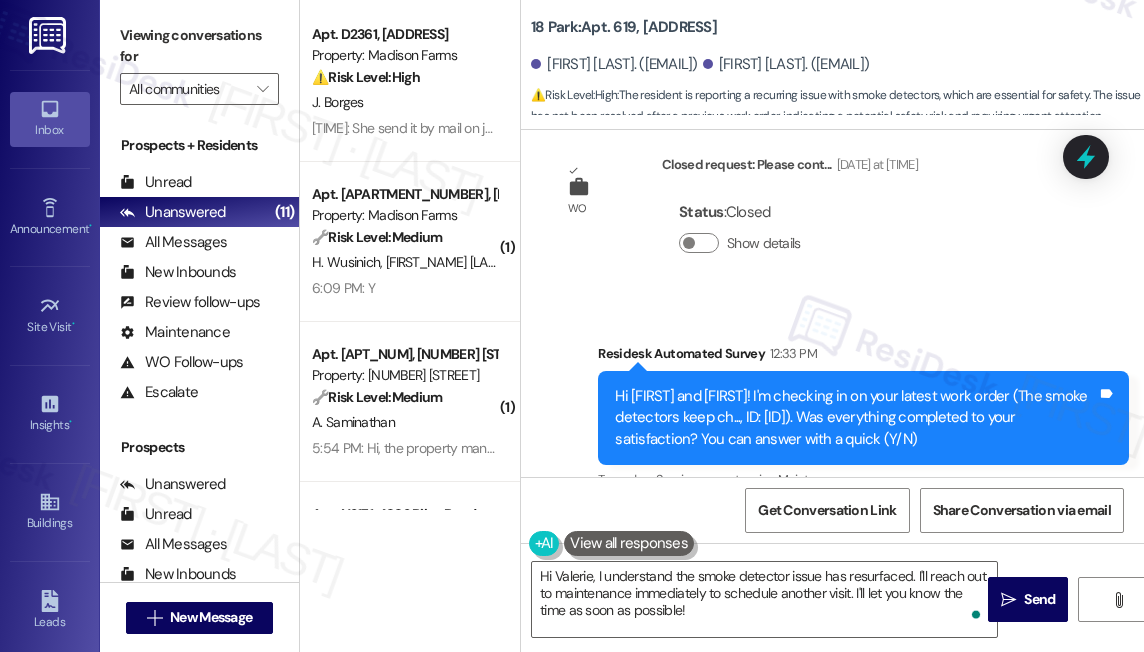 scroll, scrollTop: 818, scrollLeft: 0, axis: vertical 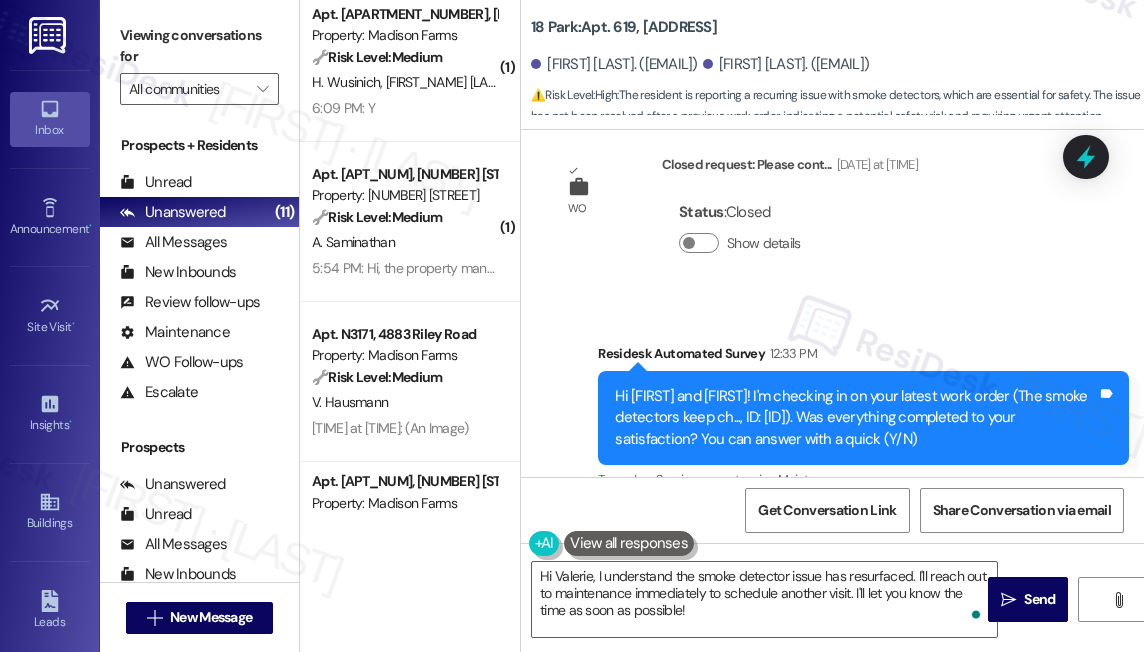 click on "Viewing conversations for" at bounding box center [199, 46] 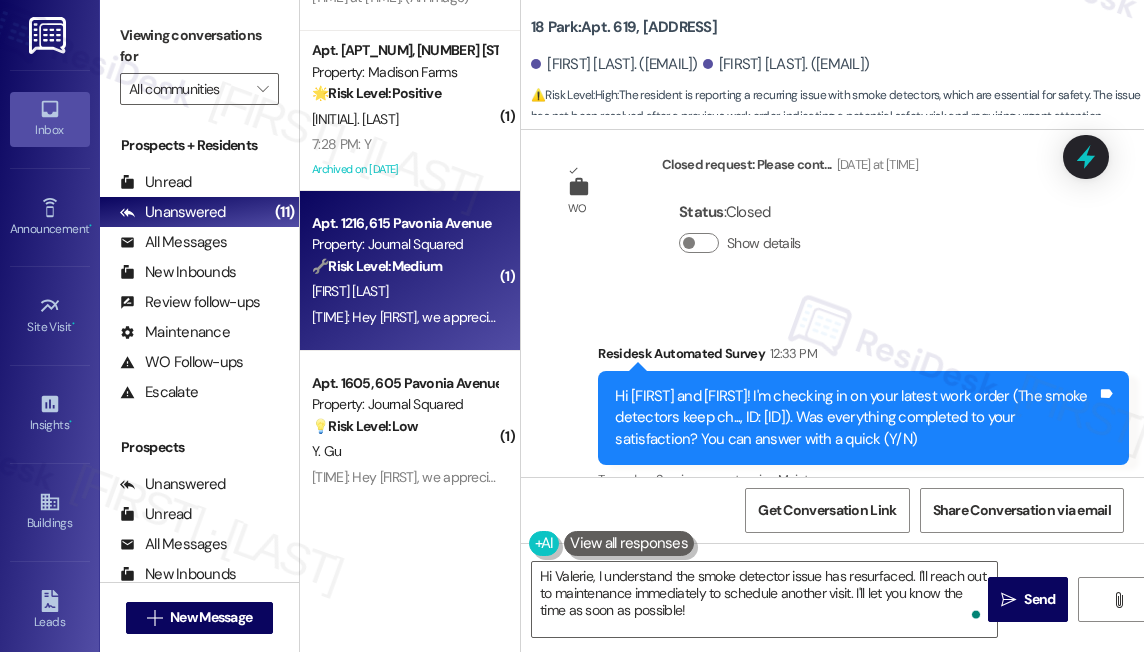 scroll, scrollTop: 1363, scrollLeft: 0, axis: vertical 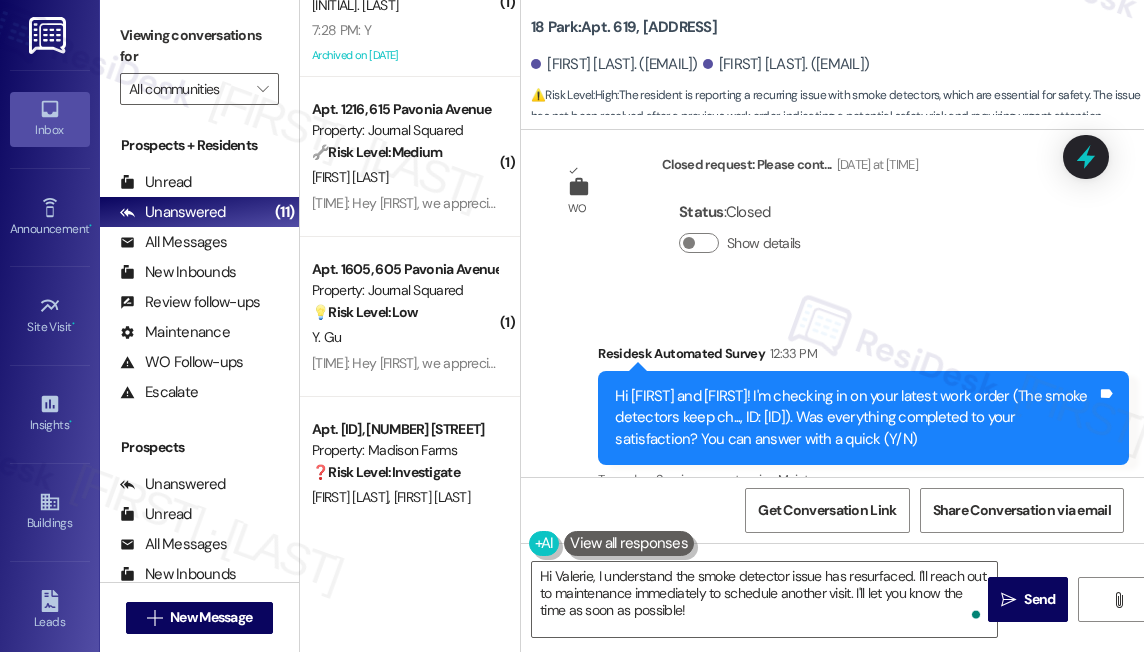 click on "Viewing conversations for" at bounding box center [199, 46] 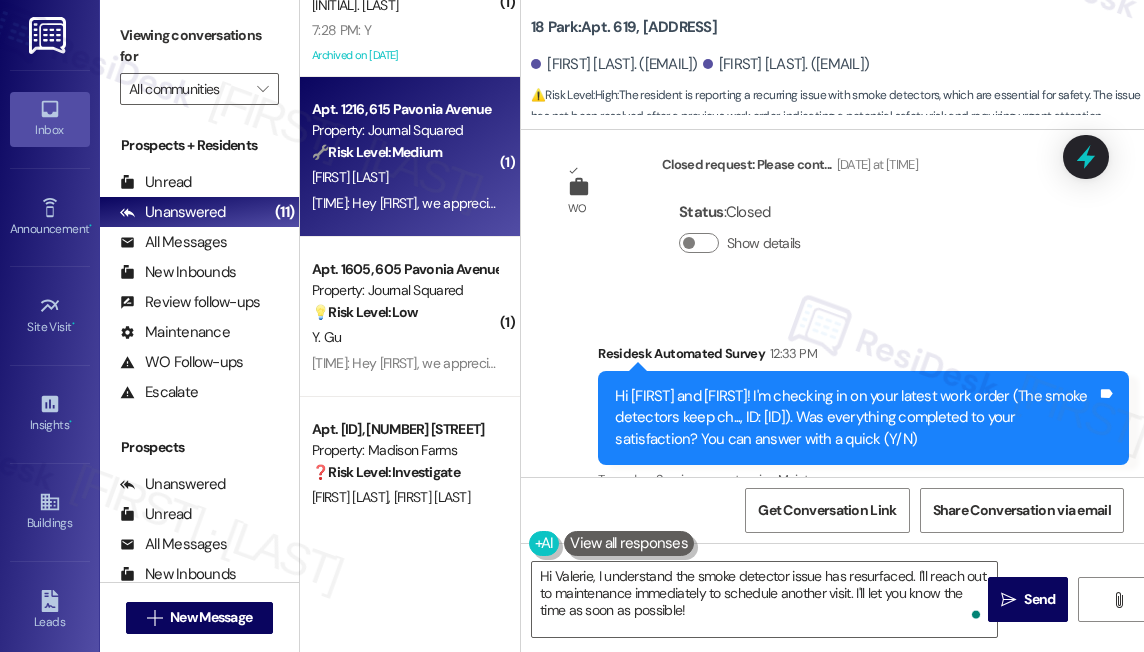 drag, startPoint x: 154, startPoint y: 32, endPoint x: 367, endPoint y: 141, distance: 239.26973 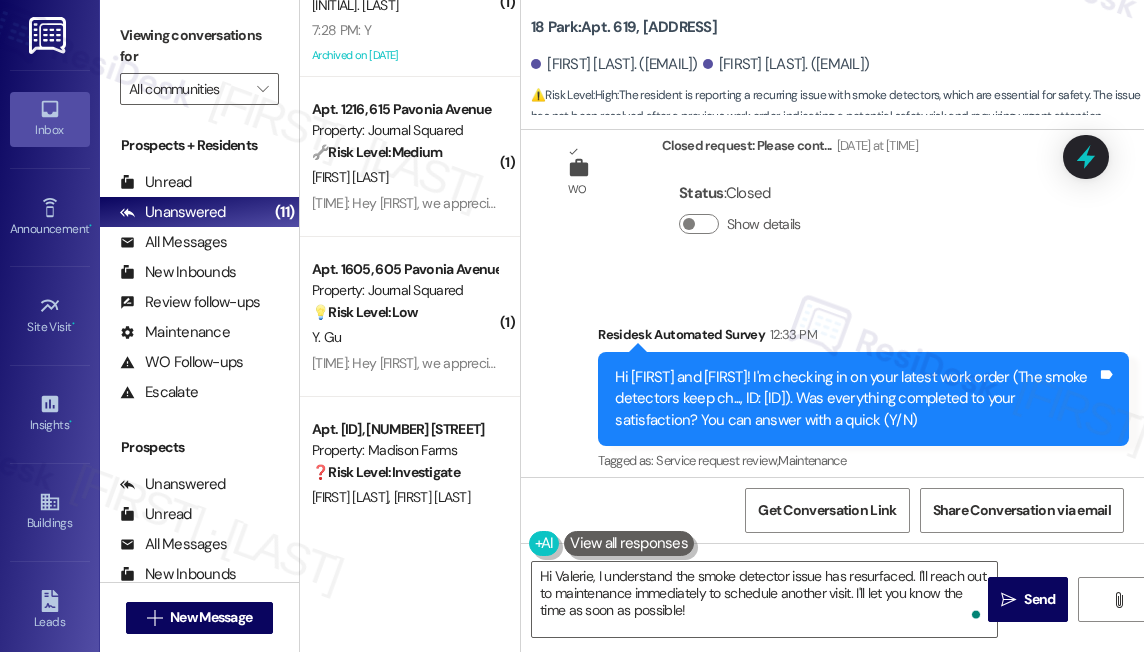 scroll, scrollTop: 706, scrollLeft: 0, axis: vertical 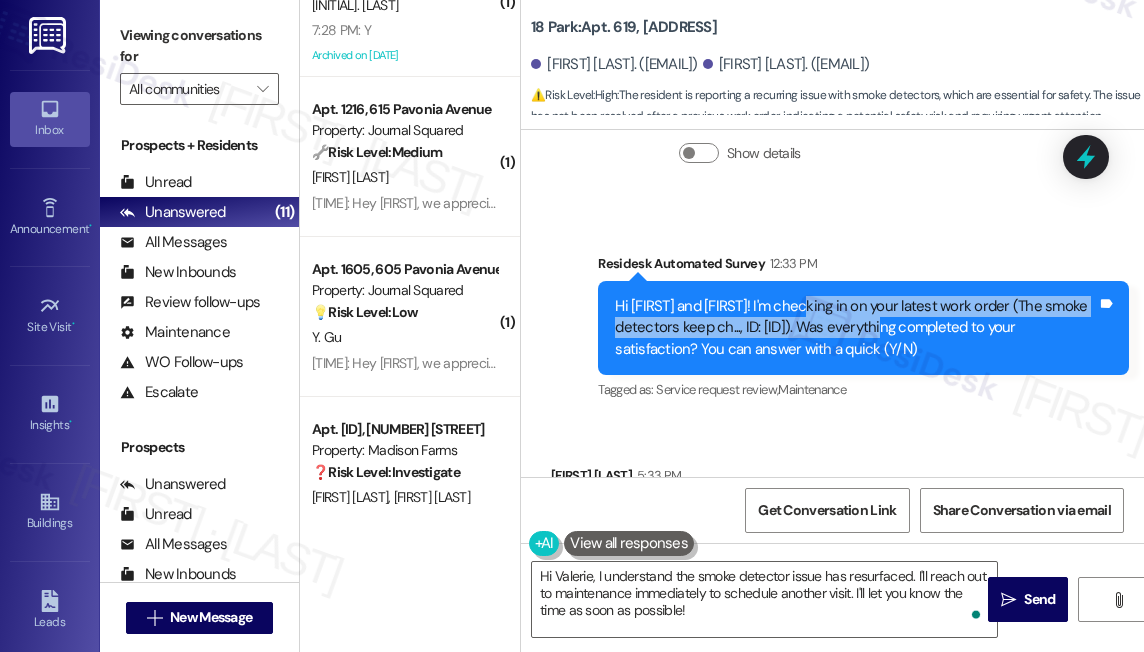 drag, startPoint x: 813, startPoint y: 302, endPoint x: 912, endPoint y: 323, distance: 101.20277 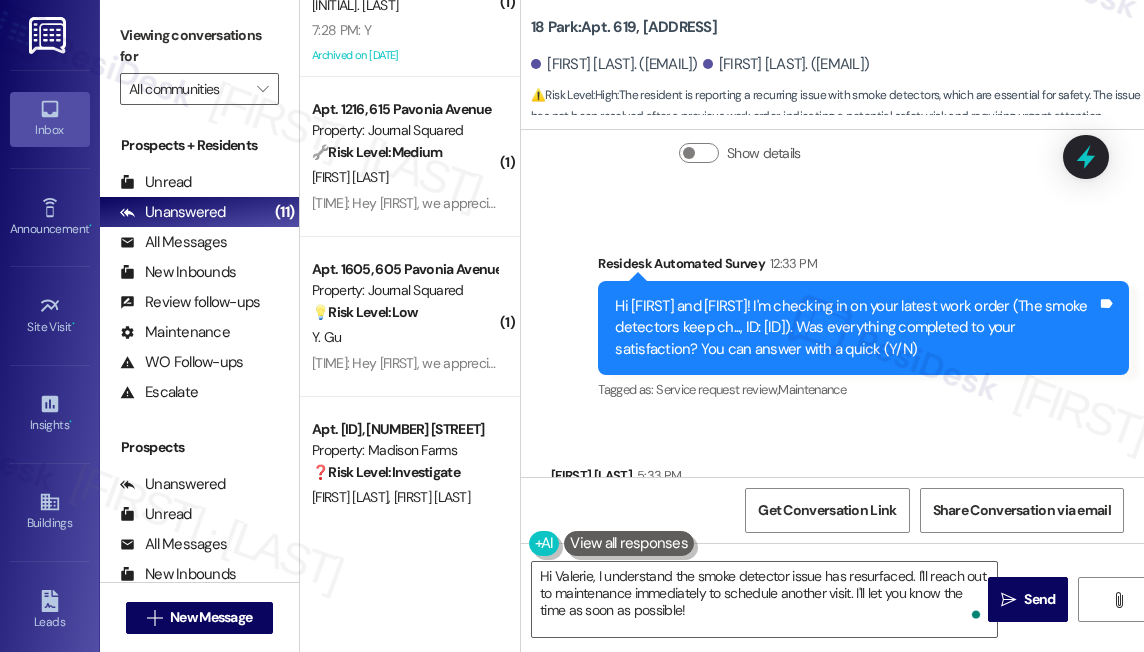 click on "Hi [FIRST] and [FIRST]! I'm checking in on your latest work order (The smoke detectors keep ch..., ID: [ID]). Was everything completed to your satisfaction? You can answer with a quick (Y/N)" at bounding box center [856, 328] 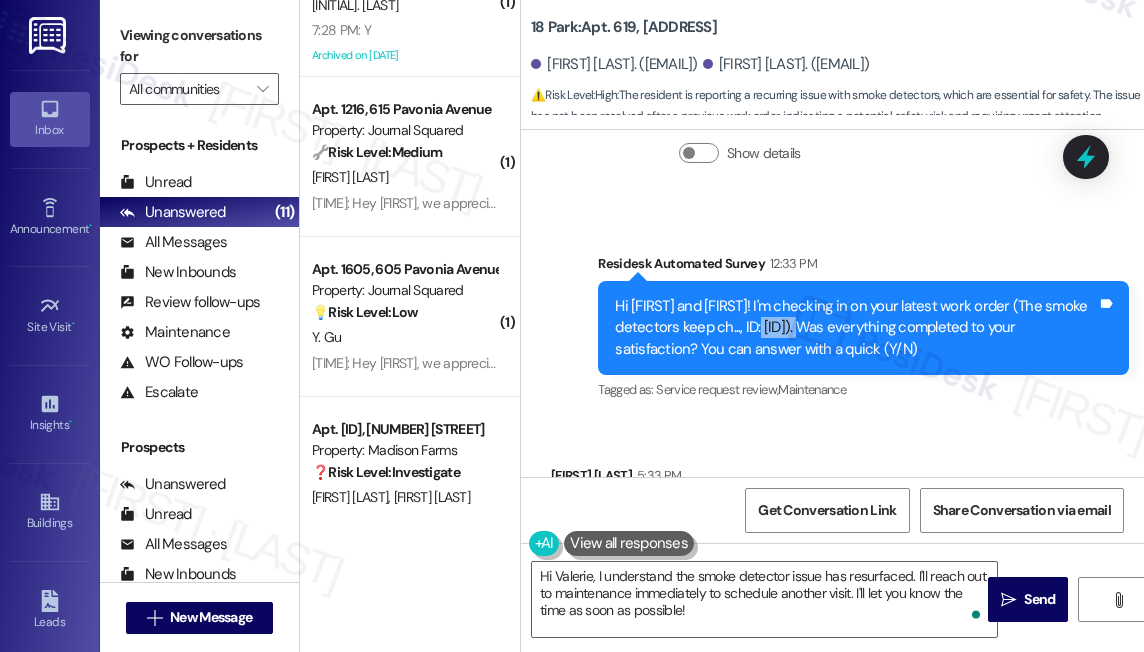 click on "Hi [FIRST] and [FIRST]! I'm checking in on your latest work order (The smoke detectors keep ch..., ID: [ID]). Was everything completed to your satisfaction? You can answer with a quick (Y/N)" at bounding box center [856, 328] 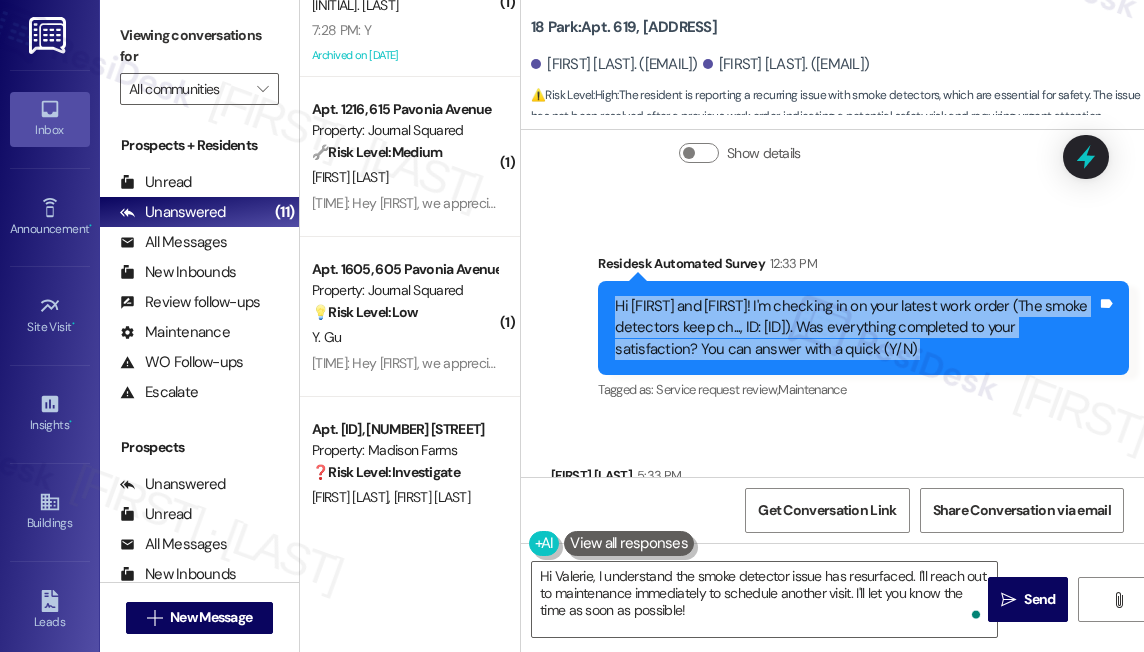 click on "Hi [FIRST] and [FIRST]! I'm checking in on your latest work order (The smoke detectors keep ch..., ID: [ID]). Was everything completed to your satisfaction? You can answer with a quick (Y/N)" at bounding box center [856, 328] 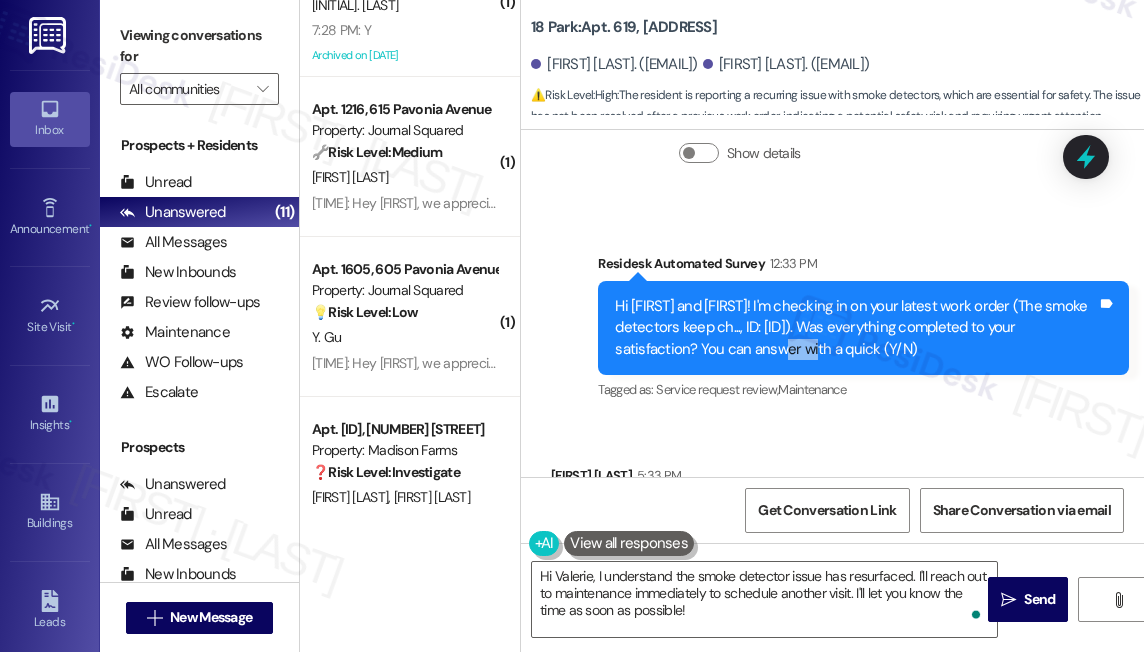 click on "Hi [FIRST] and [FIRST]! I'm checking in on your latest work order (The smoke detectors keep ch..., ID: [ID]). Was everything completed to your satisfaction? You can answer with a quick (Y/N)" at bounding box center [856, 328] 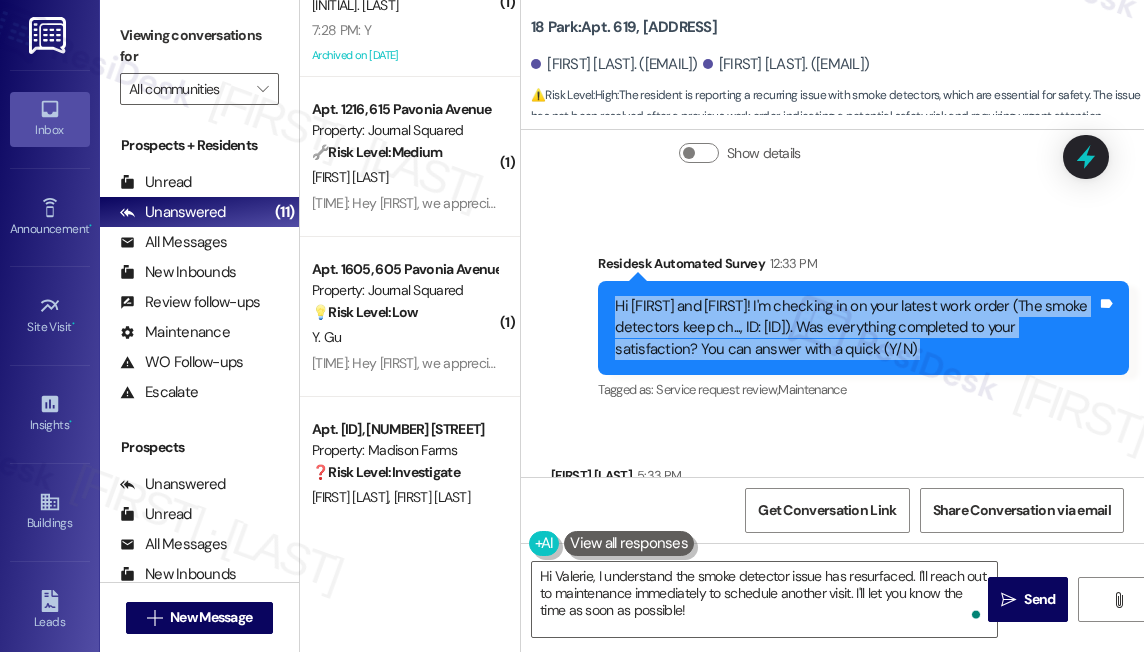 click on "Hi [FIRST] and [FIRST]! I'm checking in on your latest work order (The smoke detectors keep ch..., ID: [ID]). Was everything completed to your satisfaction? You can answer with a quick (Y/N)" at bounding box center (856, 328) 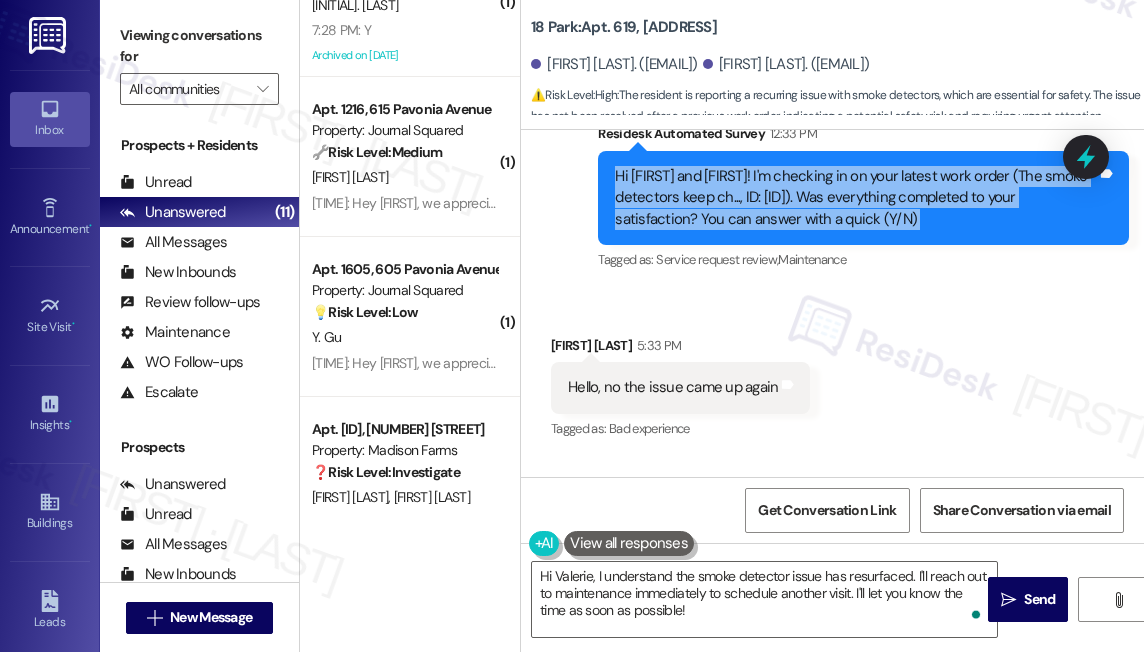scroll, scrollTop: 980, scrollLeft: 0, axis: vertical 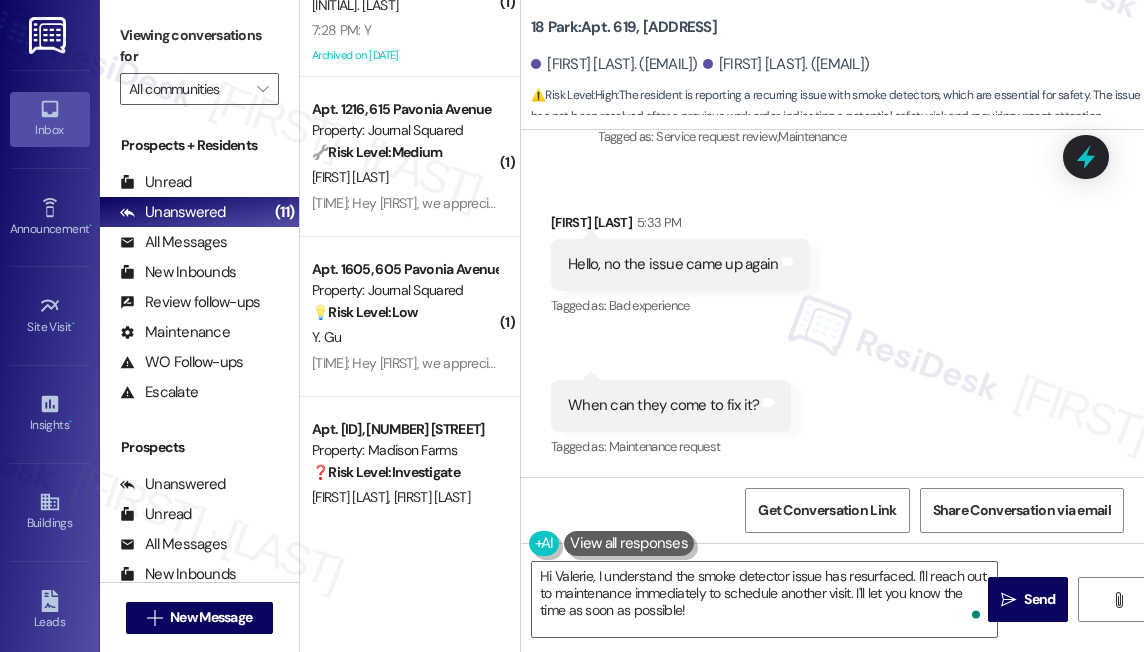 click on "Viewing conversations for All communities " at bounding box center [199, 62] 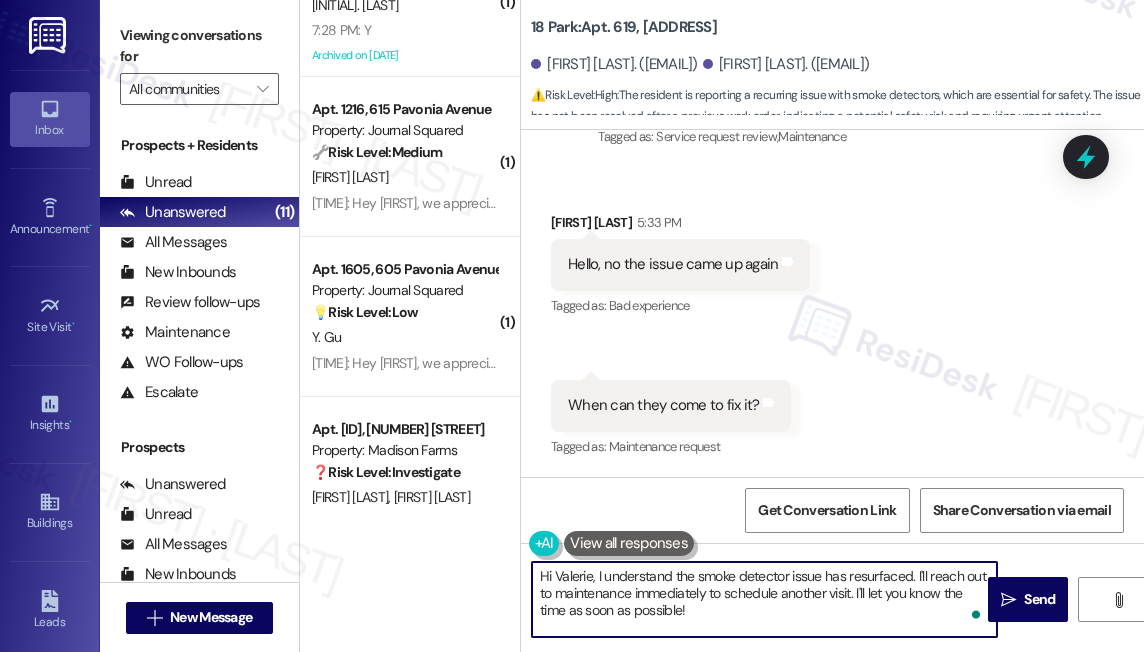 click on "Hi Valerie, I understand the smoke detector issue has resurfaced. I'll reach out to maintenance immediately to schedule another visit. I'll let you know the time as soon as possible!" at bounding box center [764, 599] 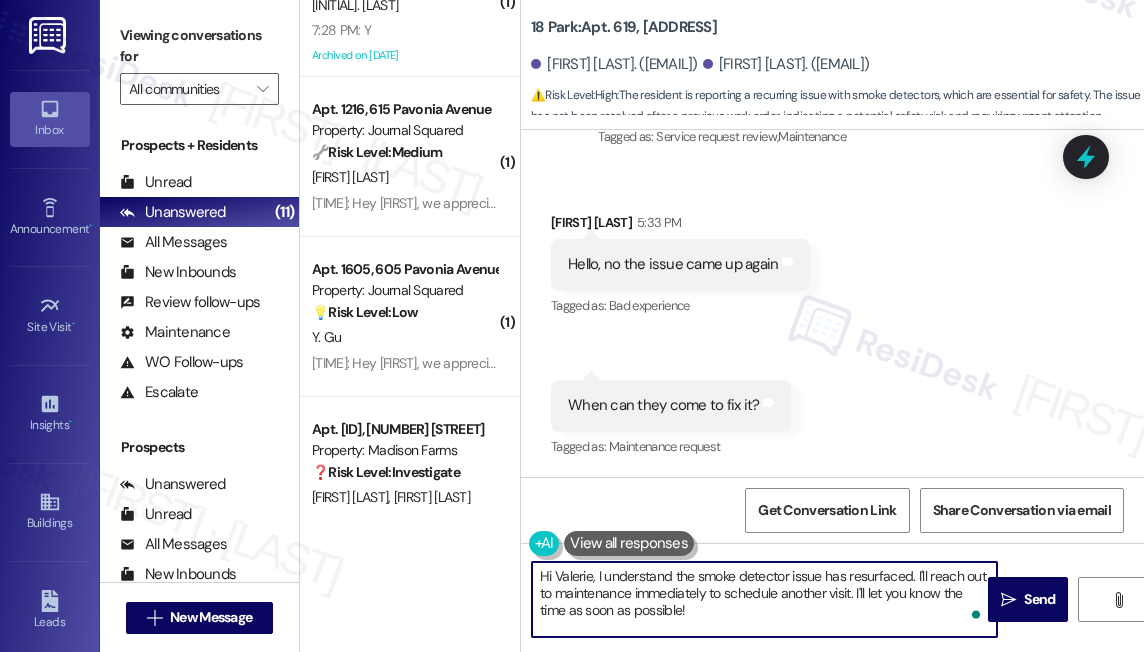 click on "Hi Valerie, I understand the smoke detector issue has resurfaced. I'll reach out to maintenance immediately to schedule another visit. I'll let you know the time as soon as possible!" at bounding box center [764, 599] 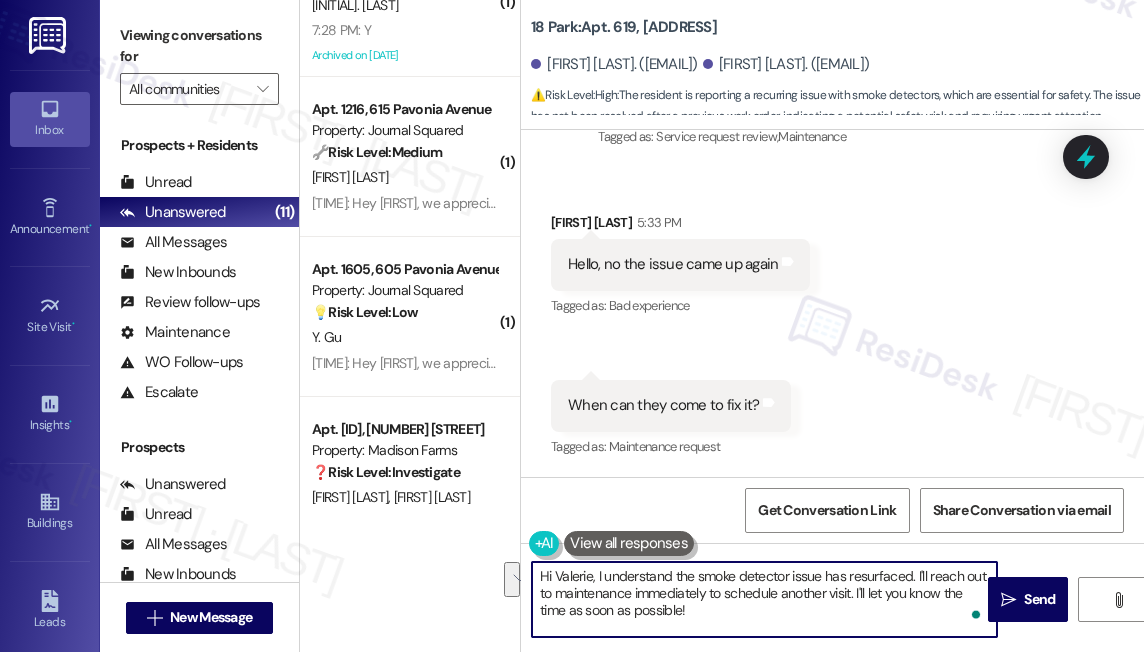 drag, startPoint x: 928, startPoint y: 577, endPoint x: 853, endPoint y: 592, distance: 76.48529 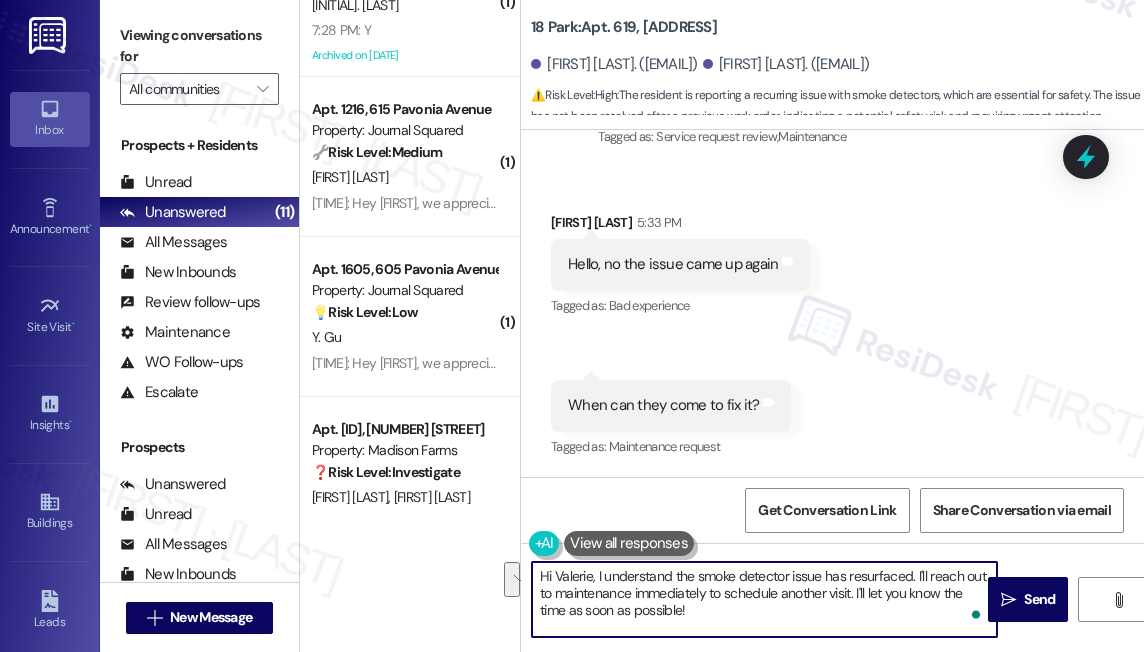 click on "Hi Valerie, I understand the smoke detector issue has resurfaced. I'll reach out to maintenance immediately to schedule another visit. I'll let you know the time as soon as possible!" at bounding box center [764, 599] 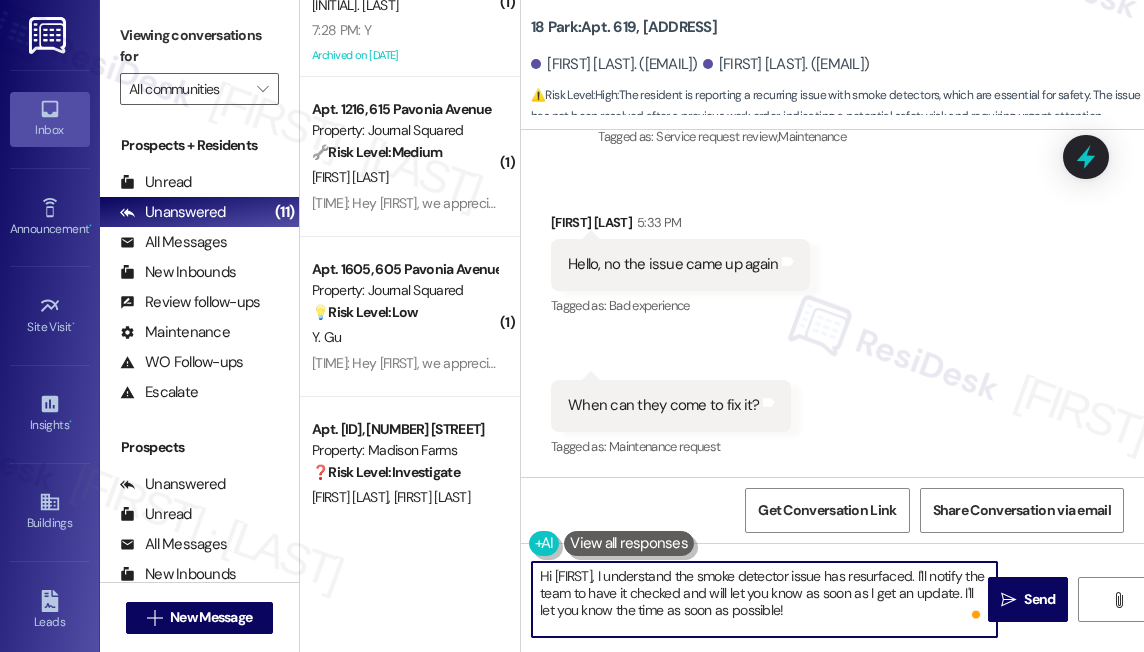 drag, startPoint x: 922, startPoint y: 602, endPoint x: 954, endPoint y: 589, distance: 34.539833 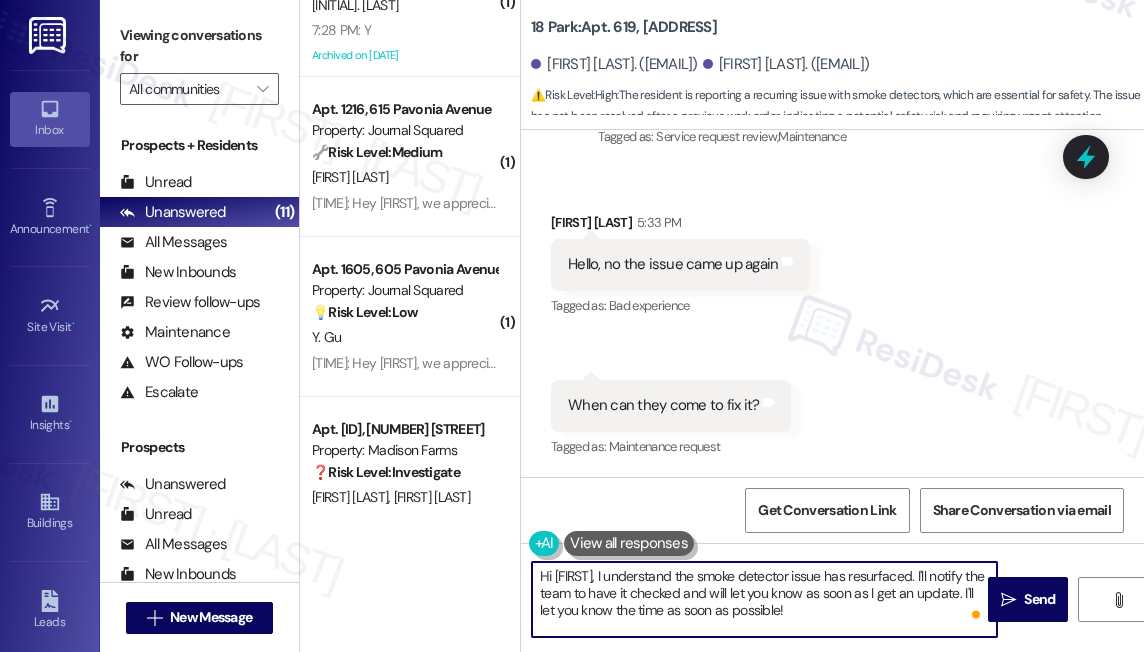 click on "Hi [FIRST], I understand the smoke detector issue has resurfaced. I'll notify the team to have it checked and will let you know as soon as I get an update. I'll let you know the time as soon as possible!" at bounding box center [764, 599] 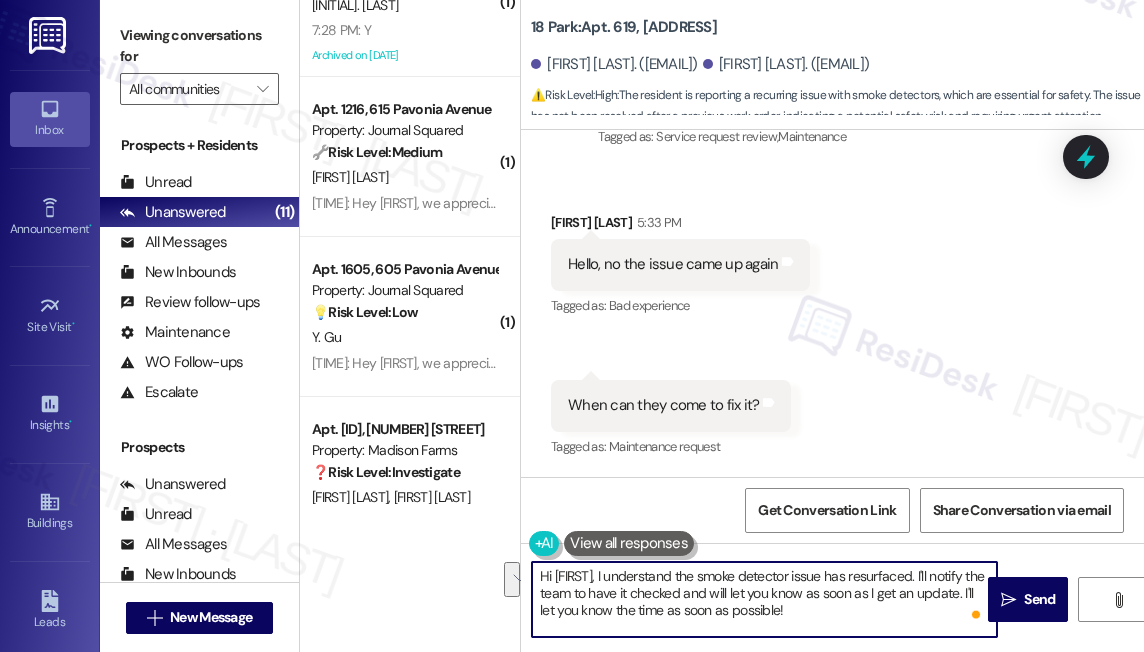 drag, startPoint x: 961, startPoint y: 608, endPoint x: 961, endPoint y: 590, distance: 18 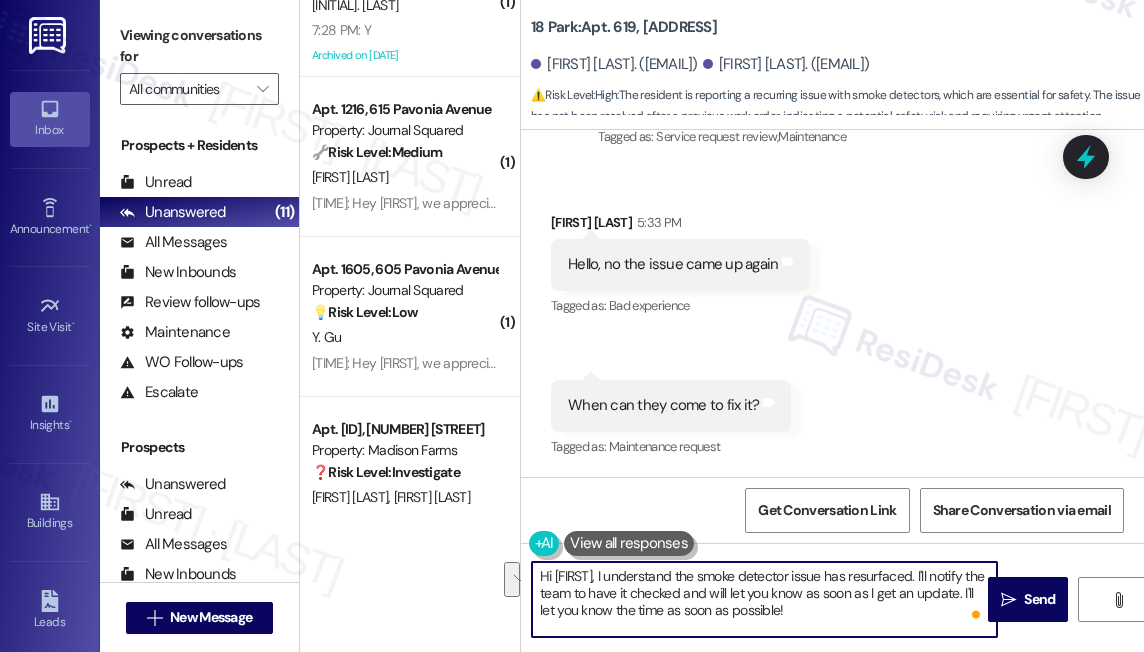click on "Hi [FIRST], I understand the smoke detector issue has resurfaced. I'll notify the team to have it checked and will let you know as soon as I get an update. I'll let you know the time as soon as possible!" at bounding box center (764, 599) 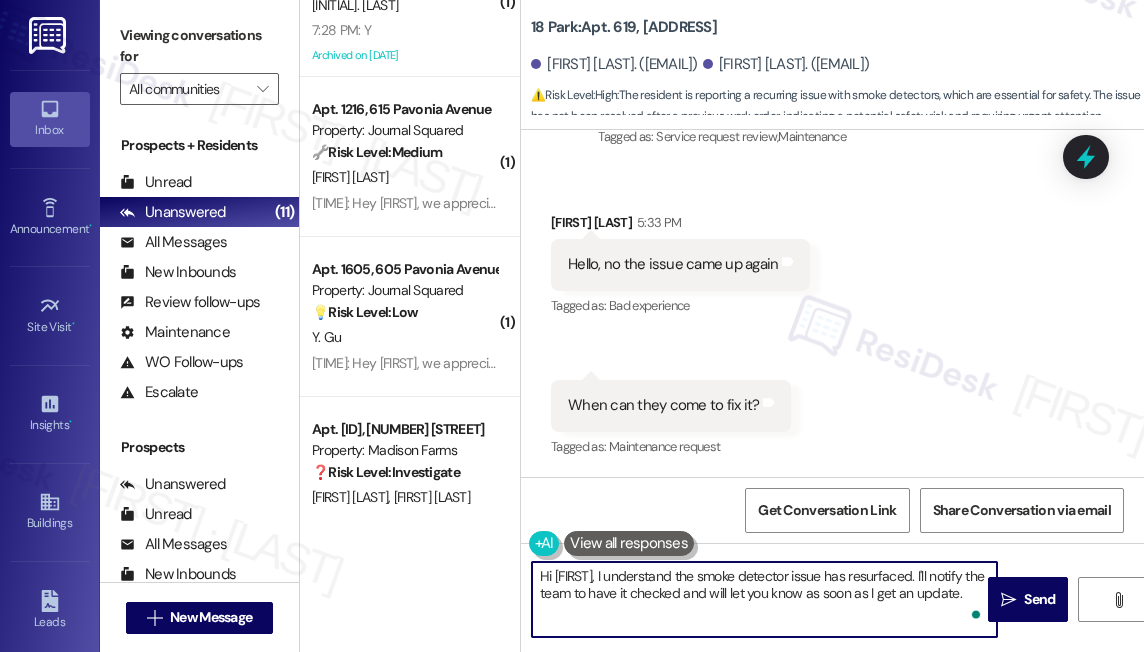 click on "Hi [FIRST], I understand the smoke detector issue has resurfaced. I'll notify the team to have it checked and will let you know as soon as I get an update." at bounding box center (764, 599) 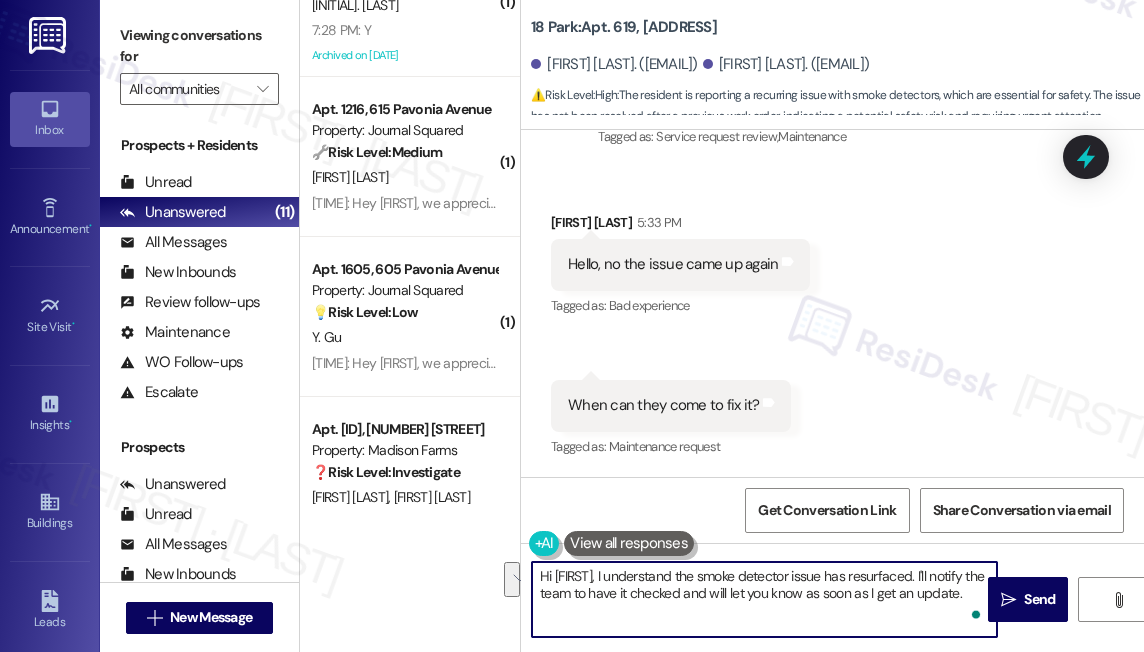 type on "Hi [FIRST], I understand the smoke detector issue has resurfaced. I'll notify the team to have it checked and will let you know as soon as I get an update." 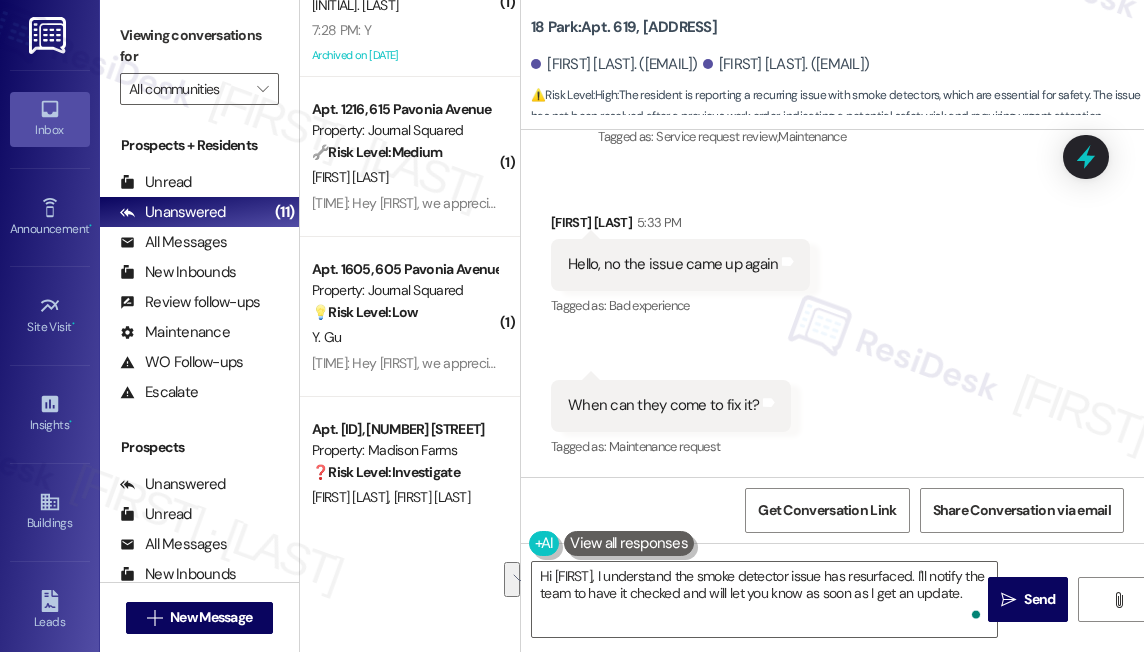 click on "Received via SMS Valerie Ho [TIME] Hello, no the issue came up again Tags and notes Tagged as: Bad experience Click to highlight conversations about Bad experience Received via SMS [TIME] Valerie Ho Question [TIME] When can they come to fix it? Tags and notes Tagged as: Maintenance request Click to highlight conversations about Maintenance request" at bounding box center [832, 322] 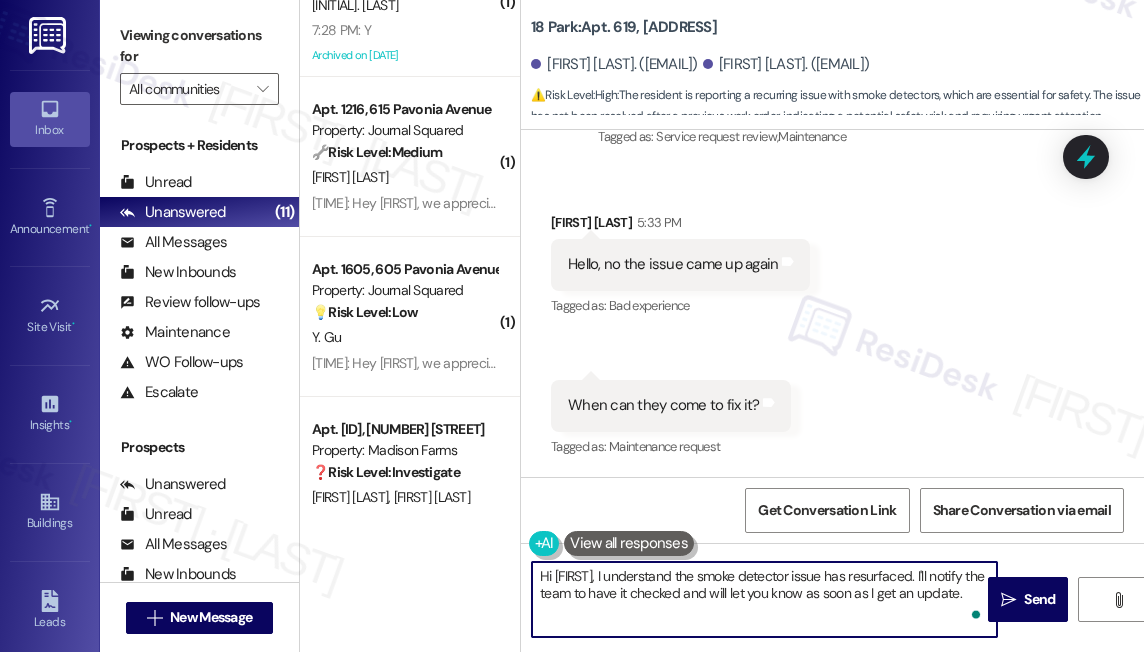click on "Hi [FIRST], I understand the smoke detector issue has resurfaced. I'll notify the team to have it checked and will let you know as soon as I get an update." at bounding box center [764, 599] 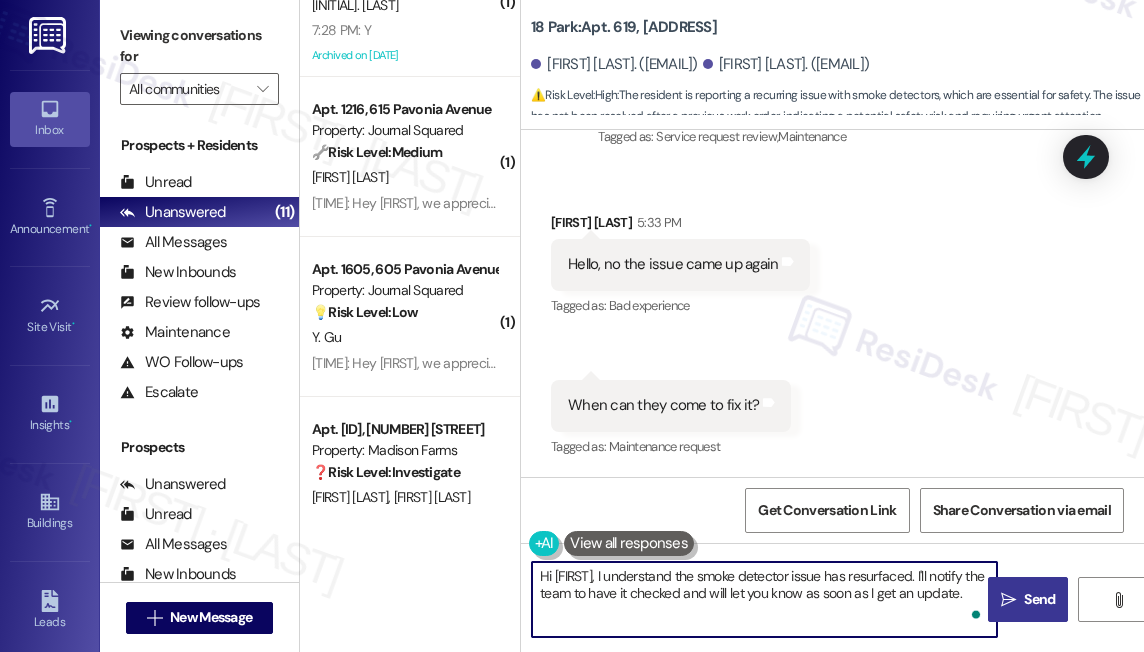 click on "Send" at bounding box center [1039, 599] 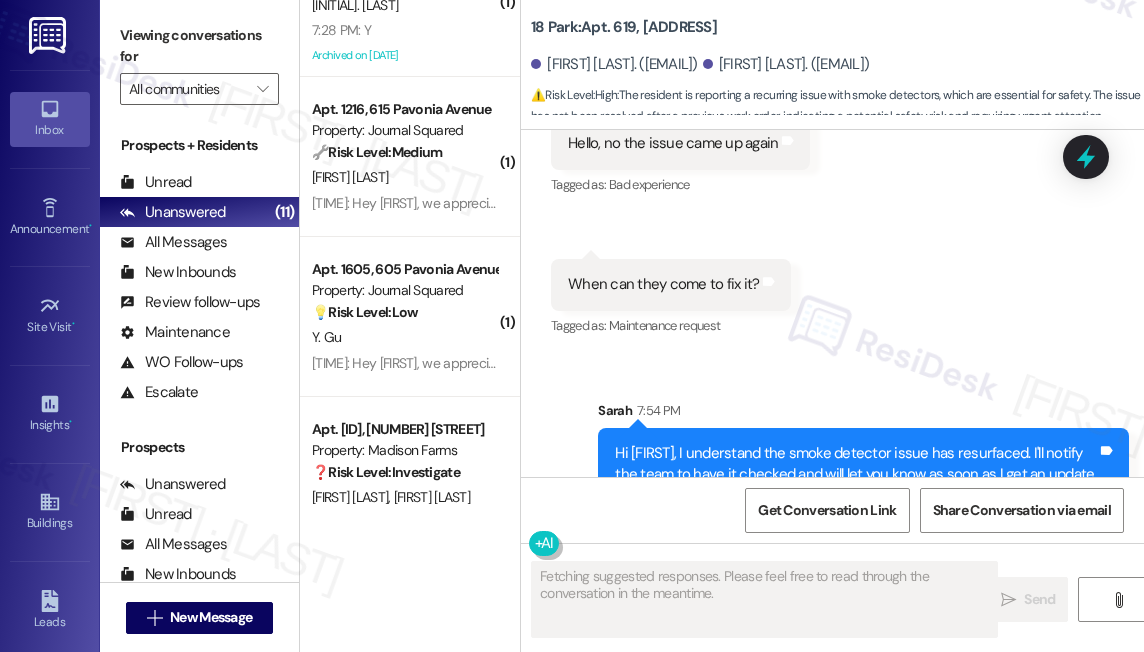 scroll, scrollTop: 1141, scrollLeft: 0, axis: vertical 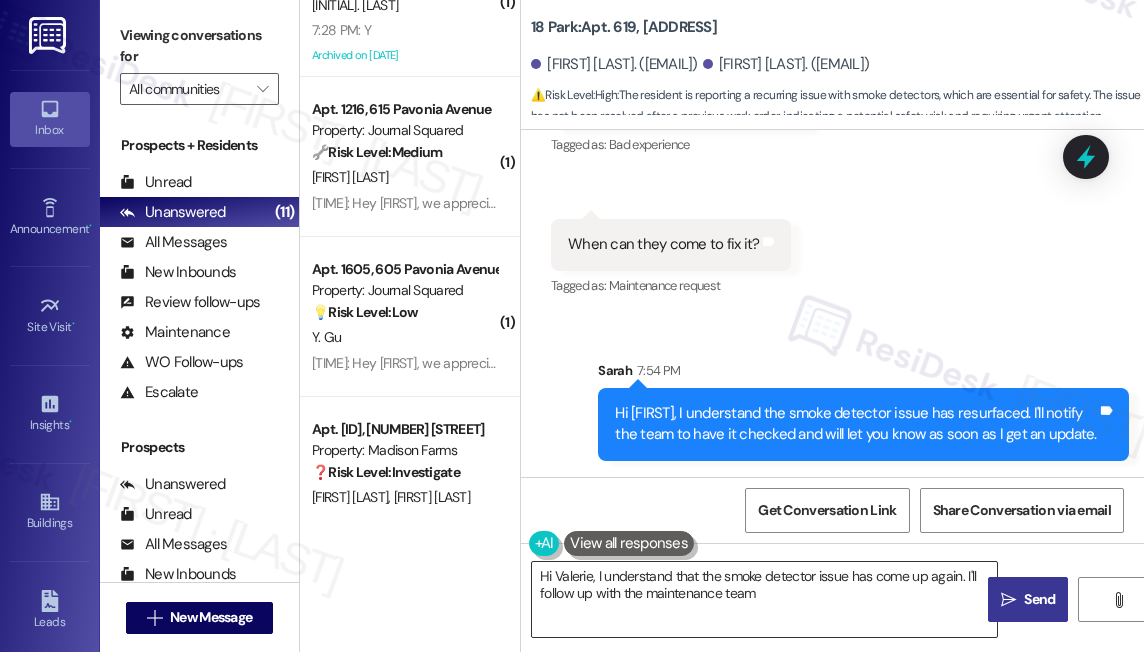 click on "Hi [FIRST], I understand that the smoke detector issue has come up again. I'll follow up with the" at bounding box center [764, 599] 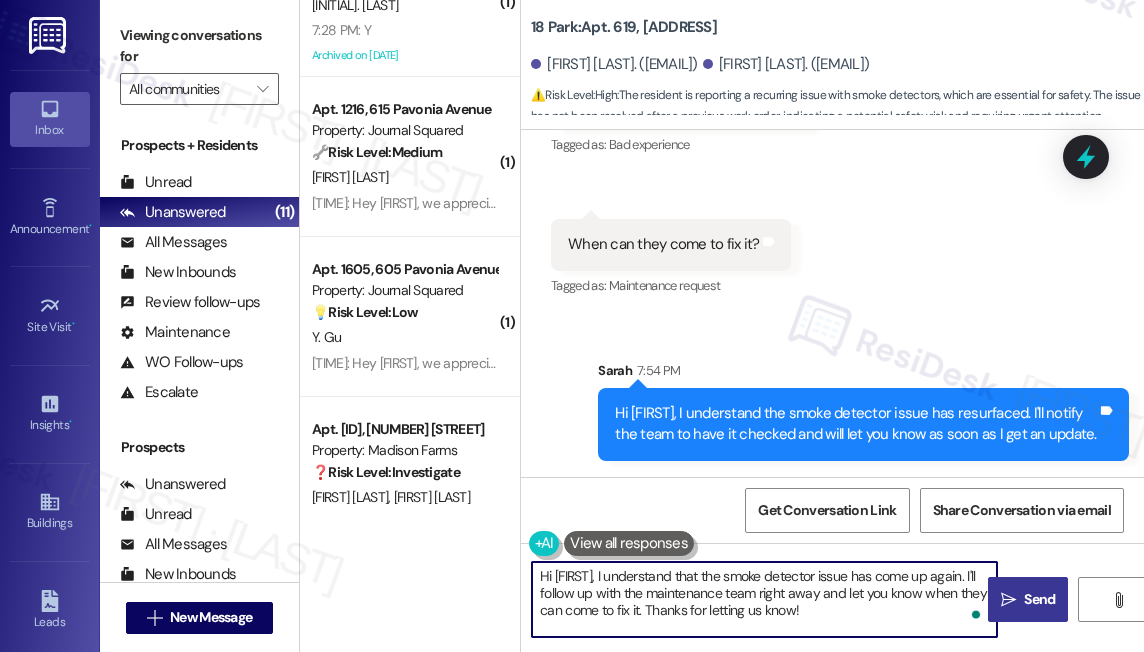 click on "Hi [FIRST], I understand that the smoke detector issue has come up again. I'll follow up with the maintenance team right away and let you know when they can come to fix it. Thanks for letting us know!" at bounding box center (764, 599) 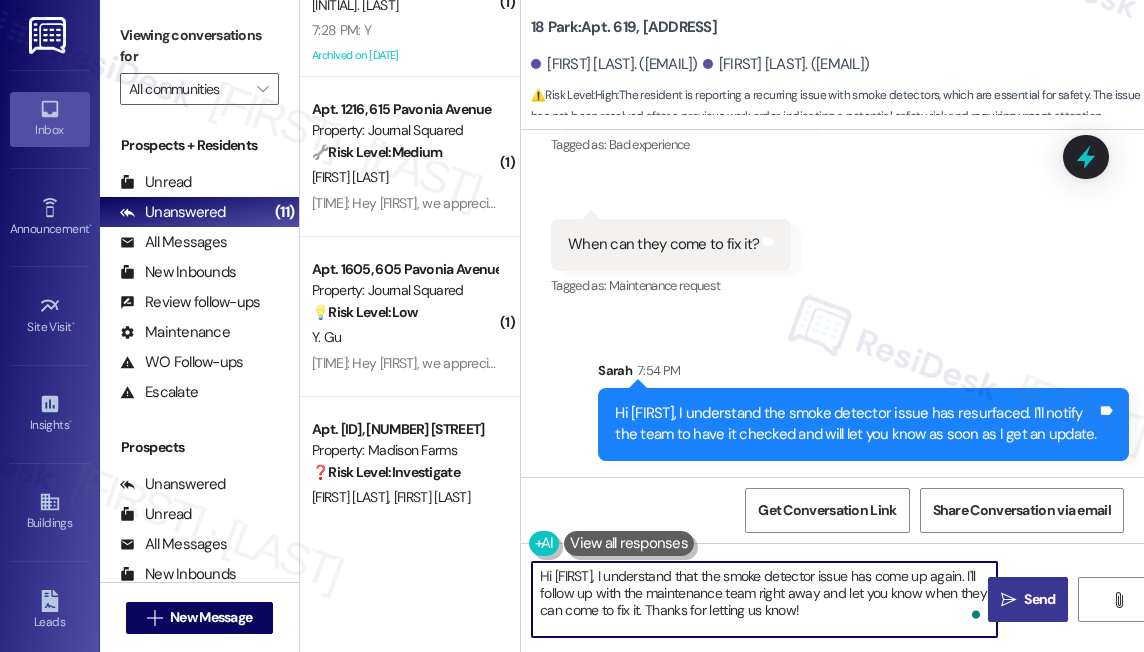 click on "Hi [FIRST], I understand that the smoke detector issue has come up again. I'll follow up with the maintenance team right away and let you know when they can come to fix it. Thanks for letting us know!" at bounding box center (764, 599) 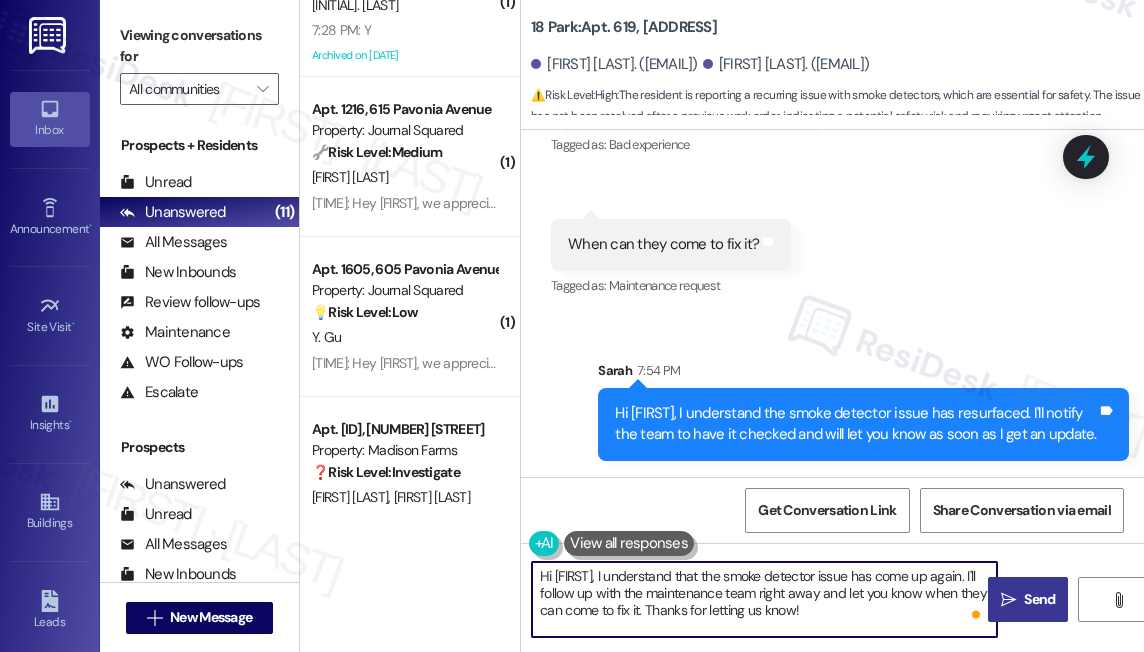 click on "Hi [FIRST], I understand that the smoke detector issue has come up again. I'll follow up with the maintenance team right away and let you know when they can come to fix it. Thanks for letting us know!" at bounding box center [764, 599] 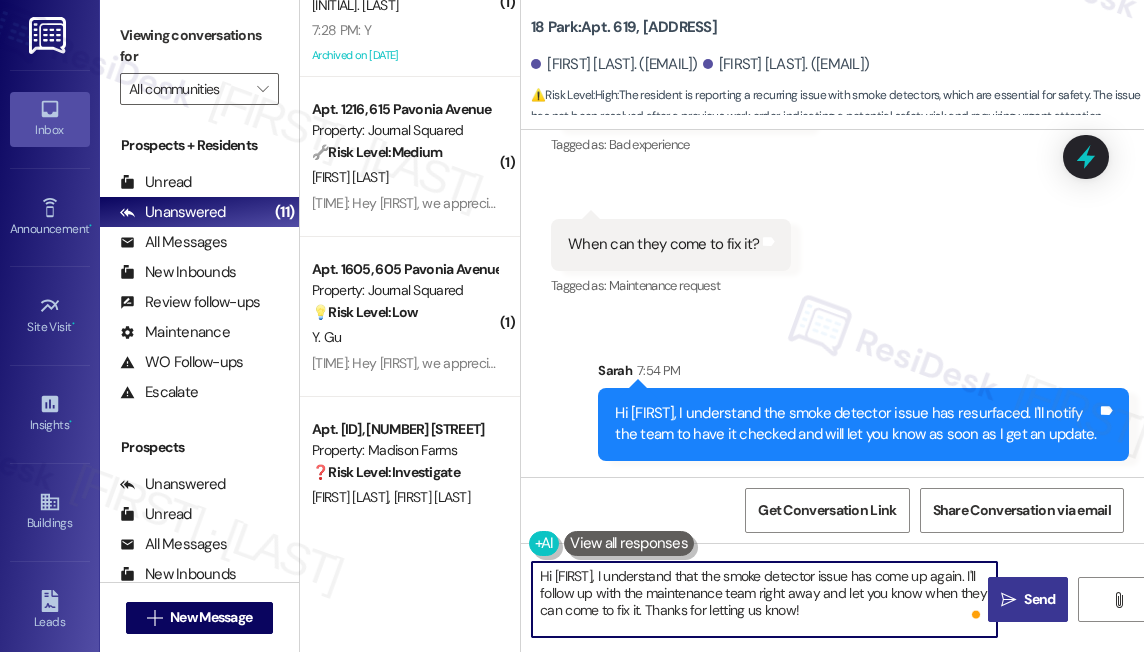 click on "Hi [FIRST], I understand that the smoke detector issue has come up again. I'll follow up with the maintenance team right away and let you know when they can come to fix it. Thanks for letting us know!" at bounding box center (764, 599) 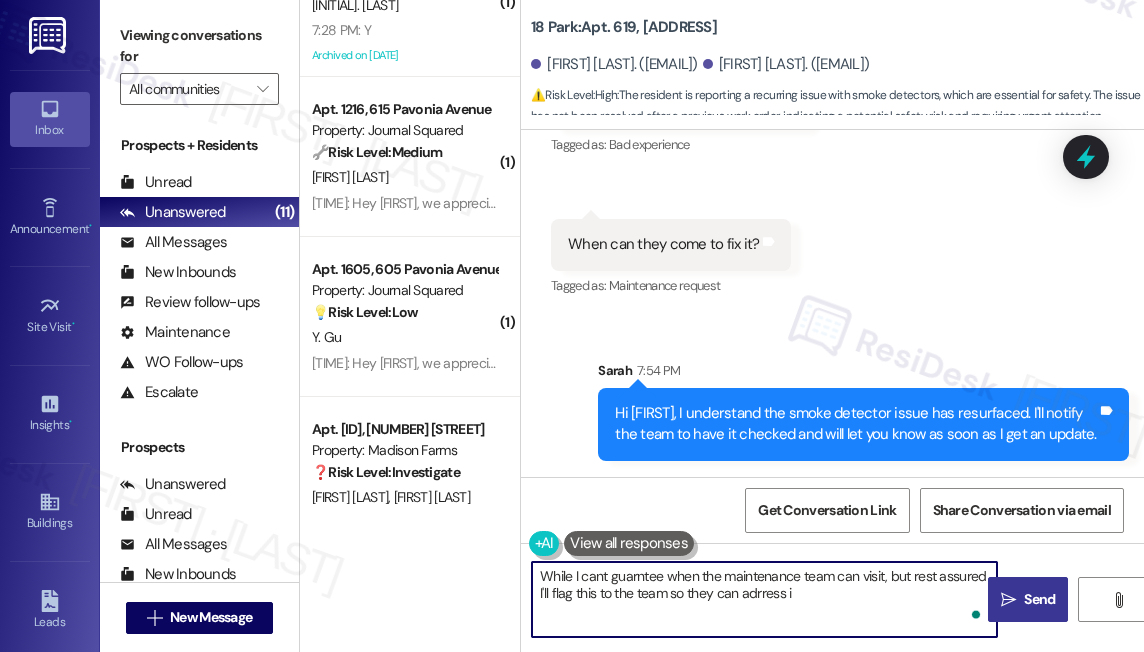 type on "While I cant guarntee when the maintenance team can visit, but rest assured I'll flag this to the team so they can adrress it" 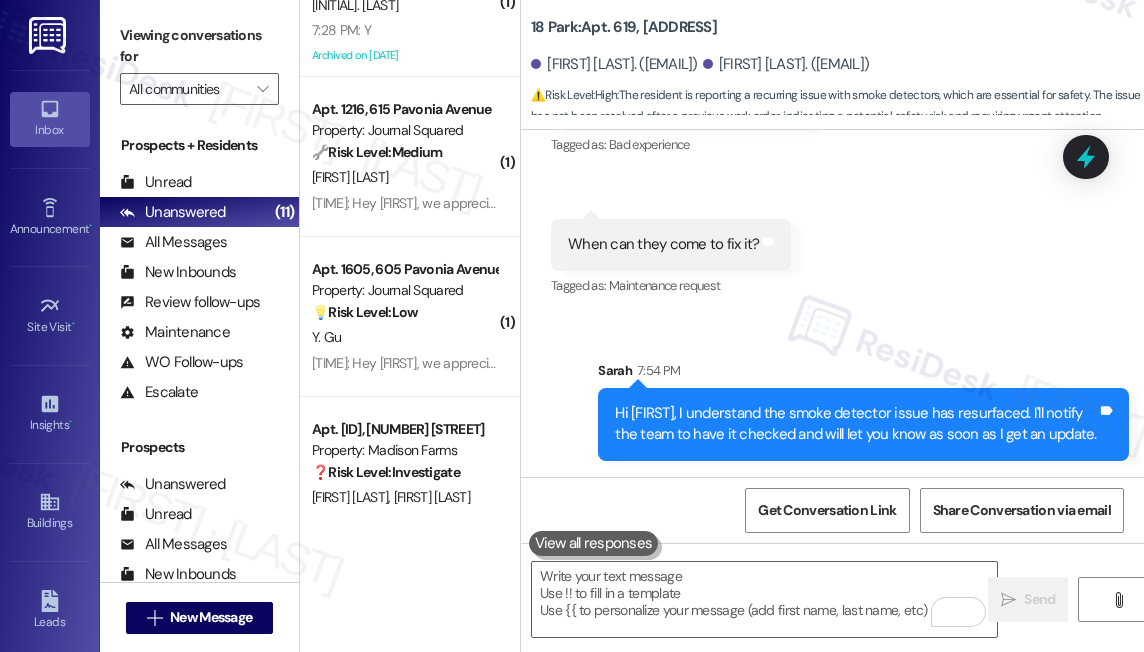 click on "Viewing conversations for" at bounding box center (199, 46) 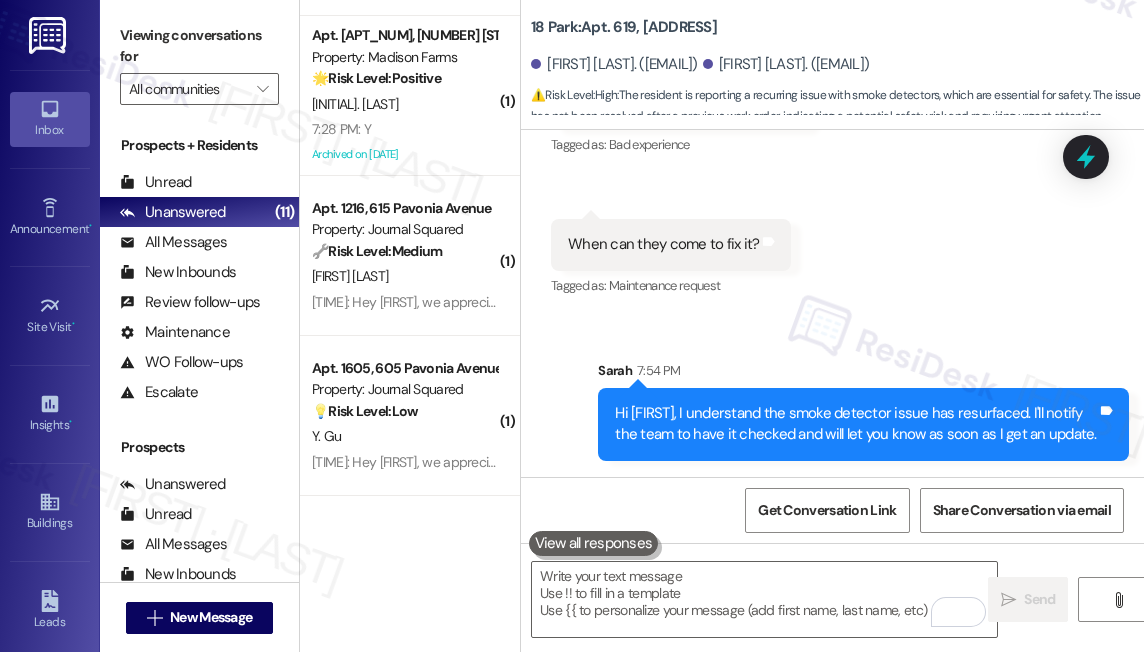 scroll, scrollTop: 1046, scrollLeft: 0, axis: vertical 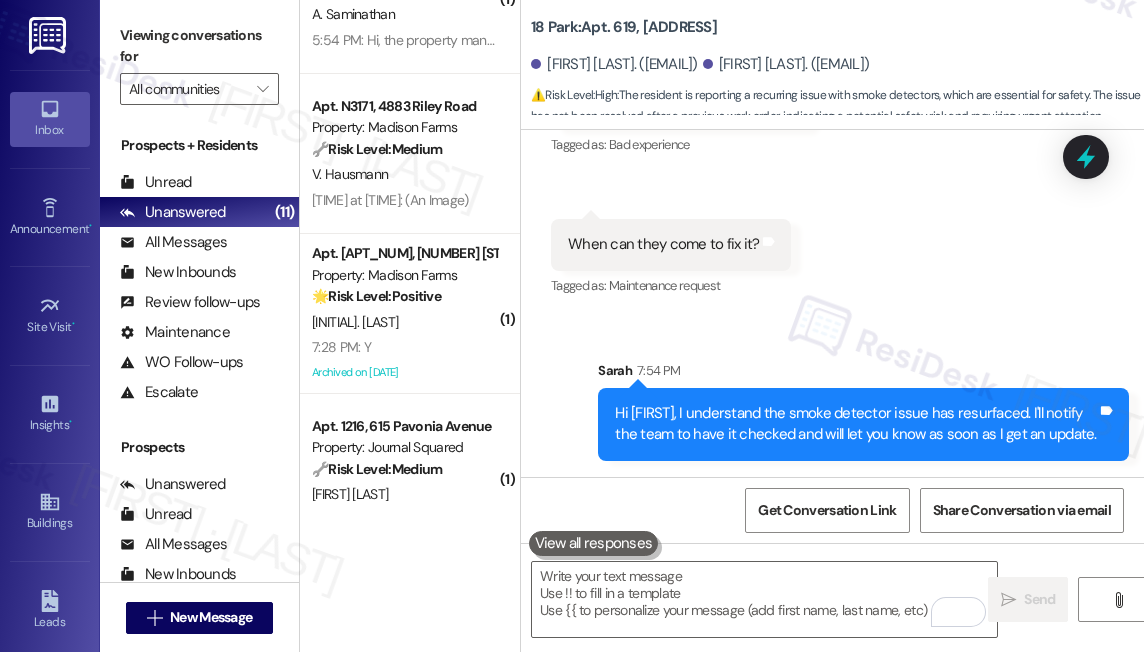 click on "Viewing conversations for" at bounding box center [199, 46] 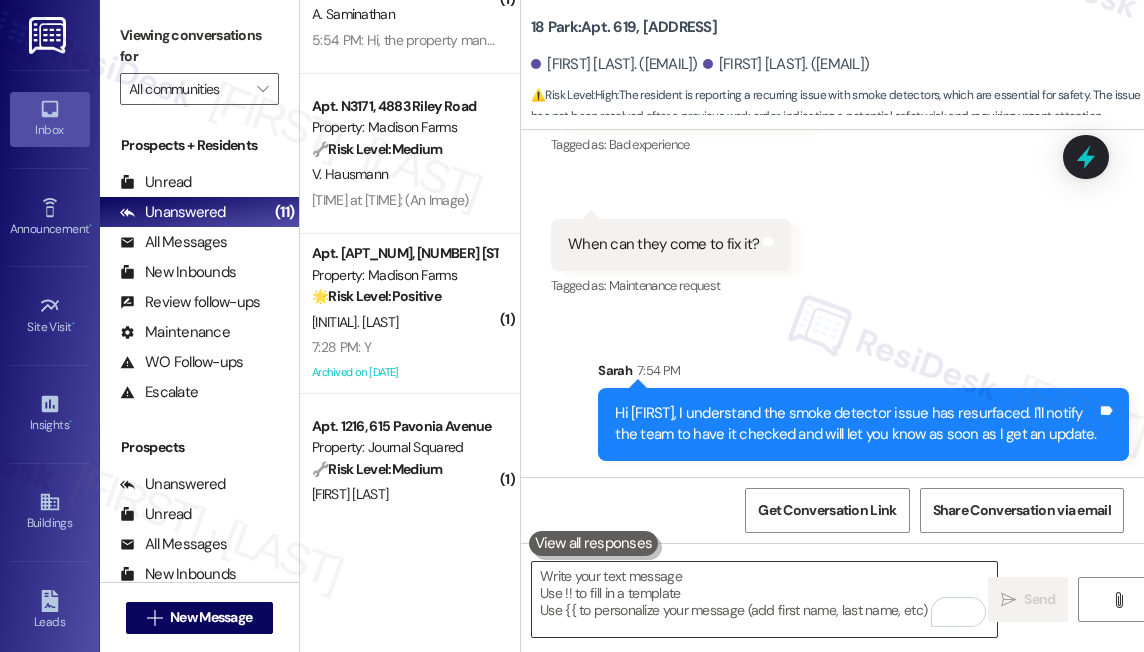 click at bounding box center (764, 599) 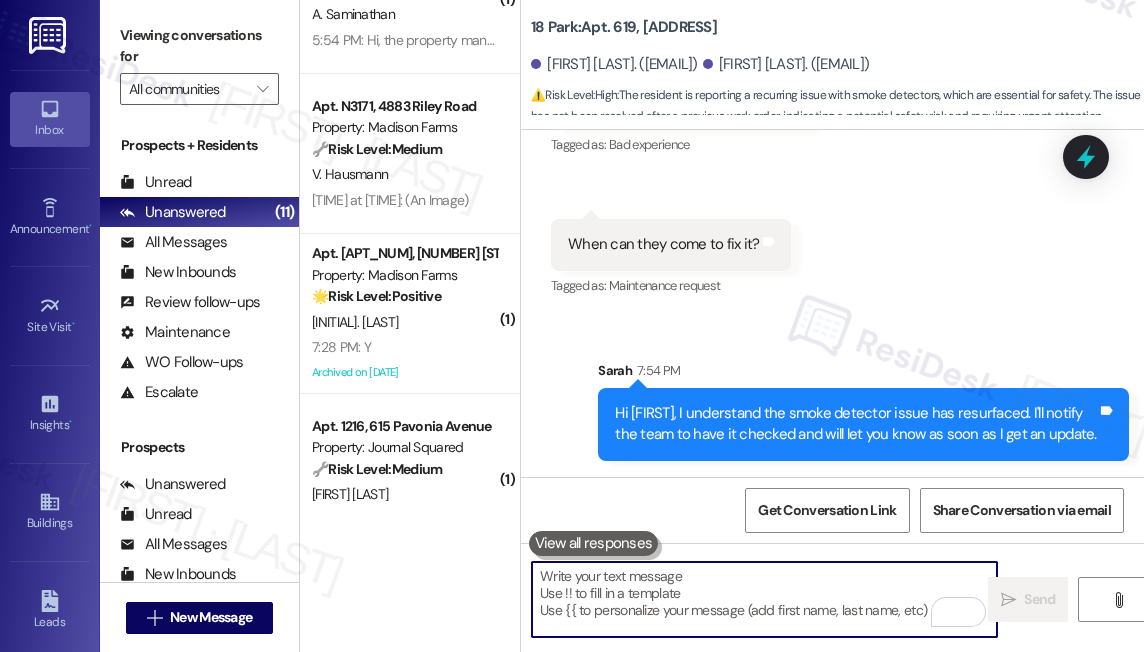paste on "“While I can’t guarantee the exact time the maintenance team can visit, please rest assured I’ll flag this to them so it can be addressed as soon as possible.”" 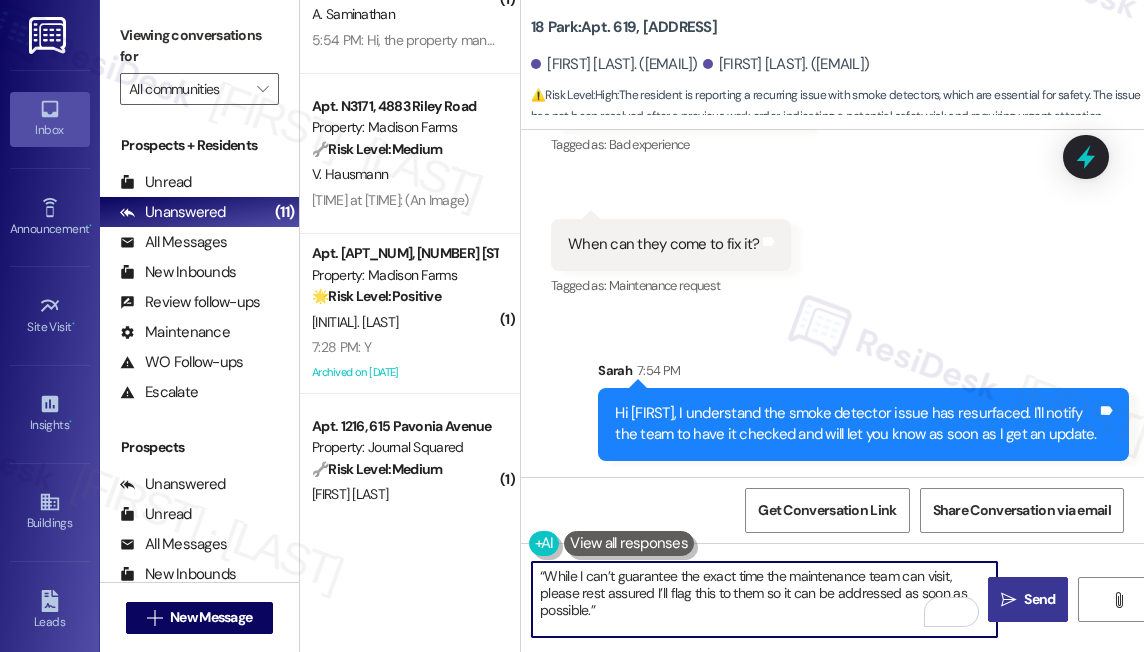 scroll, scrollTop: 16, scrollLeft: 0, axis: vertical 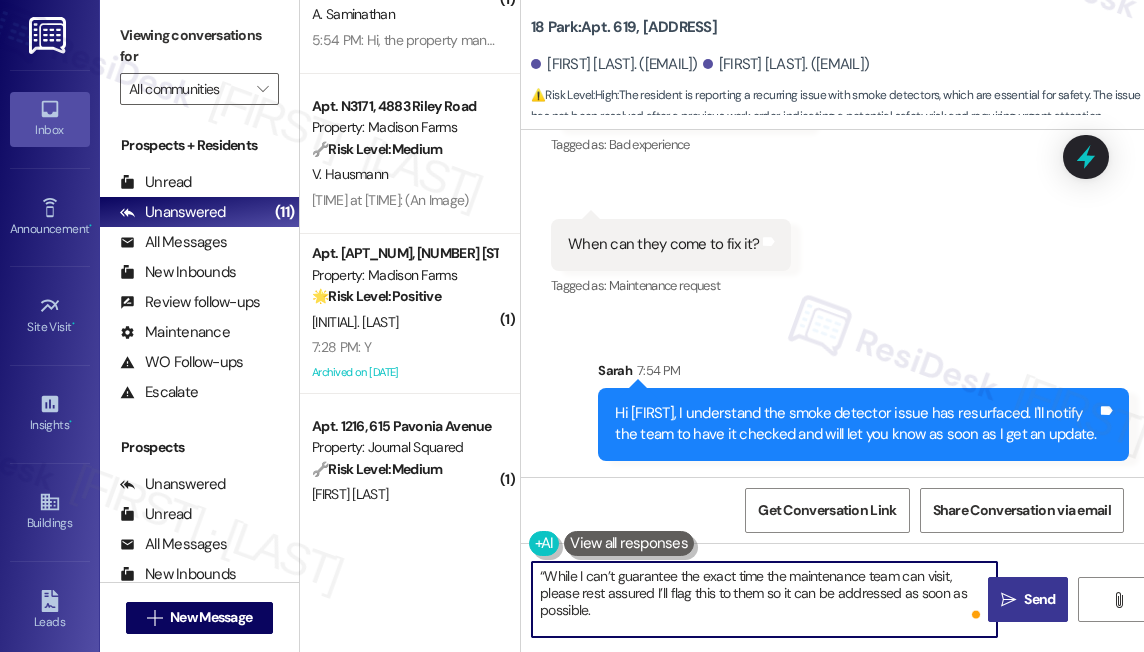 drag, startPoint x: 541, startPoint y: 570, endPoint x: 517, endPoint y: 569, distance: 24.020824 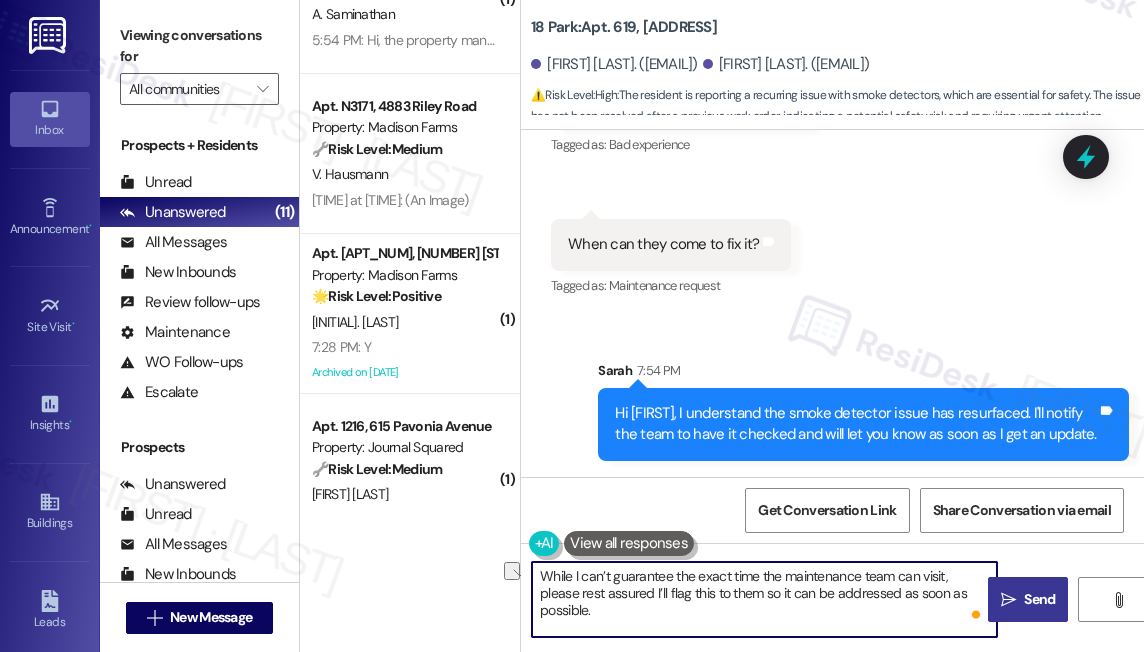 drag, startPoint x: 974, startPoint y: 592, endPoint x: 862, endPoint y: 592, distance: 112 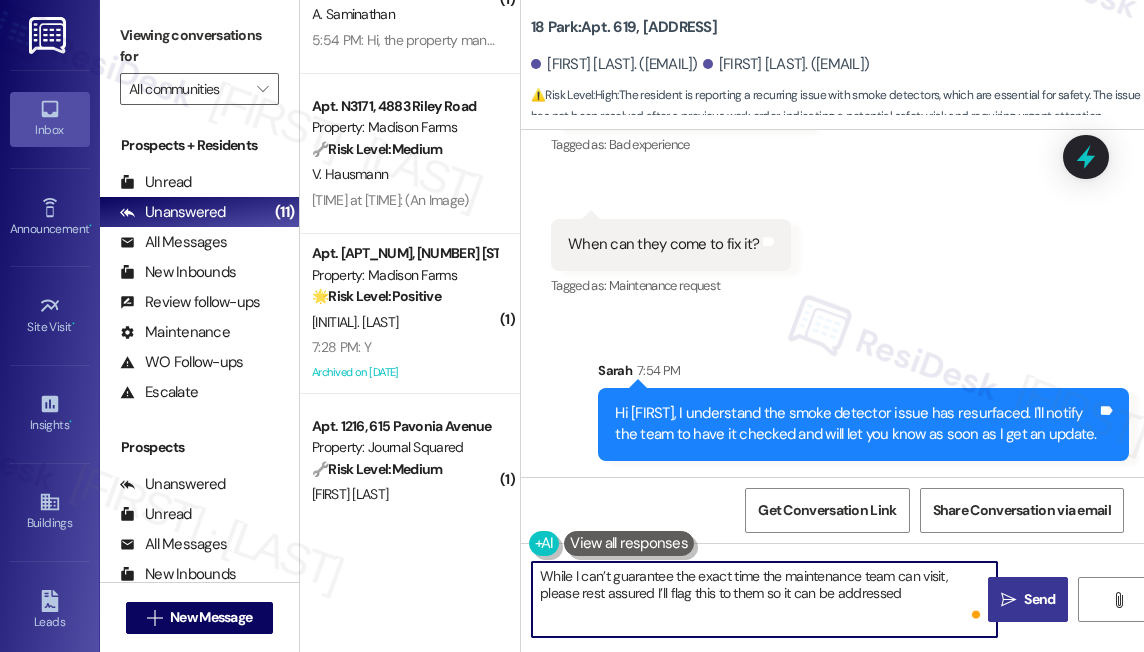 type on "While I can’t guarantee the exact time the maintenance team can visit, please rest assured I’ll flag this to them so it can be addressed." 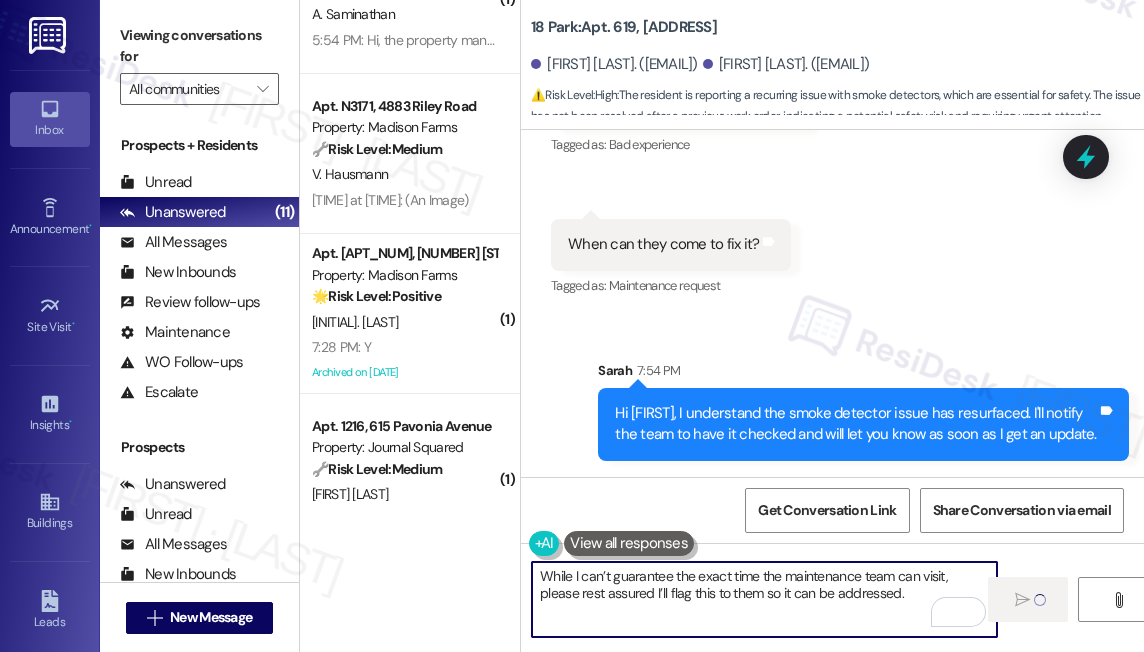type 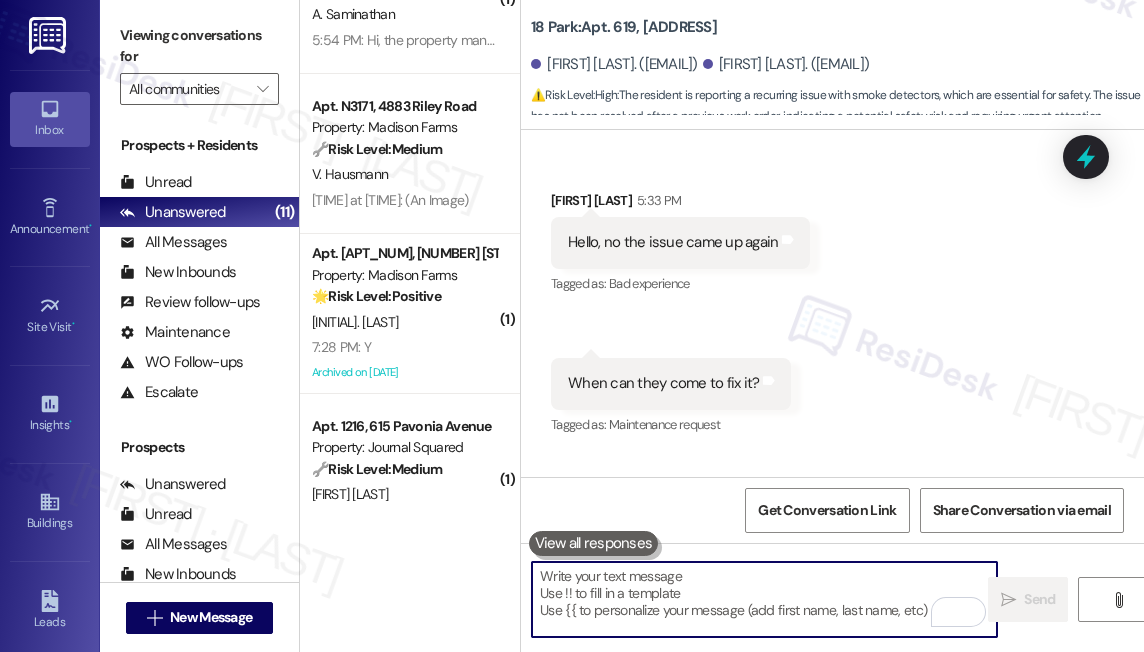 scroll, scrollTop: 1301, scrollLeft: 0, axis: vertical 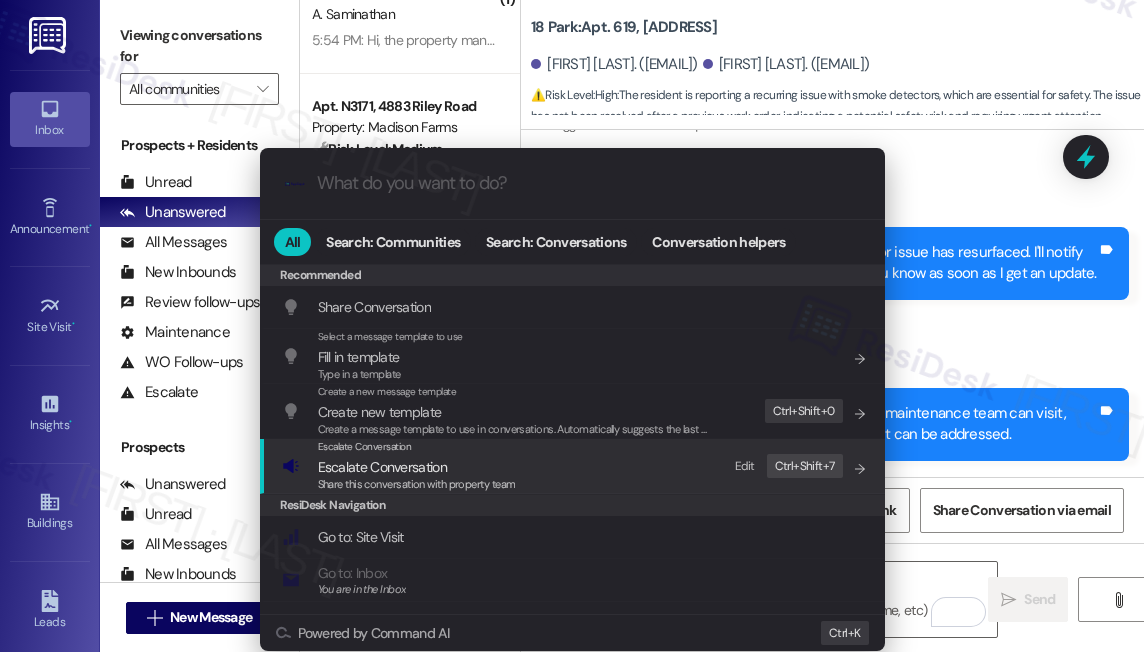 click on "Escalate Conversation Escalate Conversation Share this conversation with property team Edit Ctrl+ Shift+ 7" at bounding box center (574, 466) 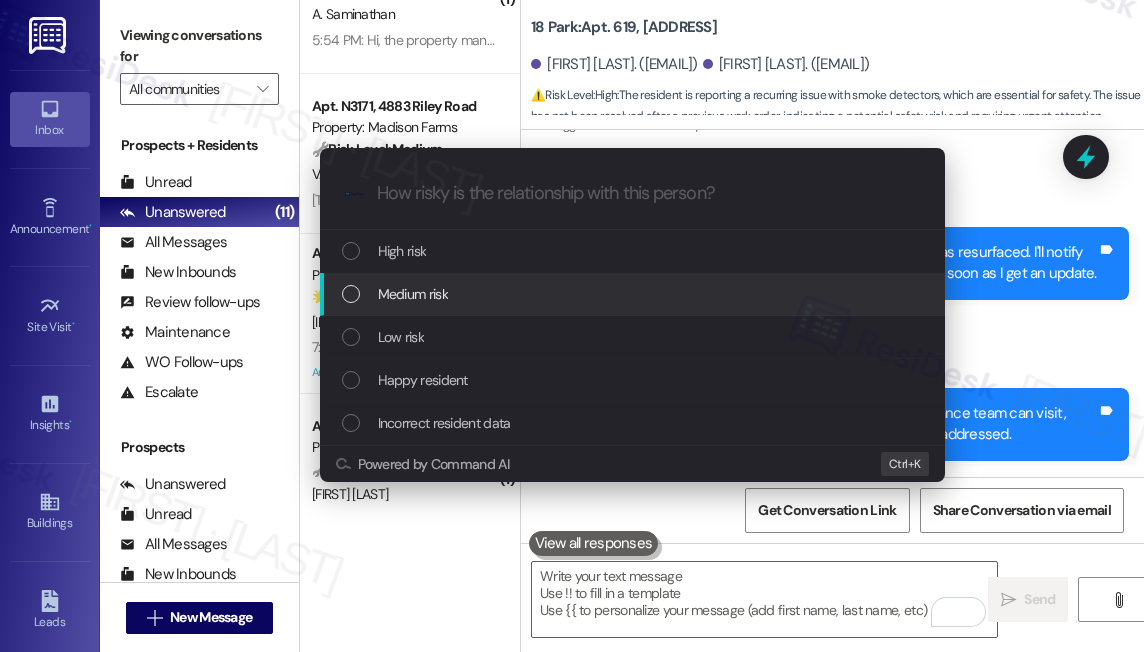 click on "Medium risk" at bounding box center (413, 294) 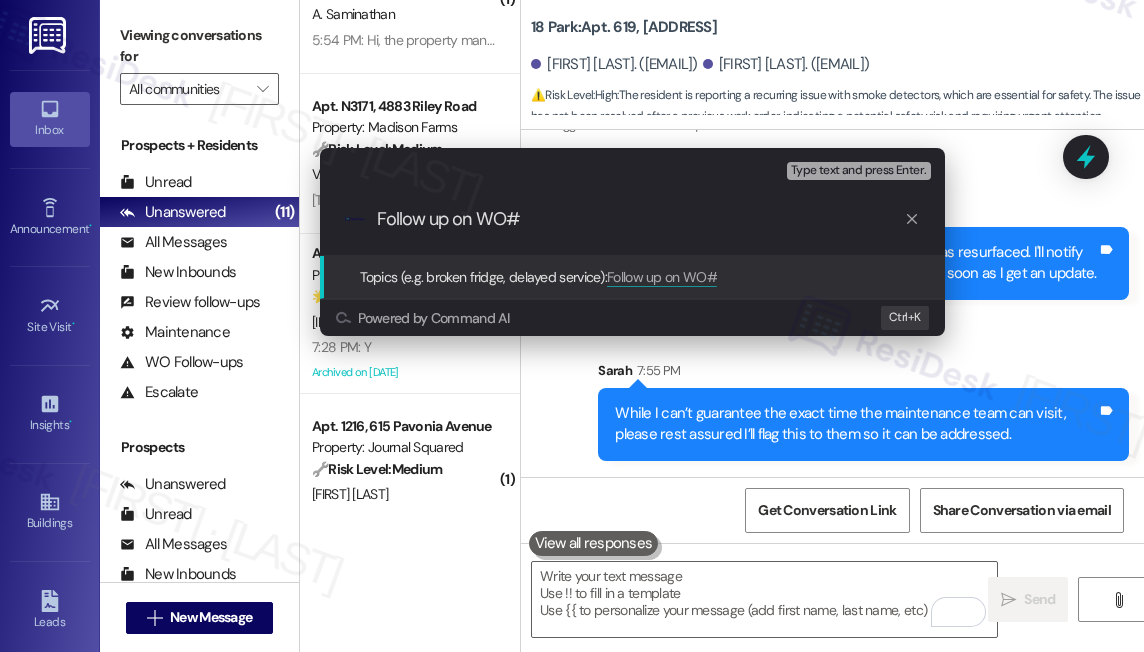 paste on "“While I can’t guarantee the exact time the maintenance team can visit, please rest assured I’ll flag this to them so it can be addressed as soon as possible.”" 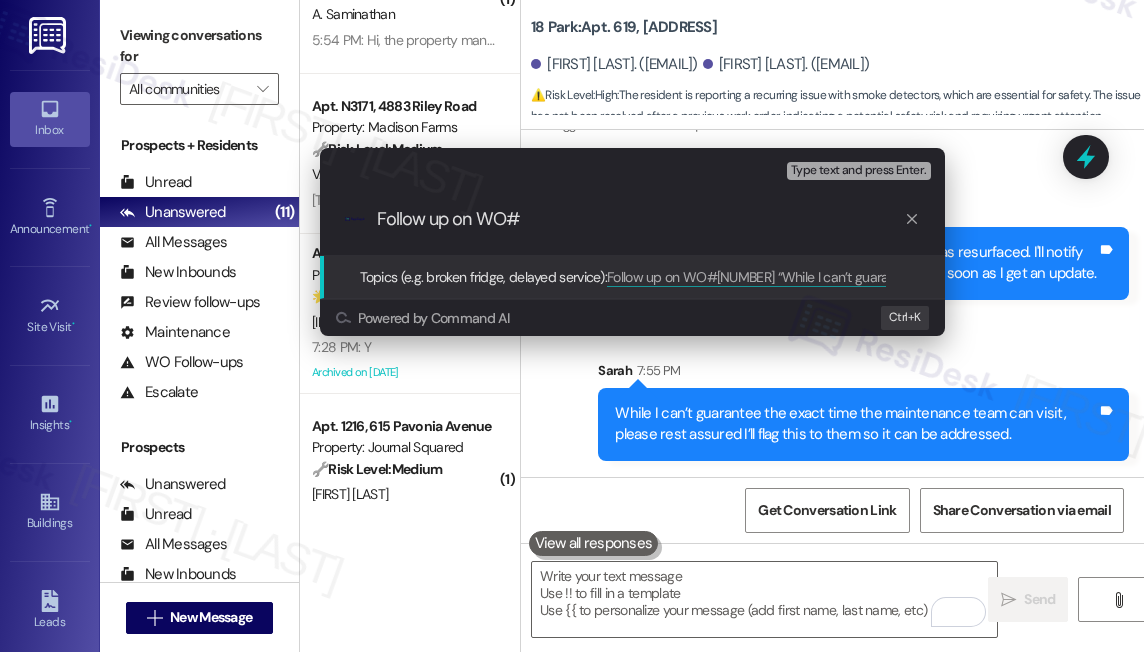 scroll, scrollTop: 0, scrollLeft: 0, axis: both 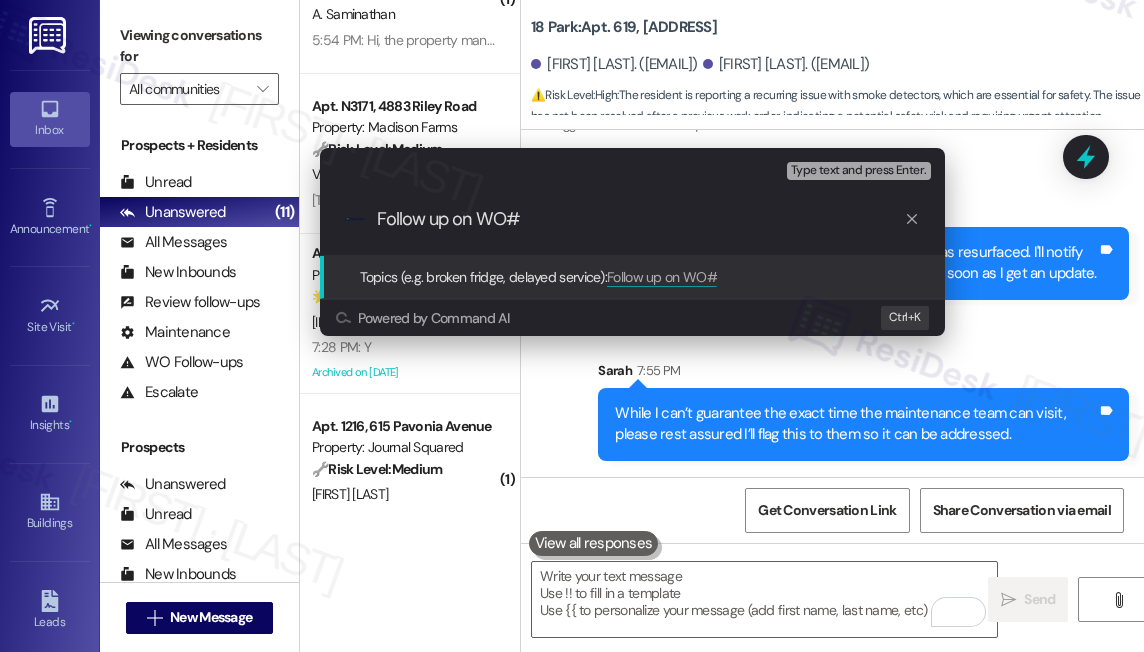 drag, startPoint x: 191, startPoint y: 0, endPoint x: 560, endPoint y: 220, distance: 429.60562 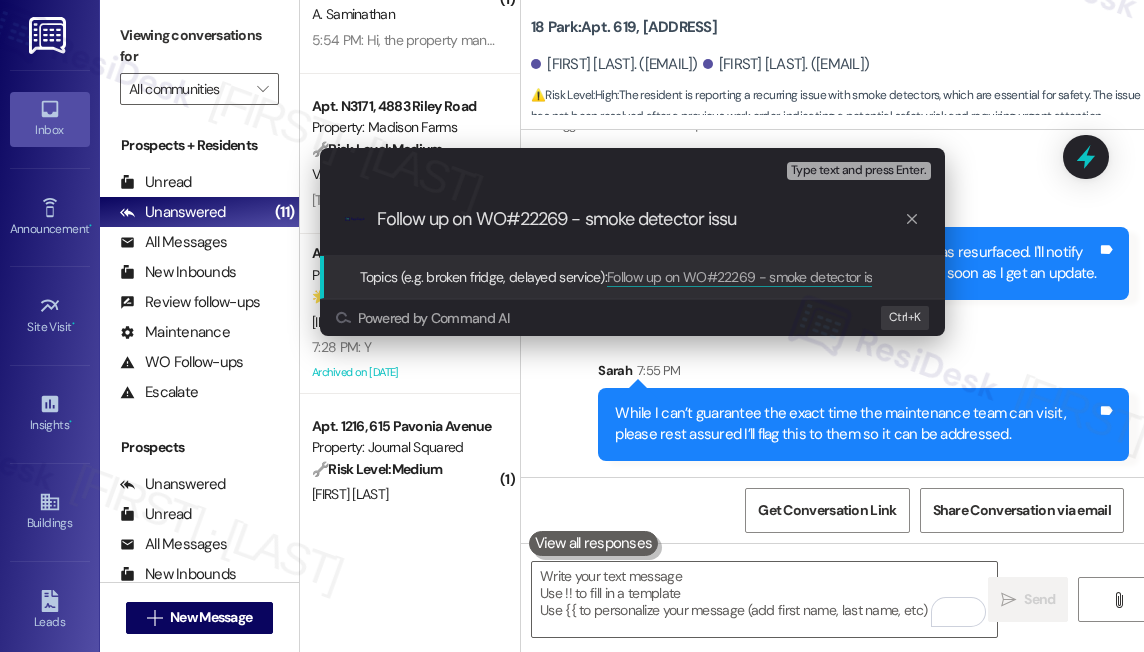 type on "Follow up on WO#[NUMBER] - smoke detector issue" 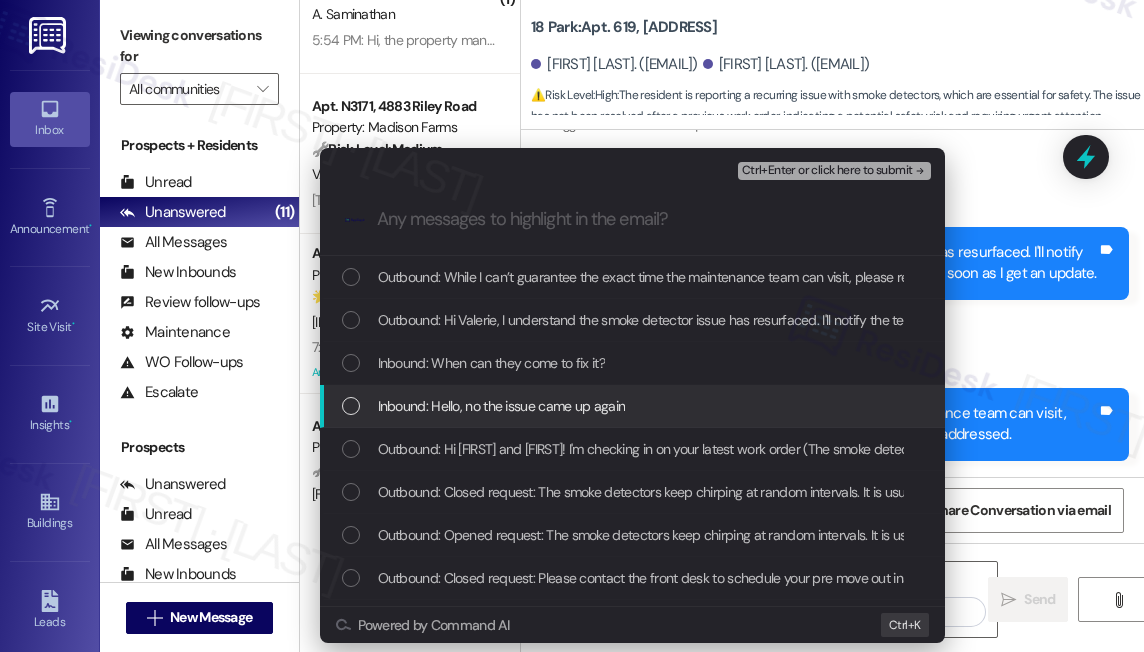 type 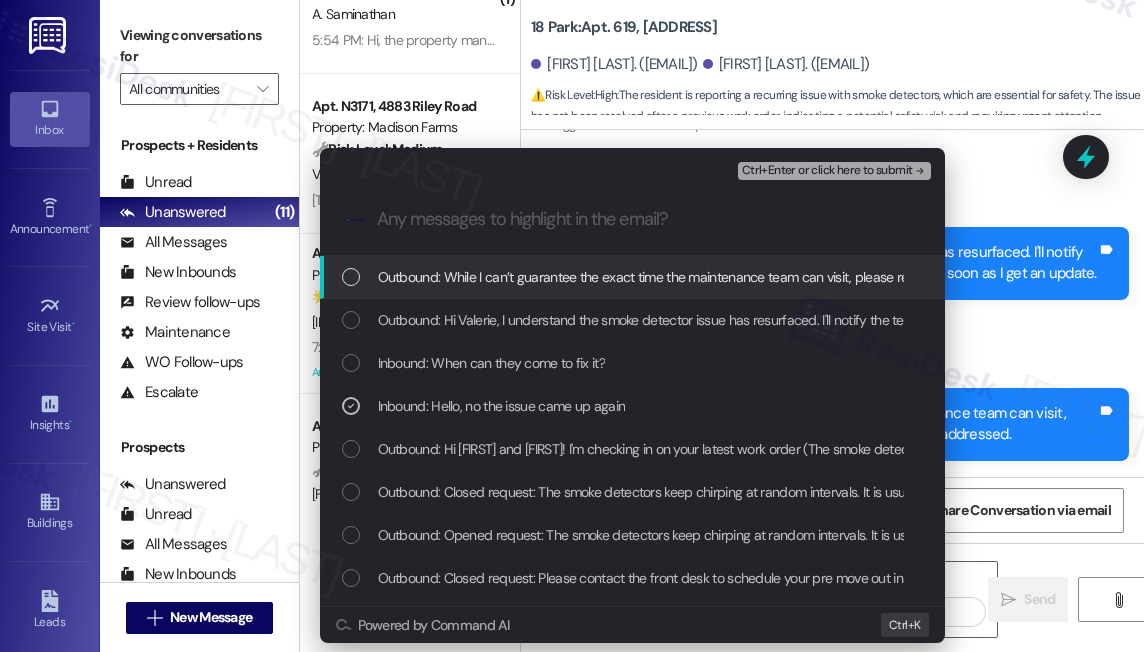 click on "Ctrl+Enter or click here to submit" at bounding box center [827, 171] 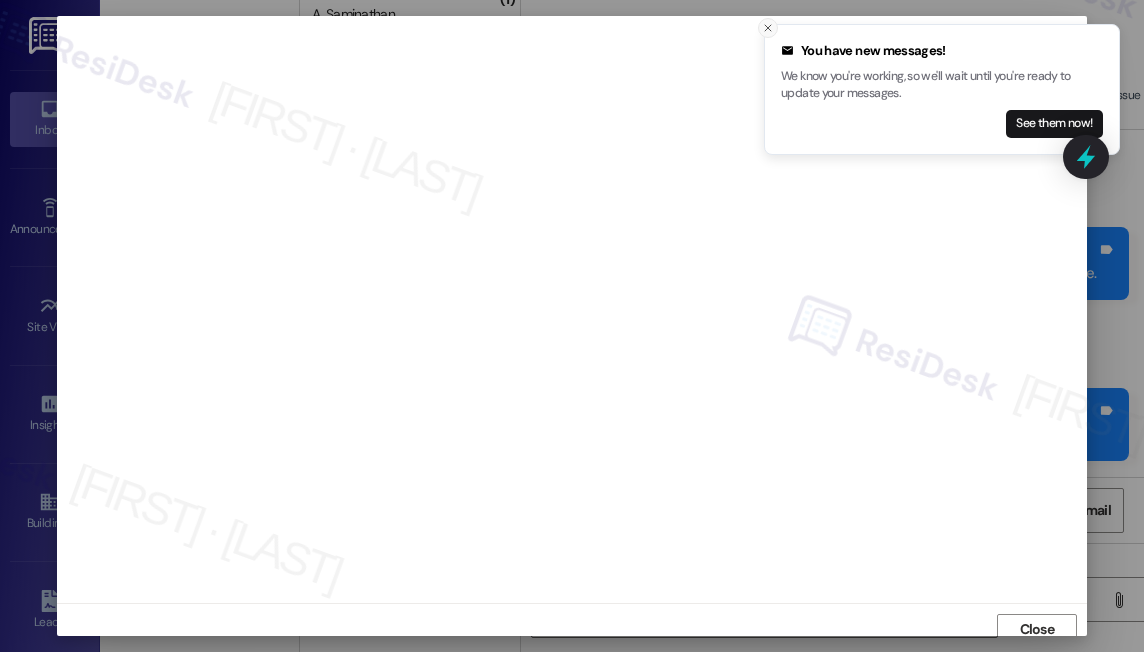 scroll, scrollTop: 9, scrollLeft: 0, axis: vertical 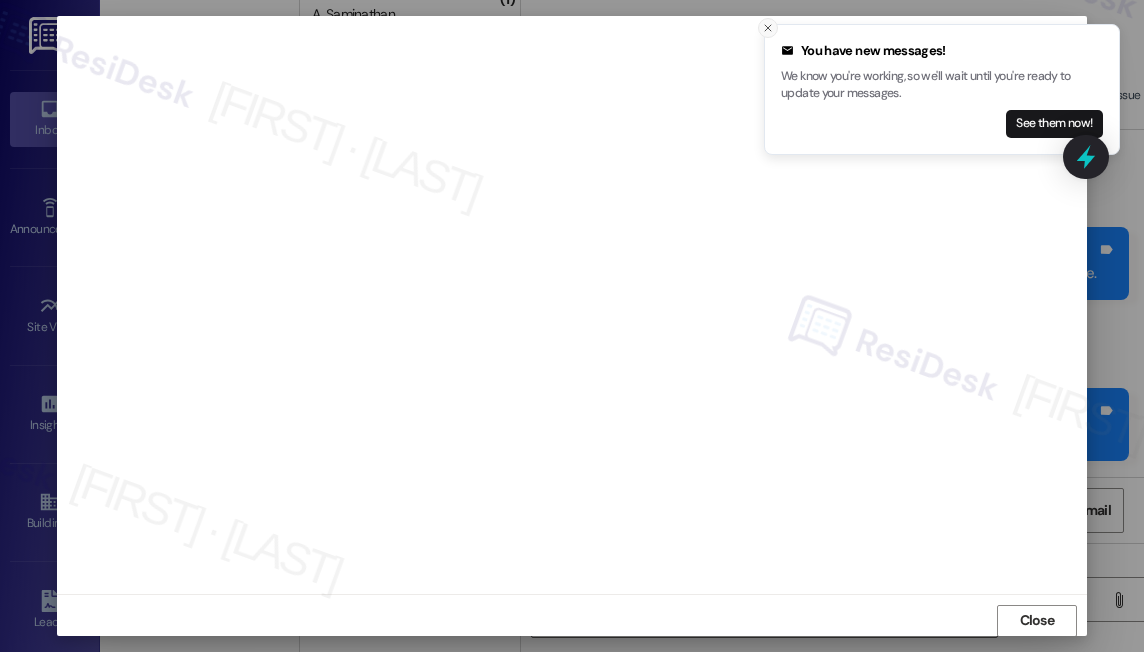 click 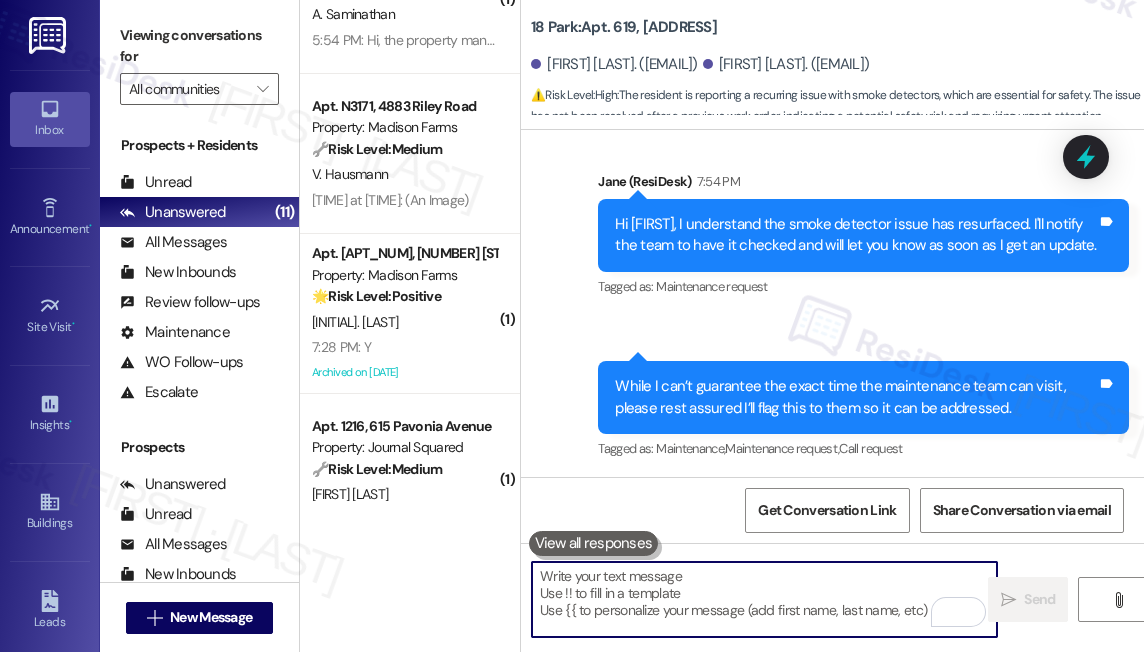scroll, scrollTop: 1332, scrollLeft: 0, axis: vertical 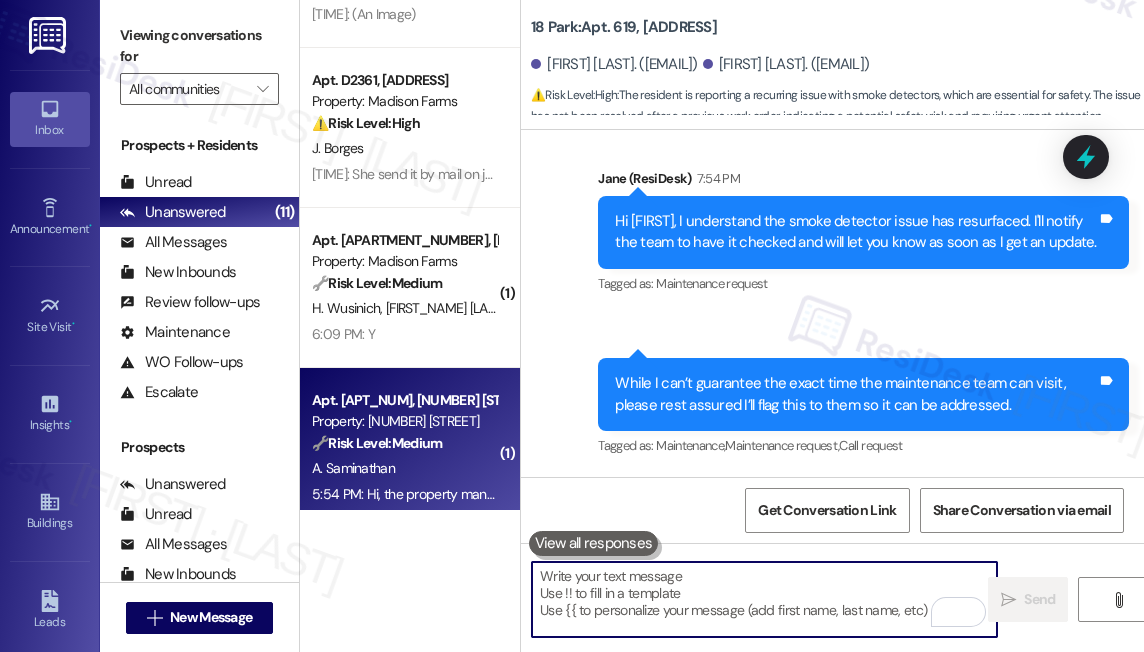click on "Property: [NUMBER] [STREET]" at bounding box center (404, 421) 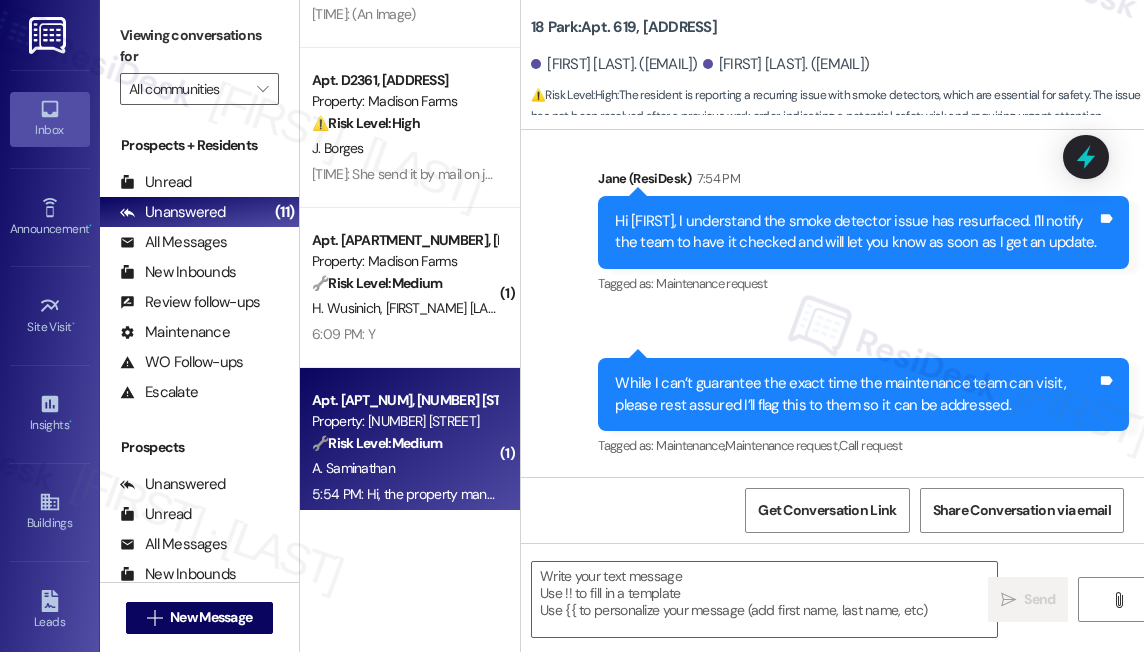 type on "Fetching suggested responses. Please feel free to read through the conversation in the meantime." 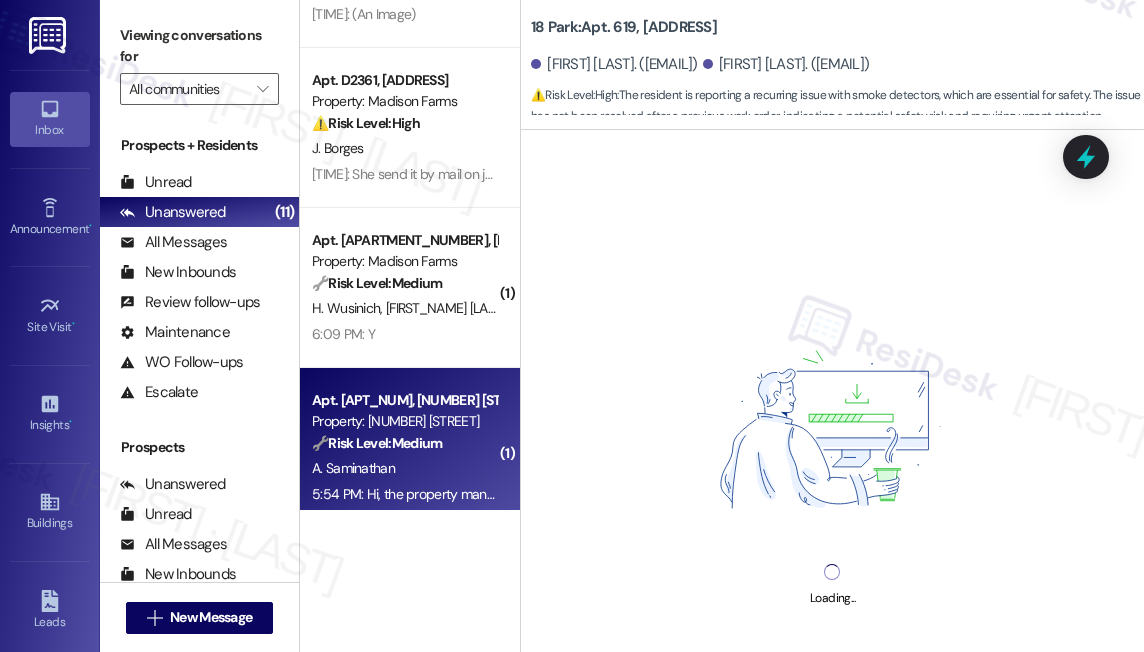 scroll, scrollTop: 955, scrollLeft: 0, axis: vertical 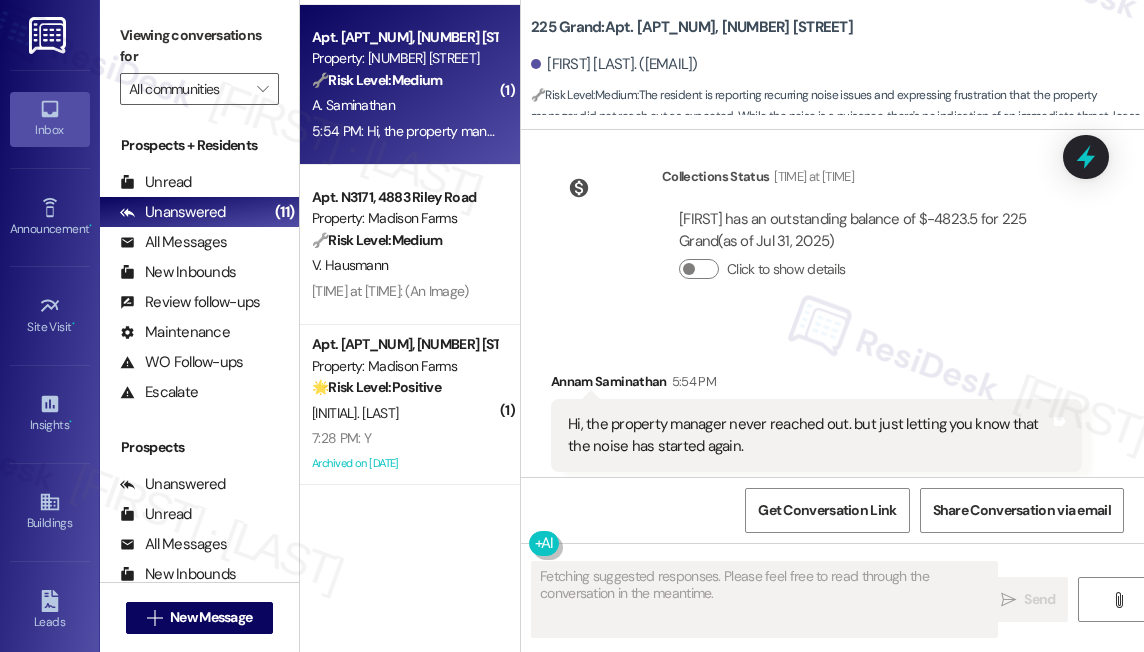 click on "Hi, the property manager never reached out. but just letting you know that the noise has started again." at bounding box center (809, 435) 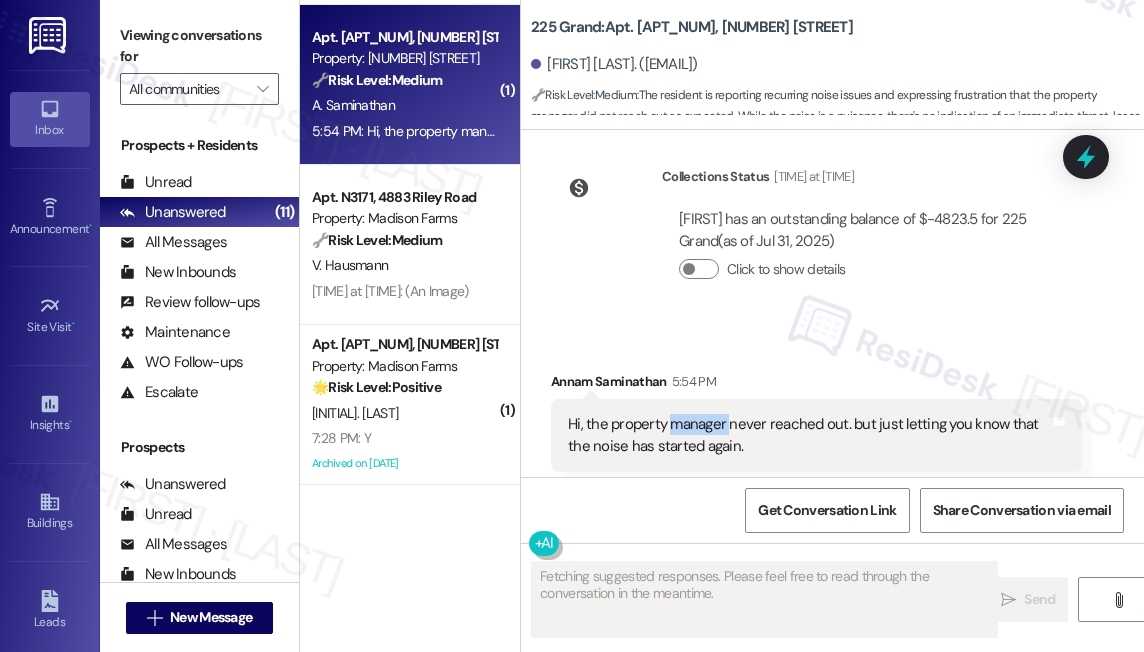 click on "Hi, the property manager never reached out. but just letting you know that the noise has started again." at bounding box center (809, 435) 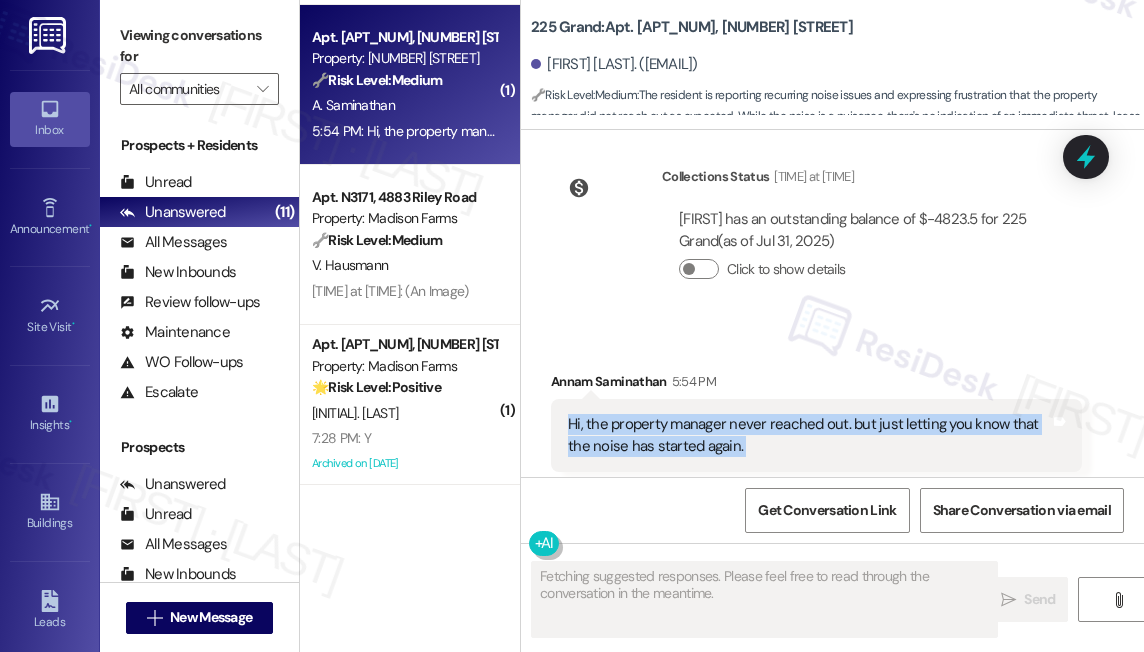click on "Hi, the property manager never reached out. but just letting you know that the noise has started again." at bounding box center [809, 435] 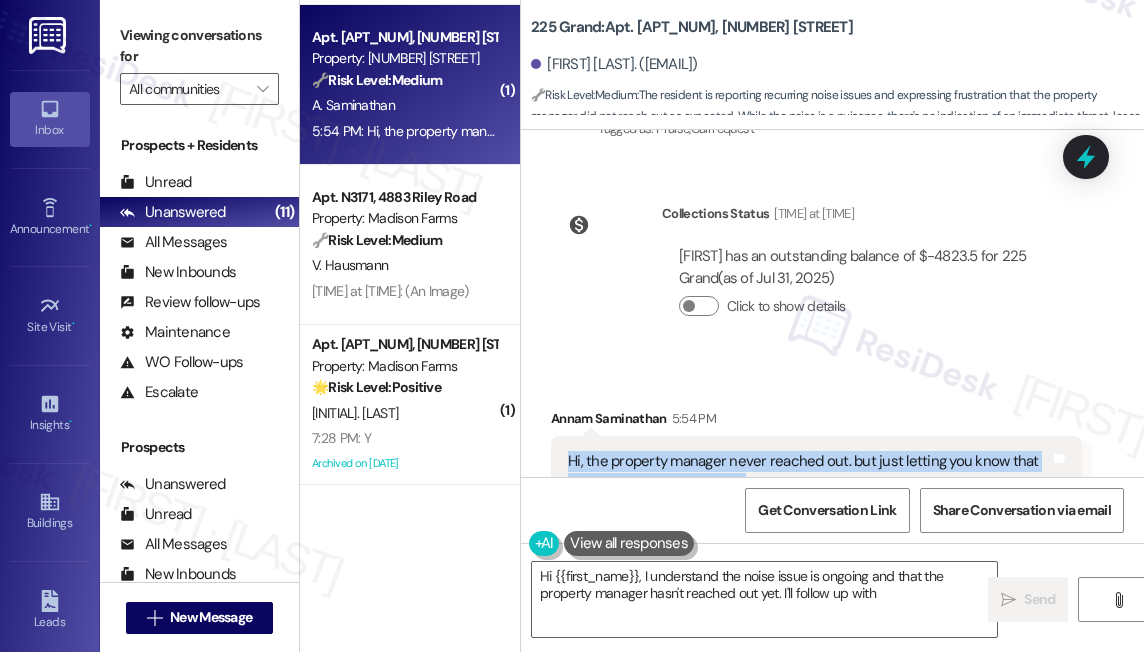 scroll, scrollTop: 7589, scrollLeft: 0, axis: vertical 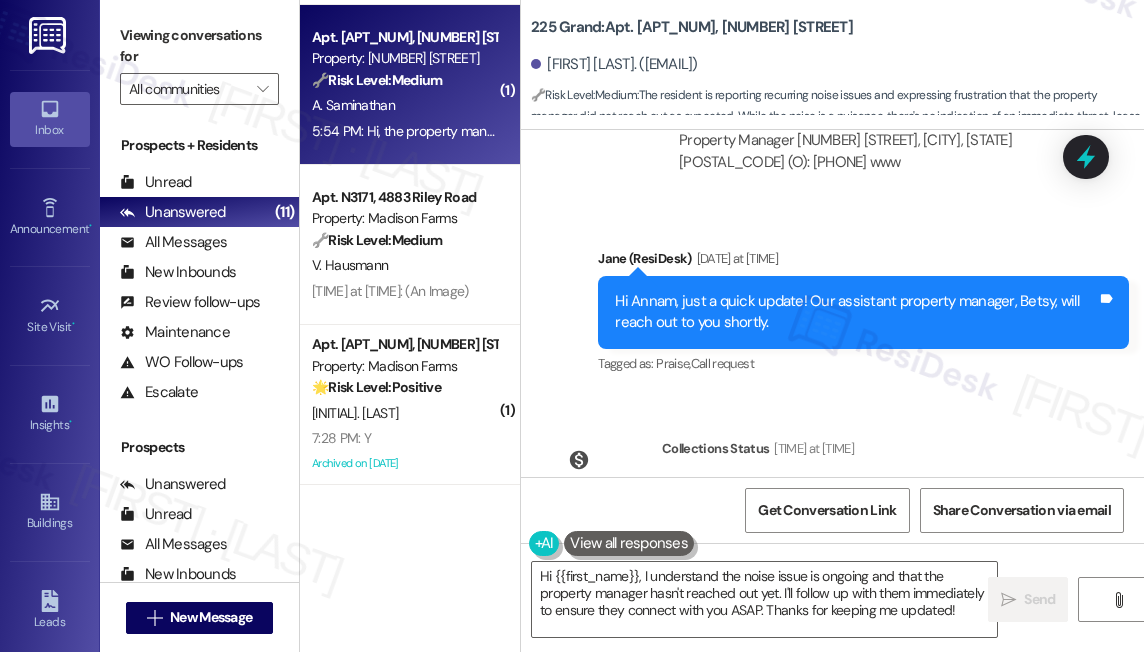 click on "Hi Annam, just a quick update! Our assistant property manager, Betsy, will reach out to you shortly." at bounding box center (856, 312) 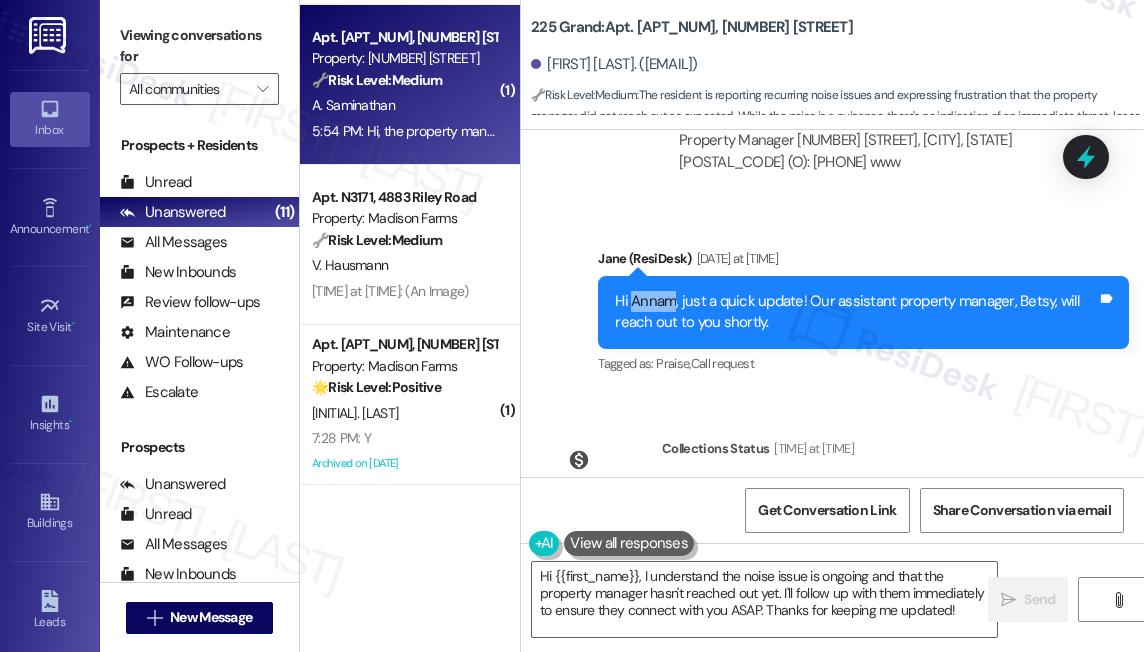 click on "Hi Annam, just a quick update! Our assistant property manager, Betsy, will reach out to you shortly." at bounding box center [856, 312] 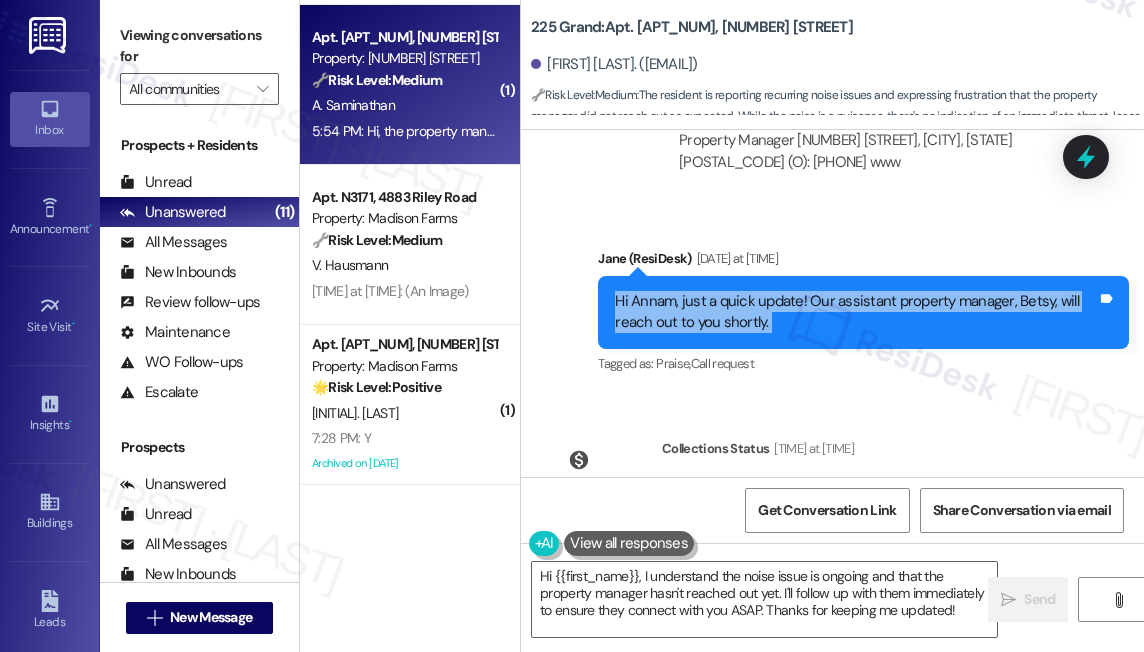 click on "Hi Annam, just a quick update! Our assistant property manager, Betsy, will reach out to you shortly." at bounding box center (856, 312) 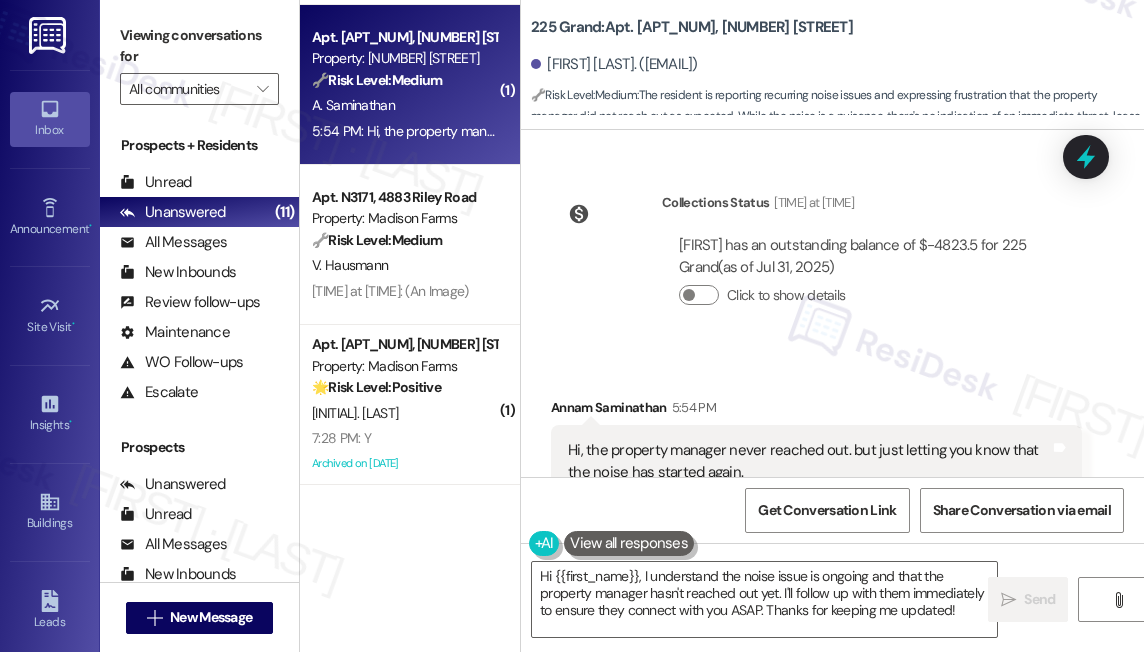 scroll, scrollTop: 7952, scrollLeft: 0, axis: vertical 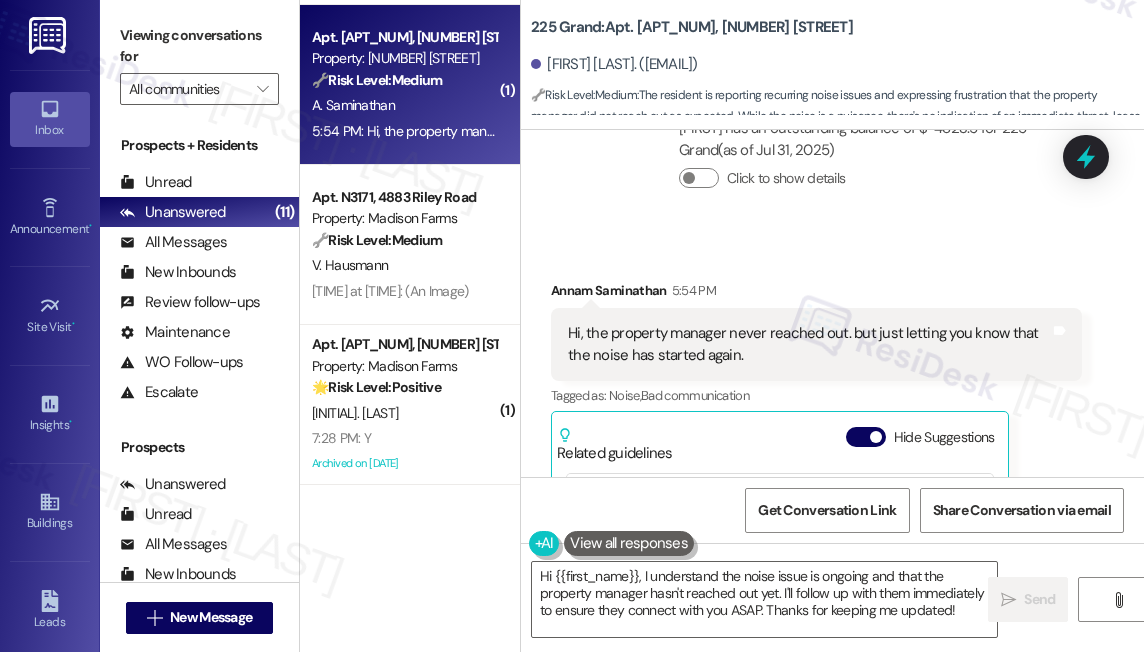 click on "Hi, the property manager never reached out. but just letting you know that the noise has started again." at bounding box center [809, 344] 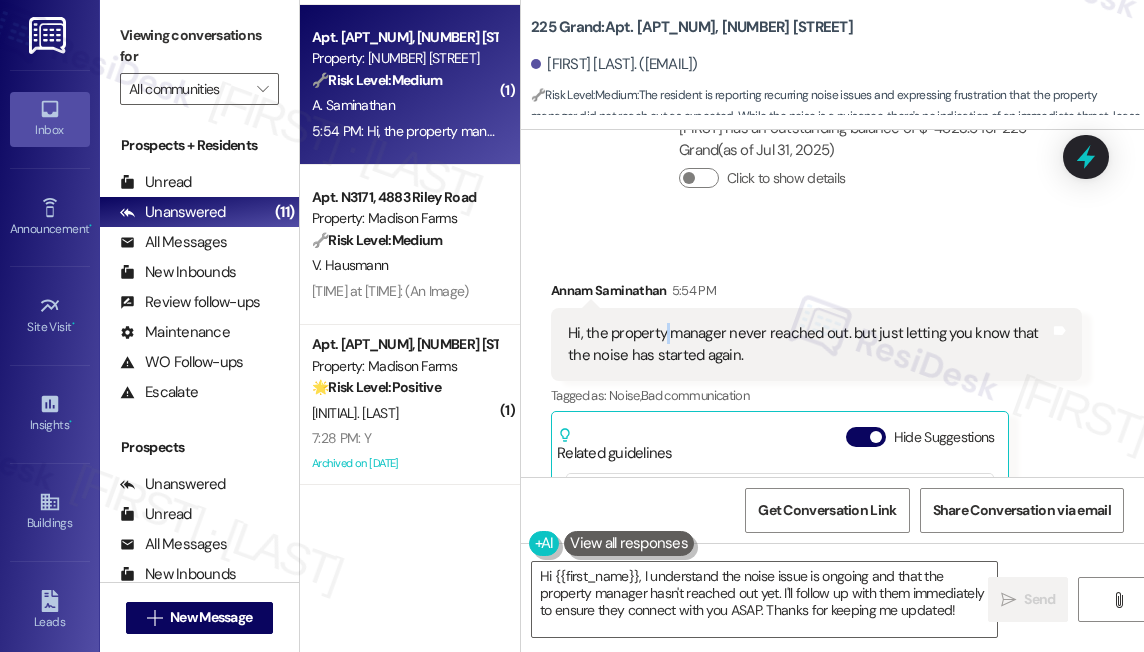 click on "Hi, the property manager never reached out. but just letting you know that the noise has started again." at bounding box center (809, 344) 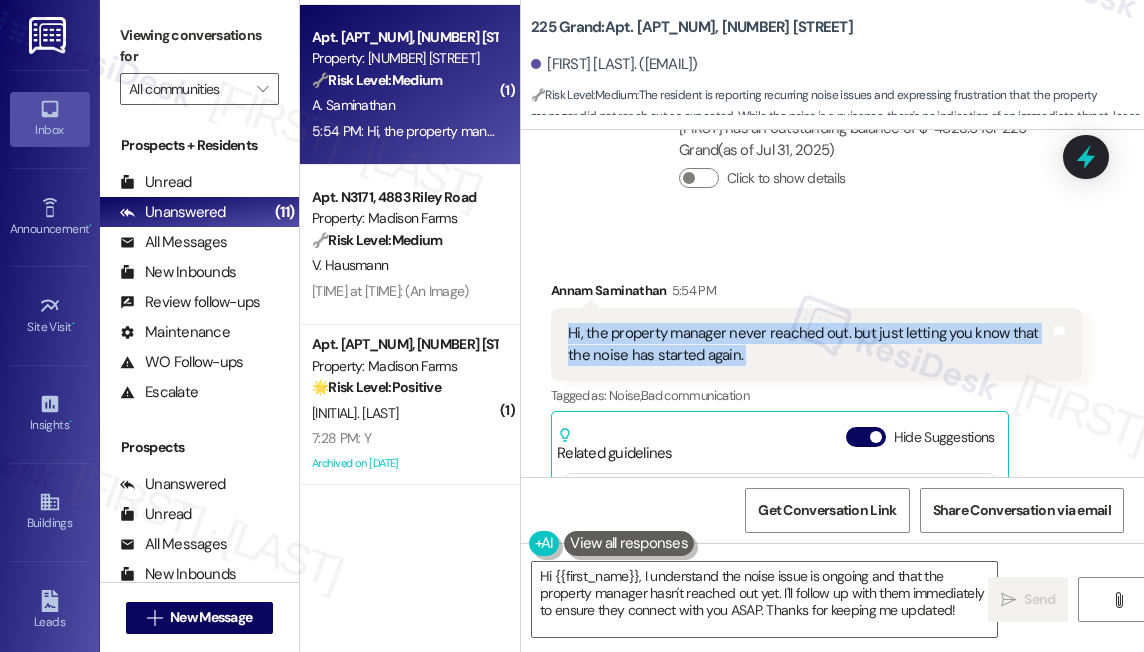 click on "Hi, the property manager never reached out. but just letting you know that the noise has started again." at bounding box center [809, 344] 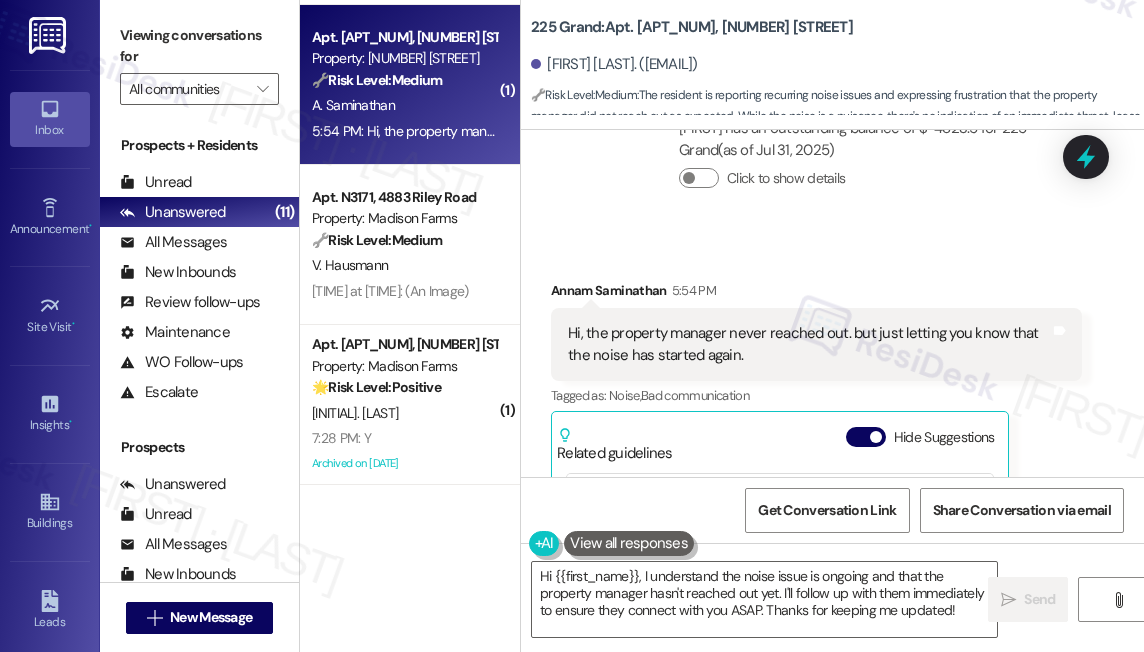 click on "Annam Saminathan 5:54 PM" at bounding box center [816, 294] 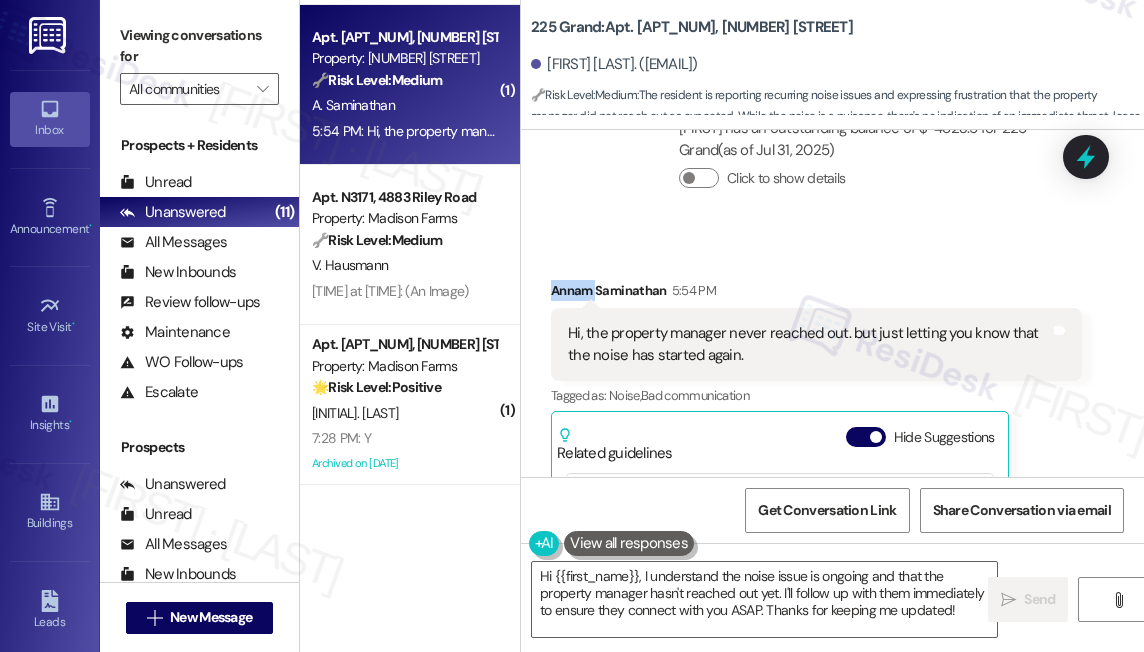 click on "Annam Saminathan 5:54 PM" at bounding box center [816, 294] 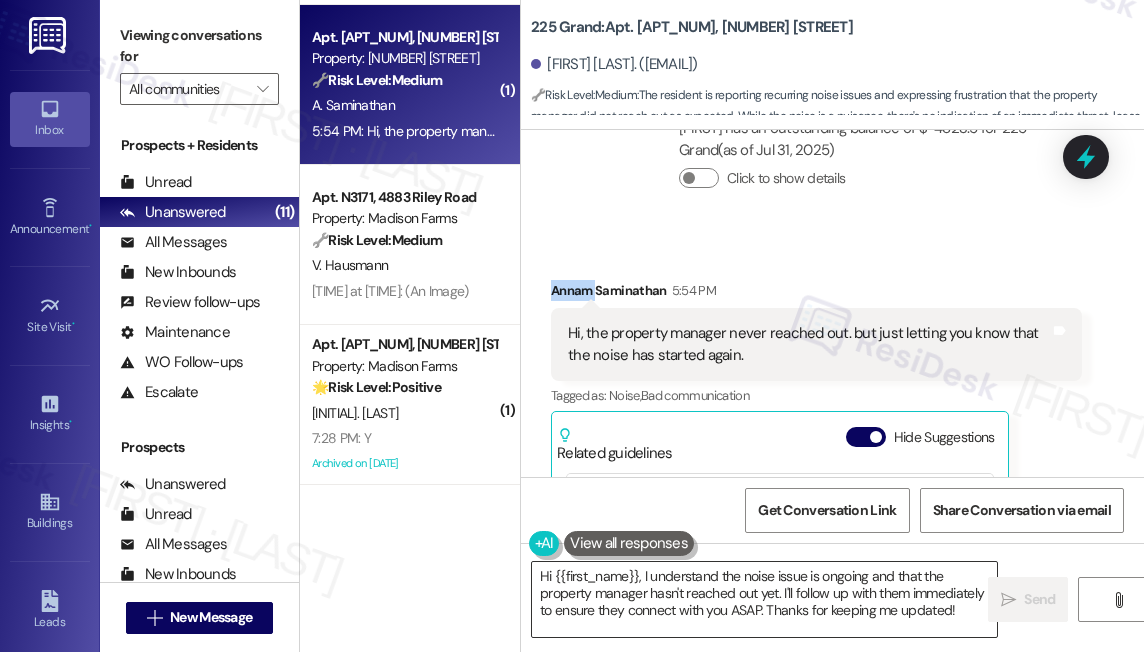 click on "Hi {{first_name}}, I understand the noise issue is ongoing and that the property manager hasn't reached out yet. I'll follow up with them immediately to ensure they connect with you ASAP. Thanks for keeping me updated!" at bounding box center [764, 599] 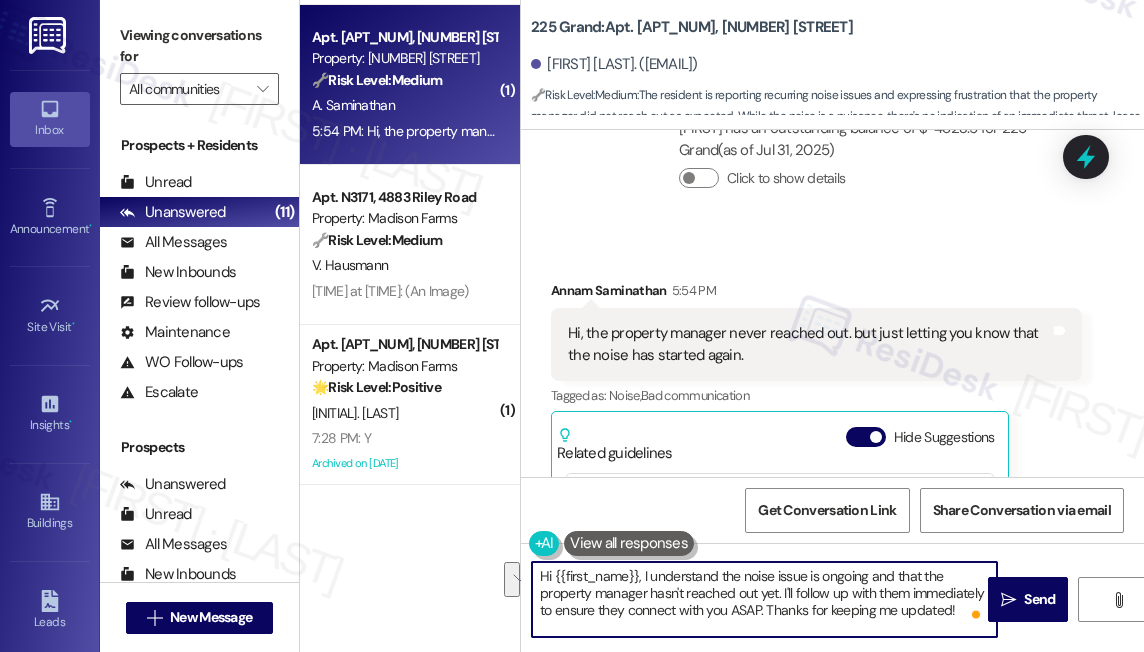 drag, startPoint x: 957, startPoint y: 609, endPoint x: 783, endPoint y: 595, distance: 174.56232 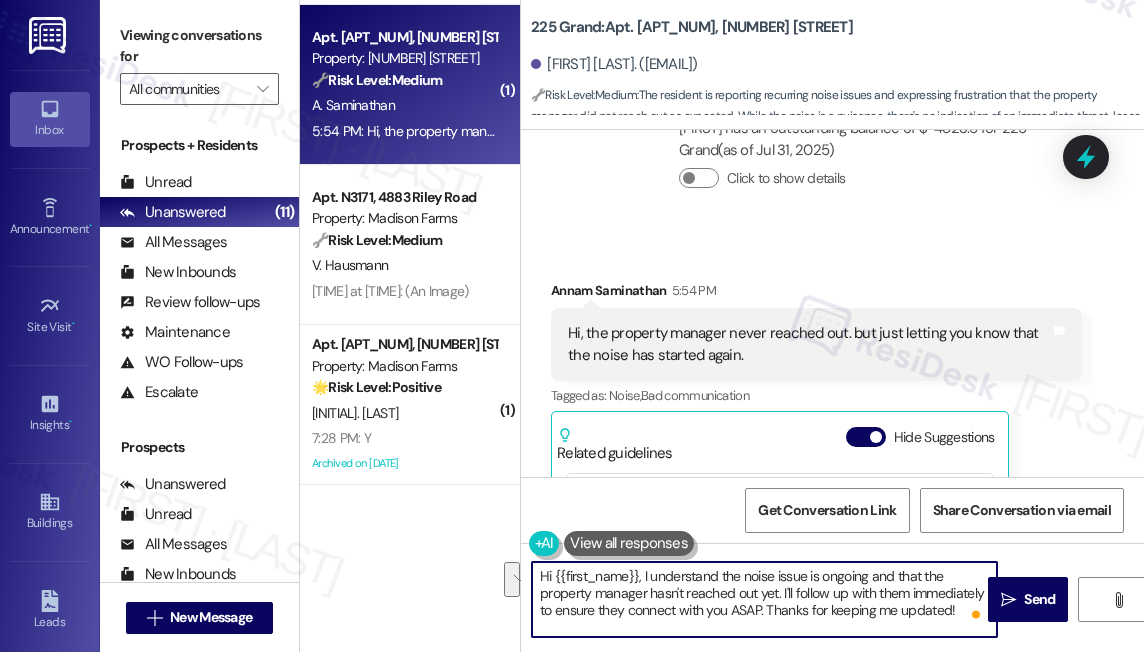 click on "Hi {{first_name}}, I understand the noise issue is ongoing and that the property manager hasn't reached out yet. I'll follow up with them immediately to ensure they connect with you ASAP. Thanks for keeping me updated!" at bounding box center (764, 599) 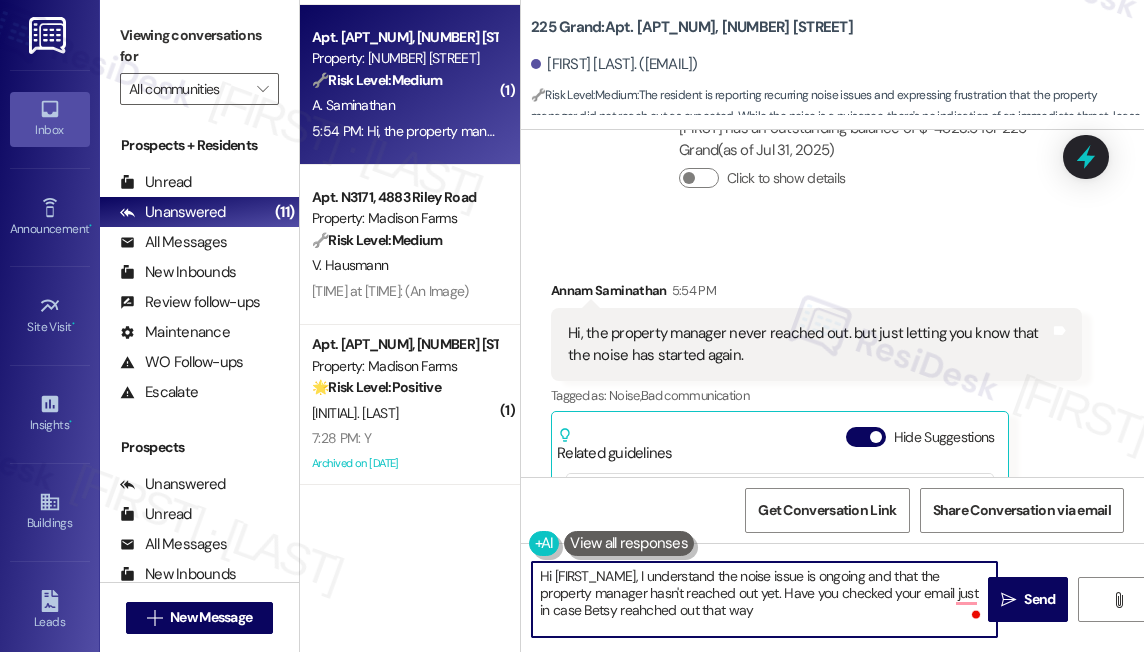 type on "Hi {{first_name}}, I understand the noise issue is ongoing and that the property manager hasn't reached out yet. Have you checked your email just in case [FIRST] reahched out that way?" 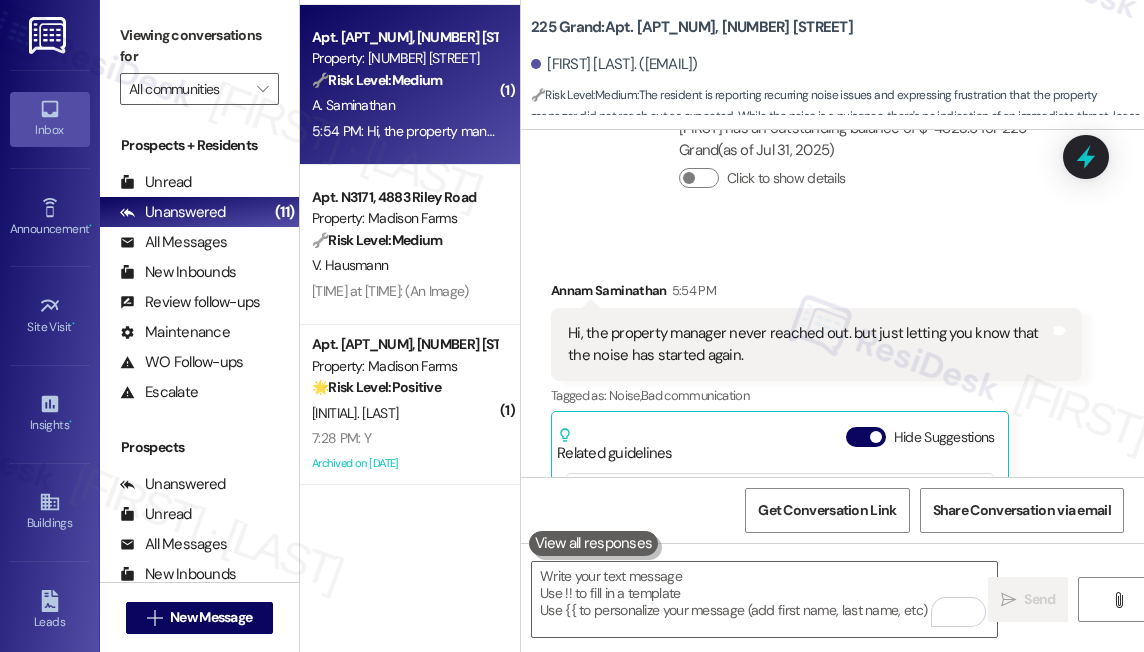 click on "Viewing conversations for" at bounding box center (199, 46) 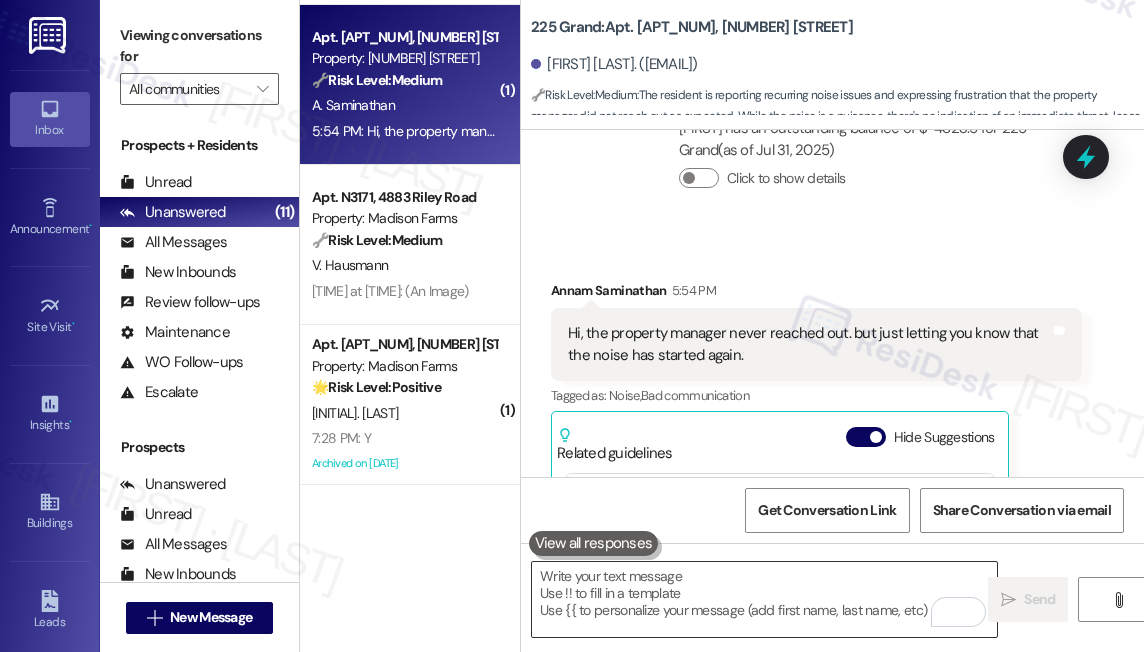 click at bounding box center [764, 599] 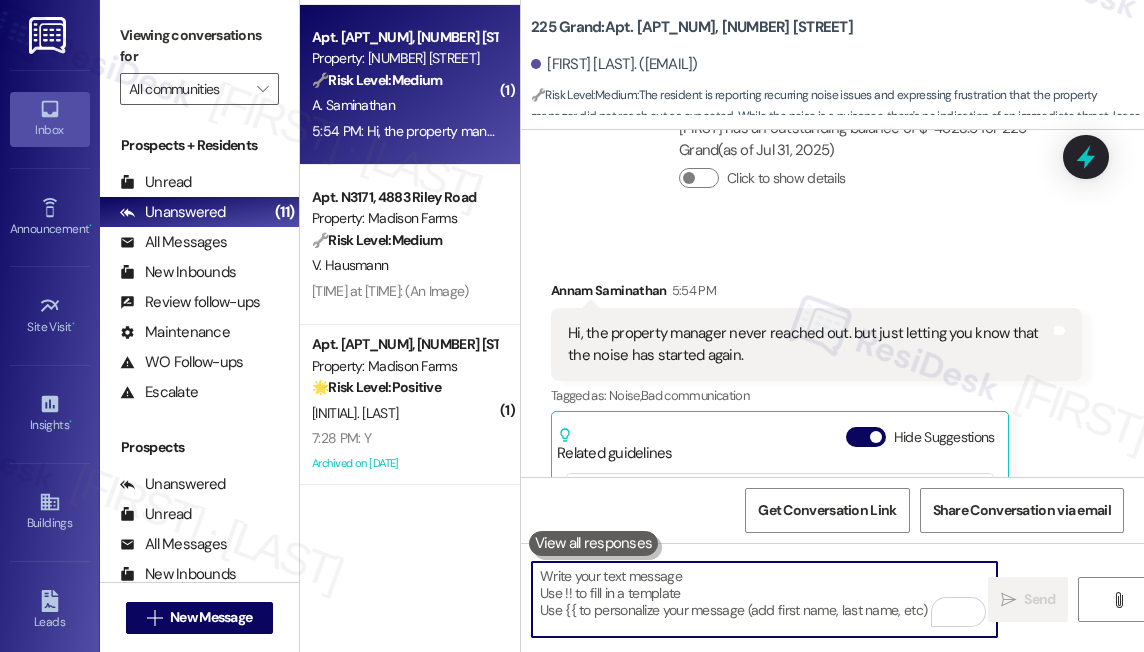 paste on "Hi {{first_name}}, I understand the noise issue is still ongoing and that you haven’t heard from the property manager yet. Have you had a chance to check your email, just in case Betsy may have reached out that way?" 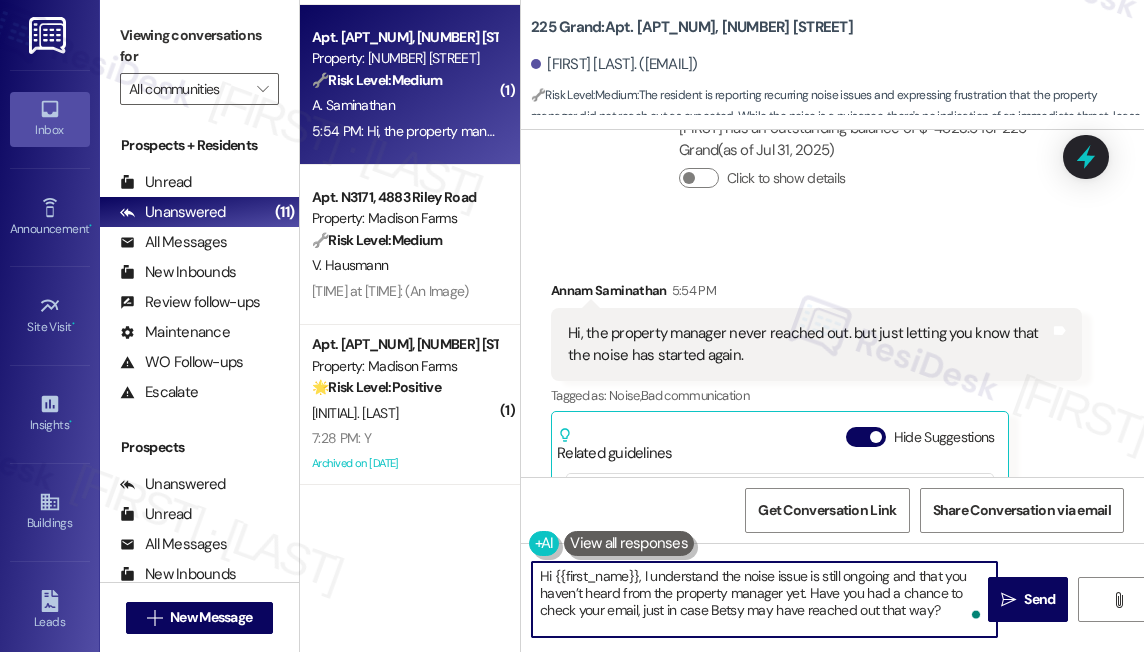 click on "Hi {{first_name}}, I understand the noise issue is still ongoing and that you haven’t heard from the property manager yet. Have you had a chance to check your email, just in case Betsy may have reached out that way?" at bounding box center [764, 599] 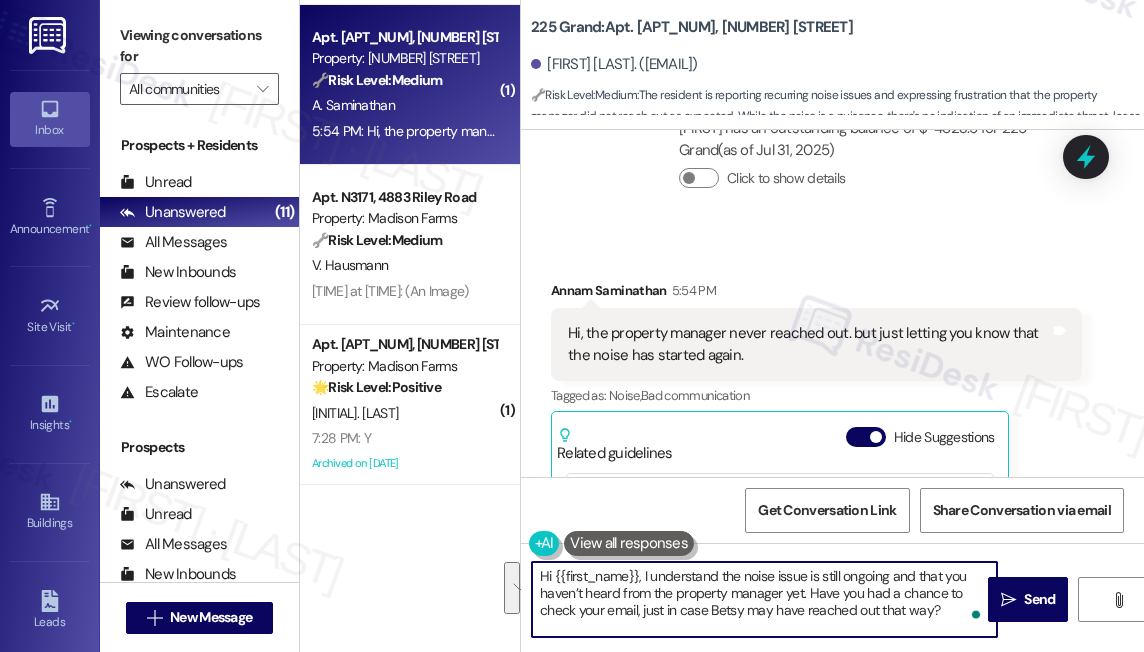 click on "Hi {{first_name}}, I understand the noise issue is still ongoing and that you haven’t heard from the property manager yet. Have you had a chance to check your email, just in case Betsy may have reached out that way?" at bounding box center (764, 599) 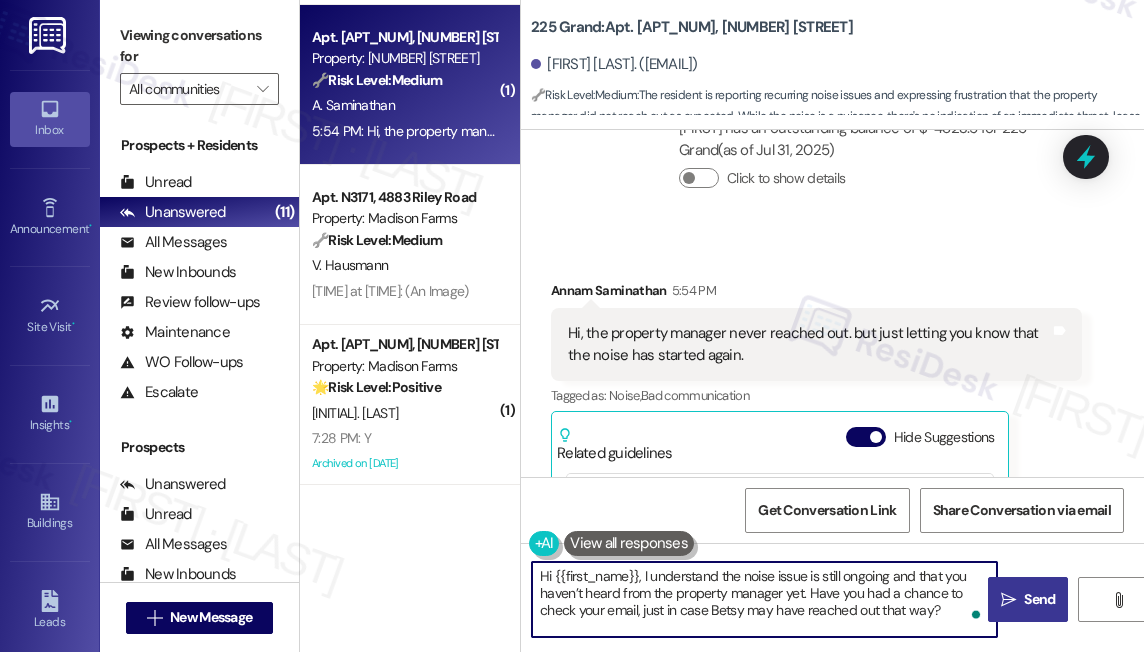 type on "Hi {{first_name}}, I understand the noise issue is still ongoing and that you haven’t heard from the property manager yet. Have you had a chance to check your email, just in case Betsy may have reached out that way?" 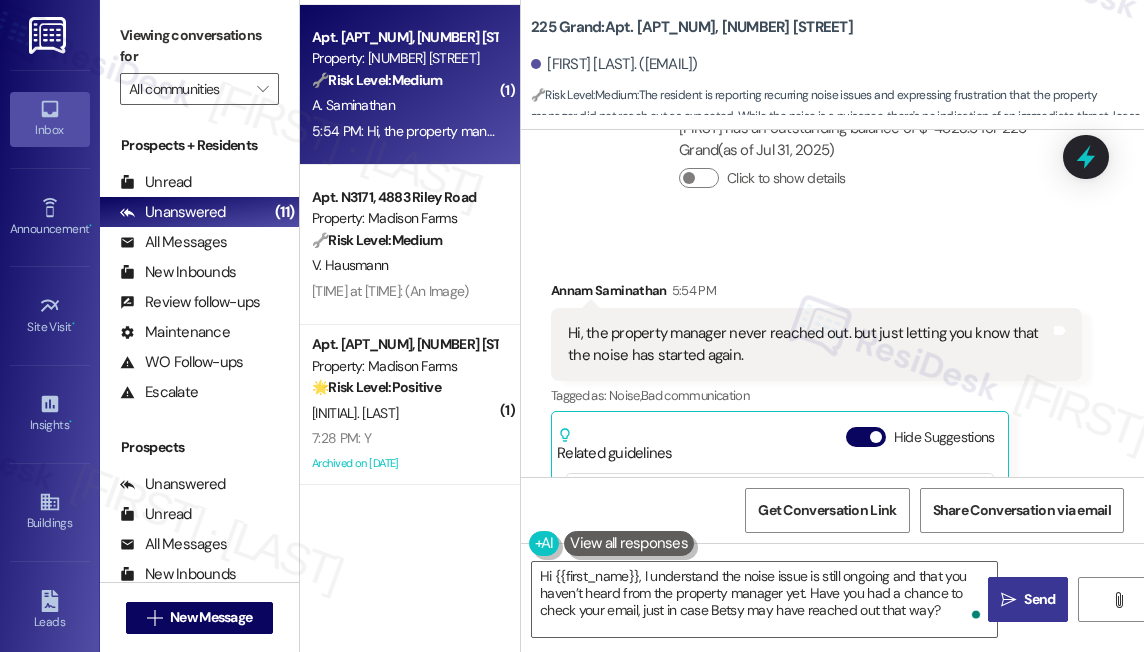 click on " Send" at bounding box center (1028, 599) 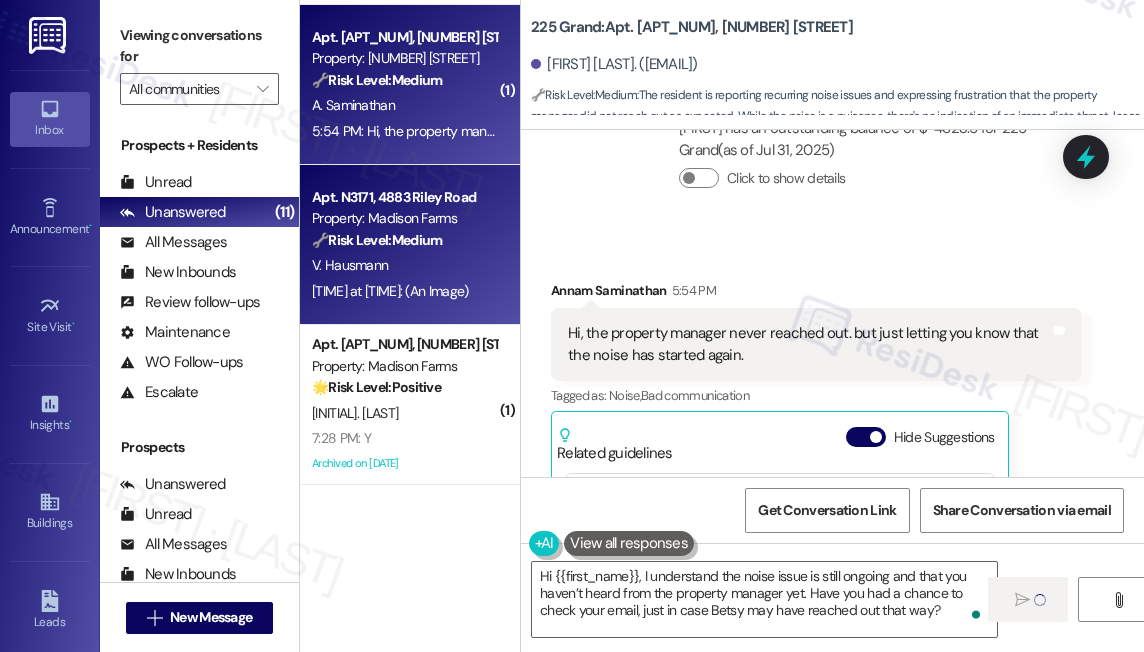type 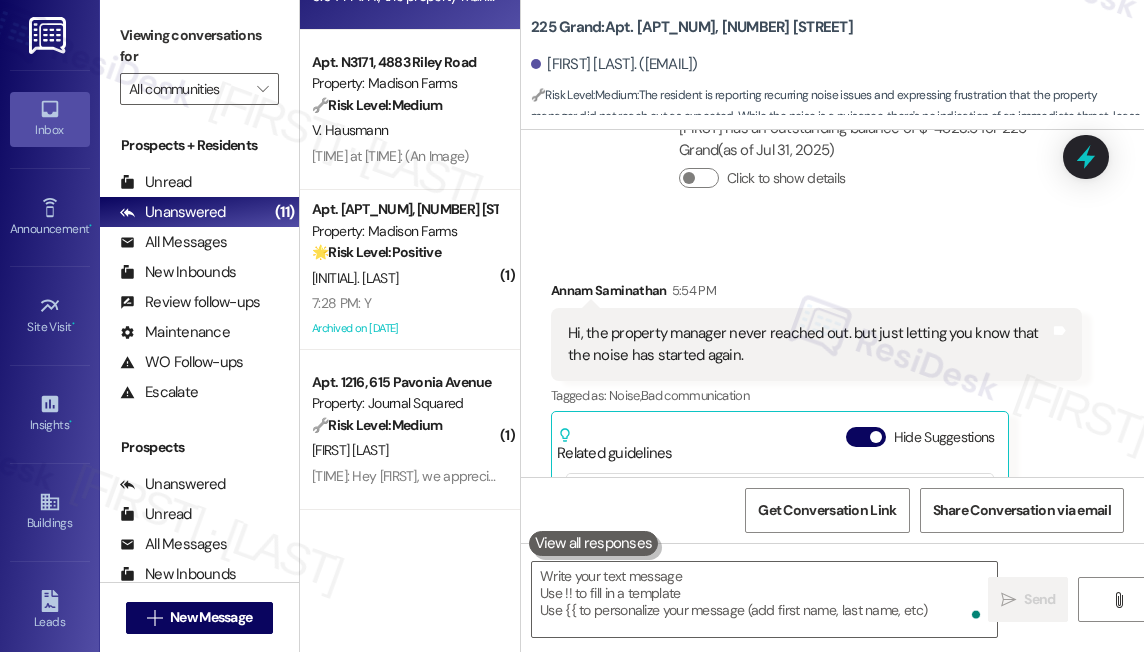 scroll, scrollTop: 1228, scrollLeft: 0, axis: vertical 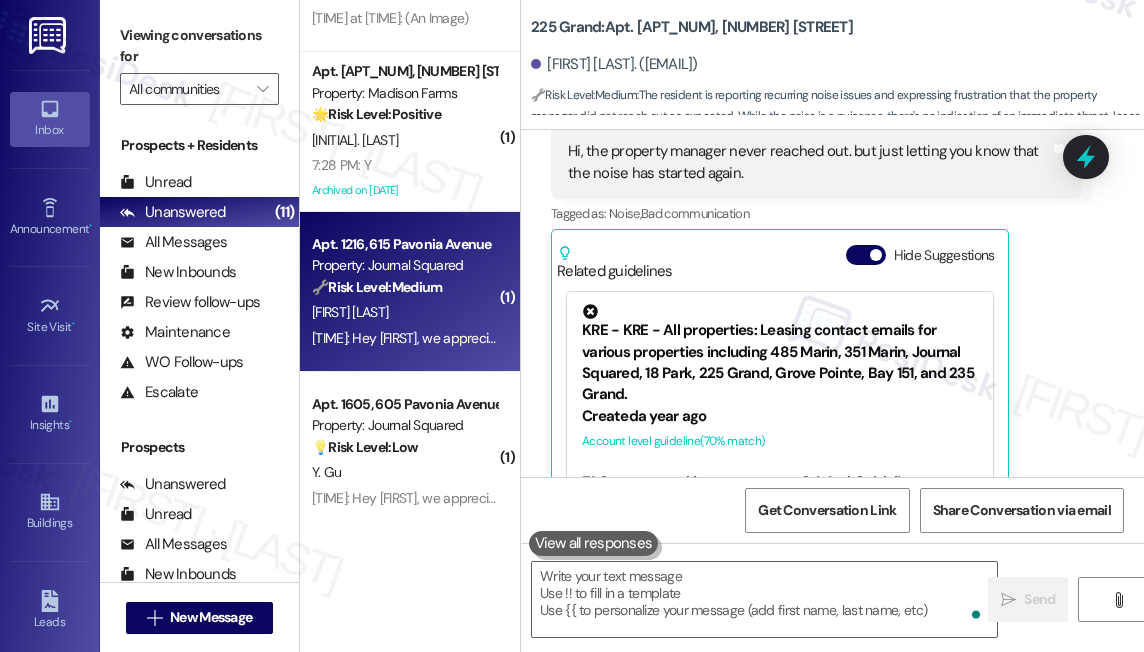 click on "🔧  Risk Level:  Medium" at bounding box center [377, 287] 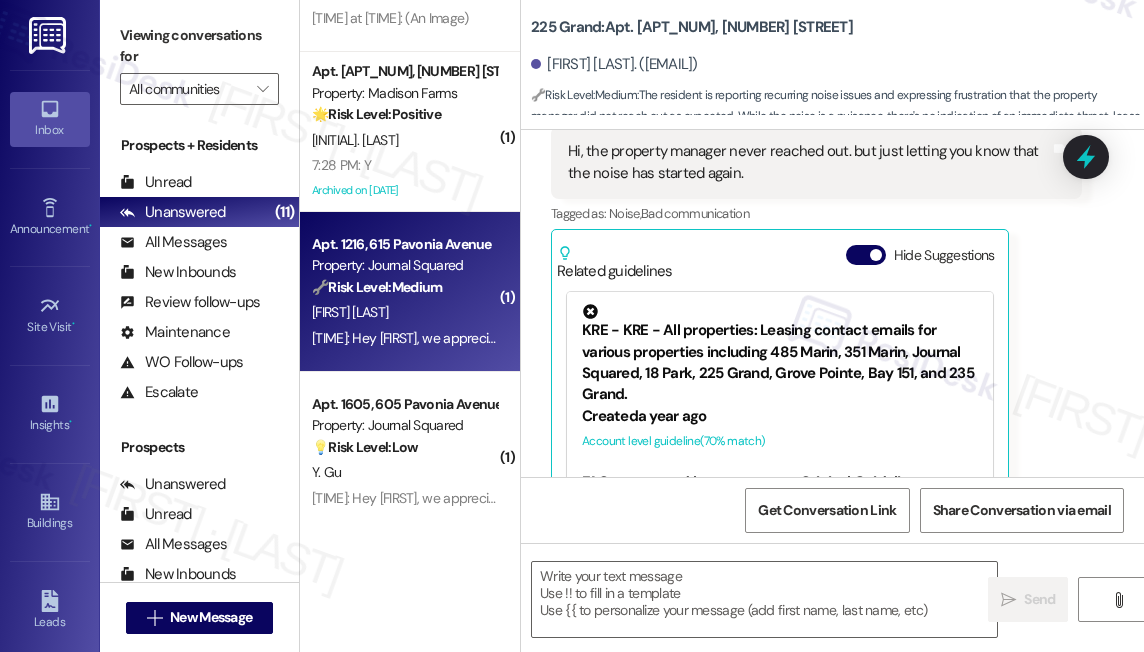type on "Fetching suggested responses. Please feel free to read through the conversation in the meantime." 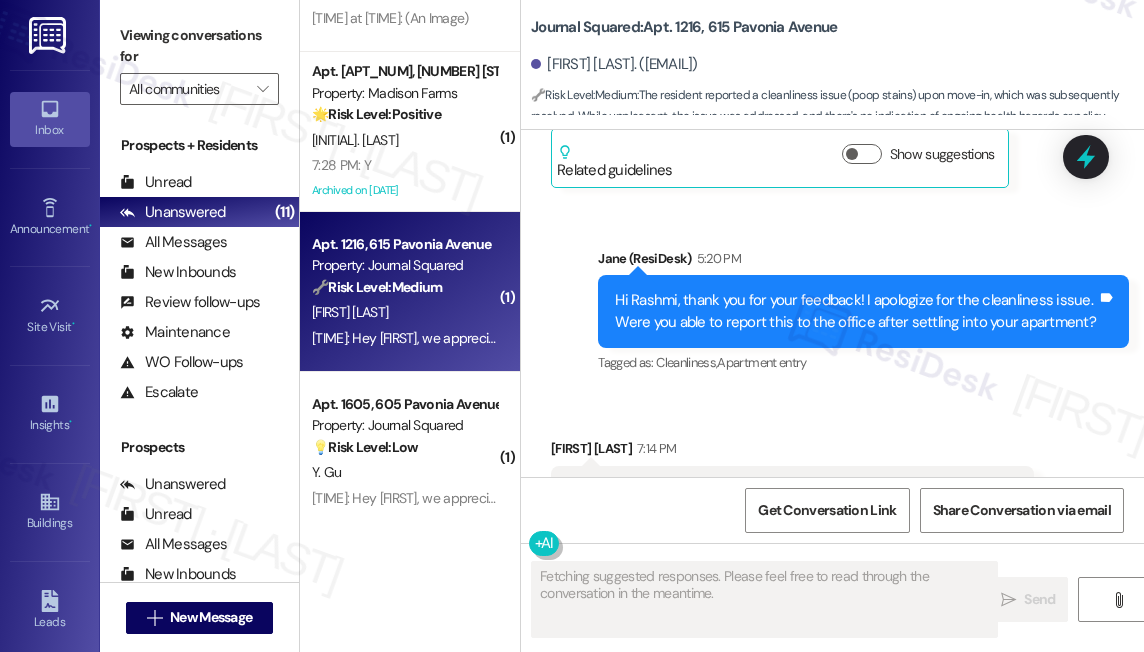 scroll, scrollTop: 445, scrollLeft: 0, axis: vertical 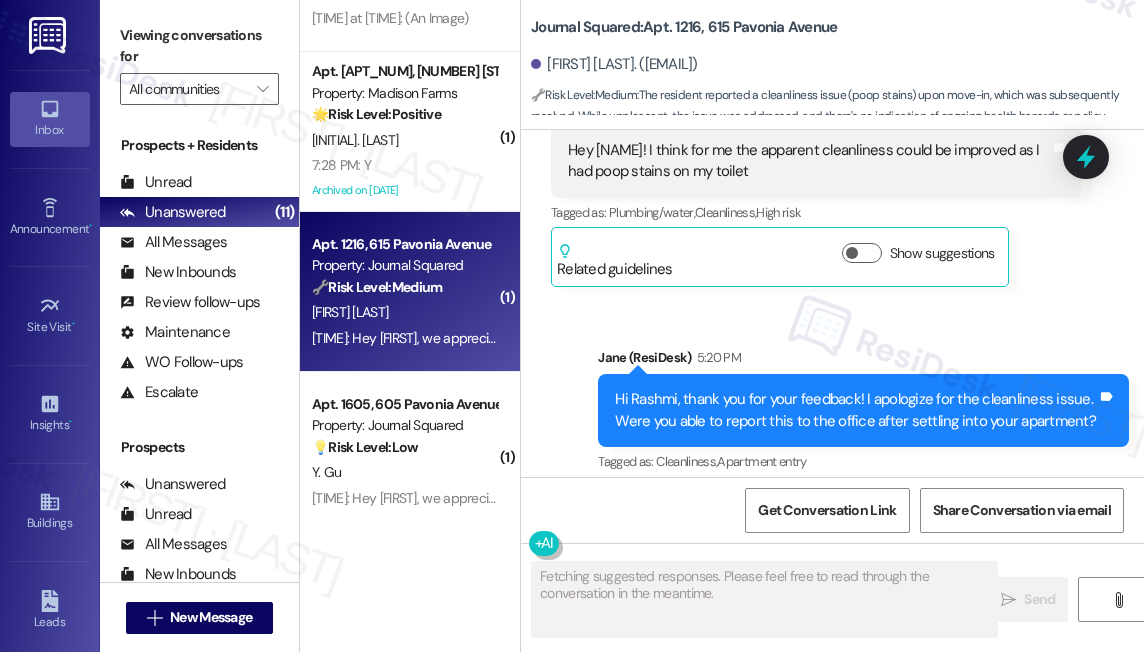 click on "Hi Rashmi, thank you for your feedback! I apologize for the cleanliness issue. Were you able to report this to the office after settling into your apartment?" at bounding box center (856, 410) 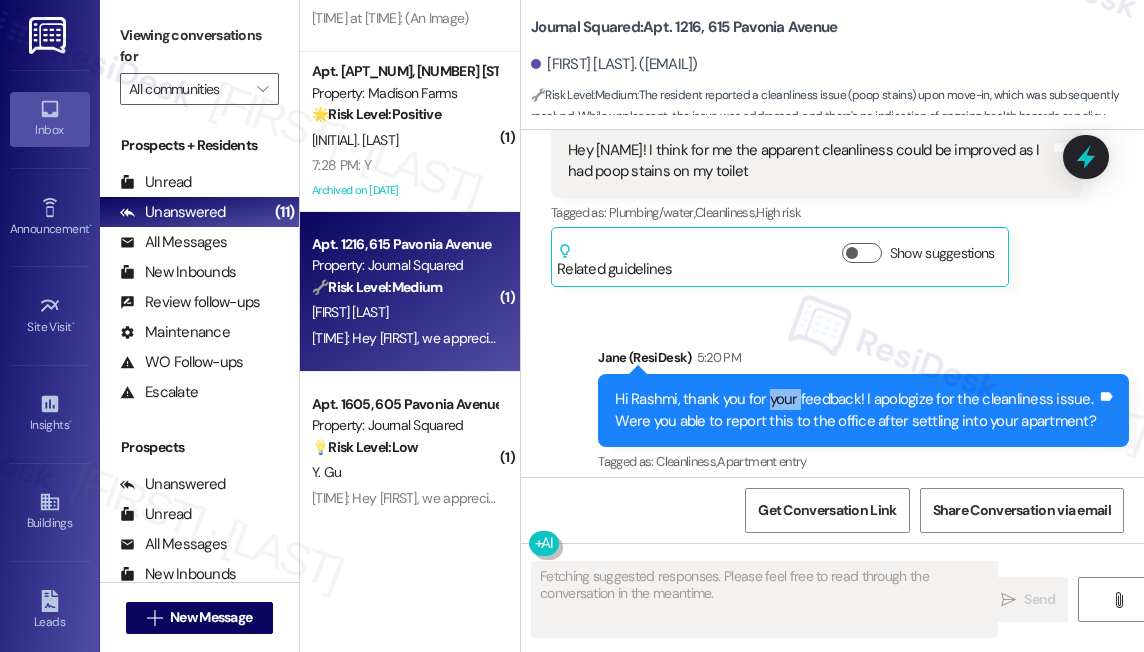click on "Hi Rashmi, thank you for your feedback! I apologize for the cleanliness issue. Were you able to report this to the office after settling into your apartment?" at bounding box center (856, 410) 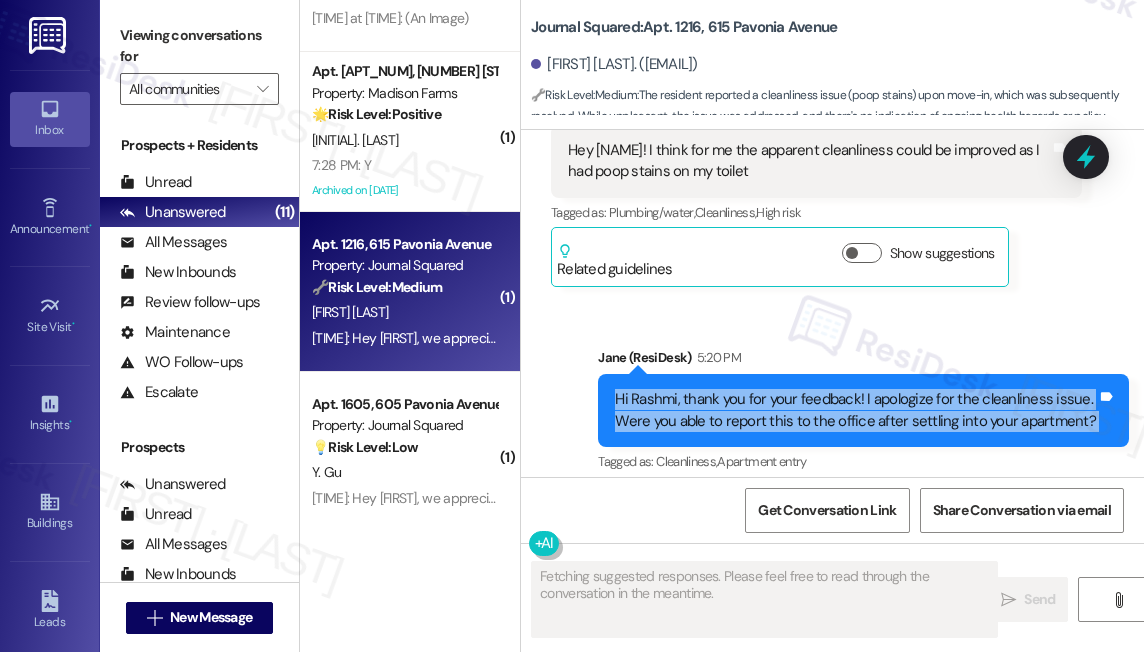 click on "Hi Rashmi, thank you for your feedback! I apologize for the cleanliness issue. Were you able to report this to the office after settling into your apartment?" at bounding box center [856, 410] 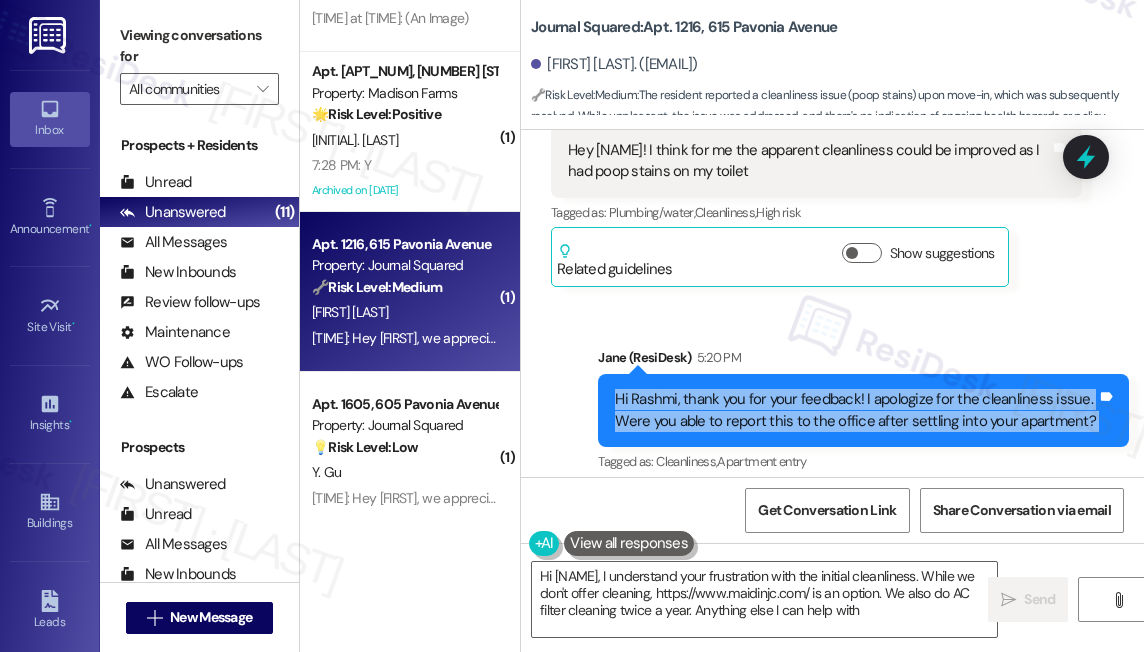 type on "Hi {{first_name}}, I understand your frustration with the initial cleanliness. While we don't offer cleaning, [URL] is an option. We also do AC filter cleaning twice a year. Anything else I can help with?" 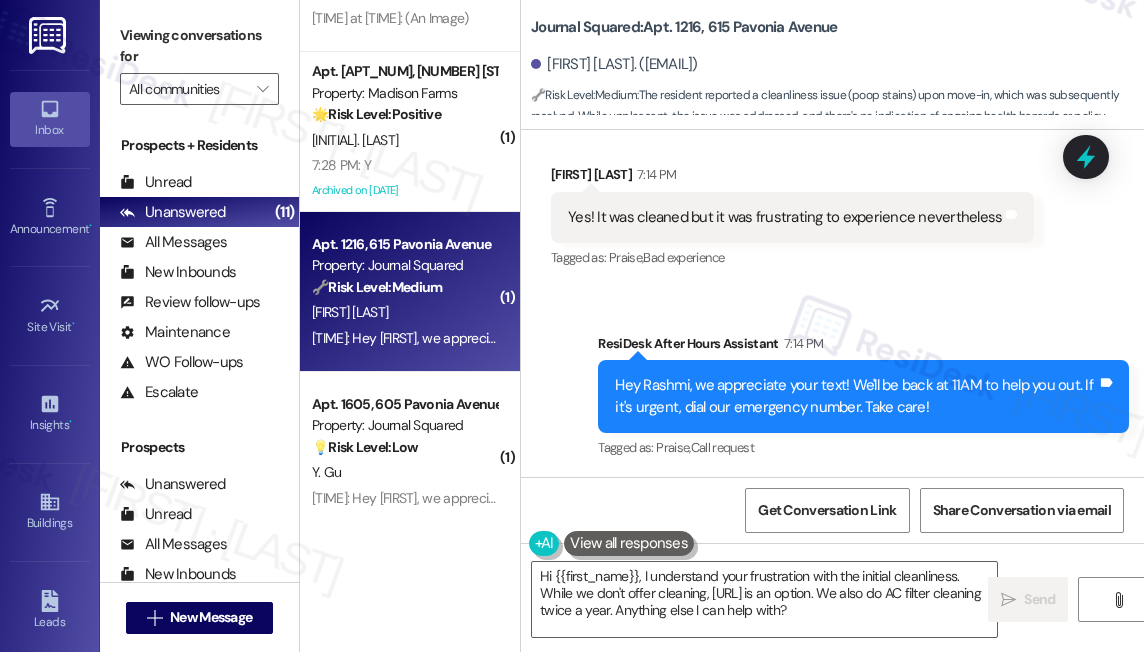 scroll, scrollTop: 728, scrollLeft: 0, axis: vertical 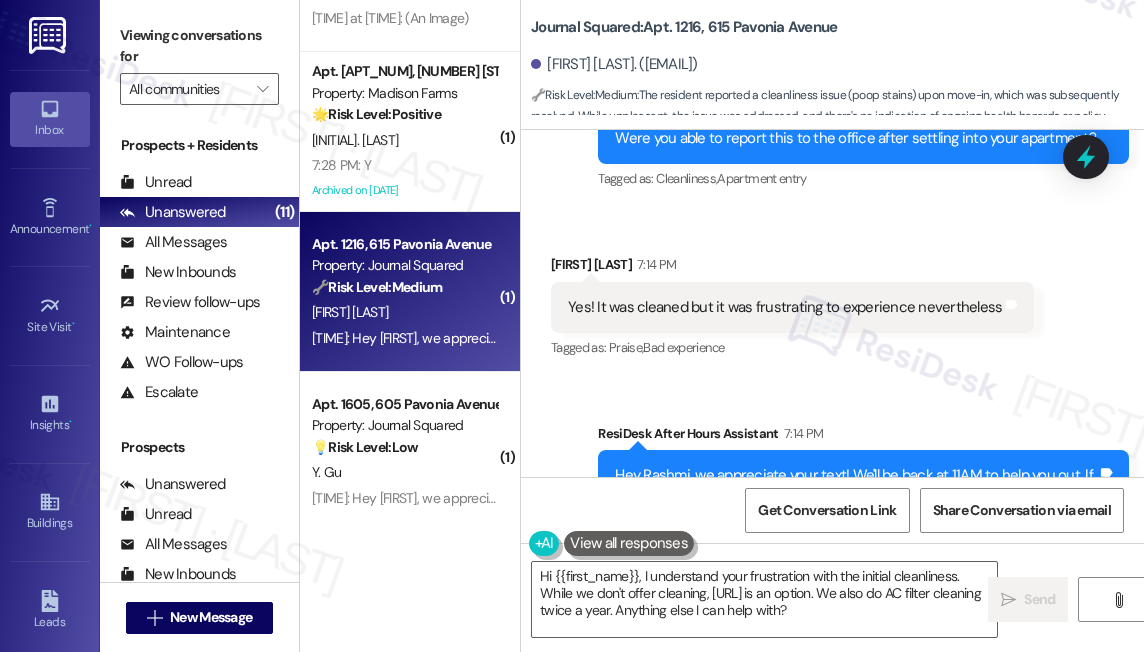 click on "Yes! It was cleaned but it was frustrating to experience nevertheless" at bounding box center (785, 307) 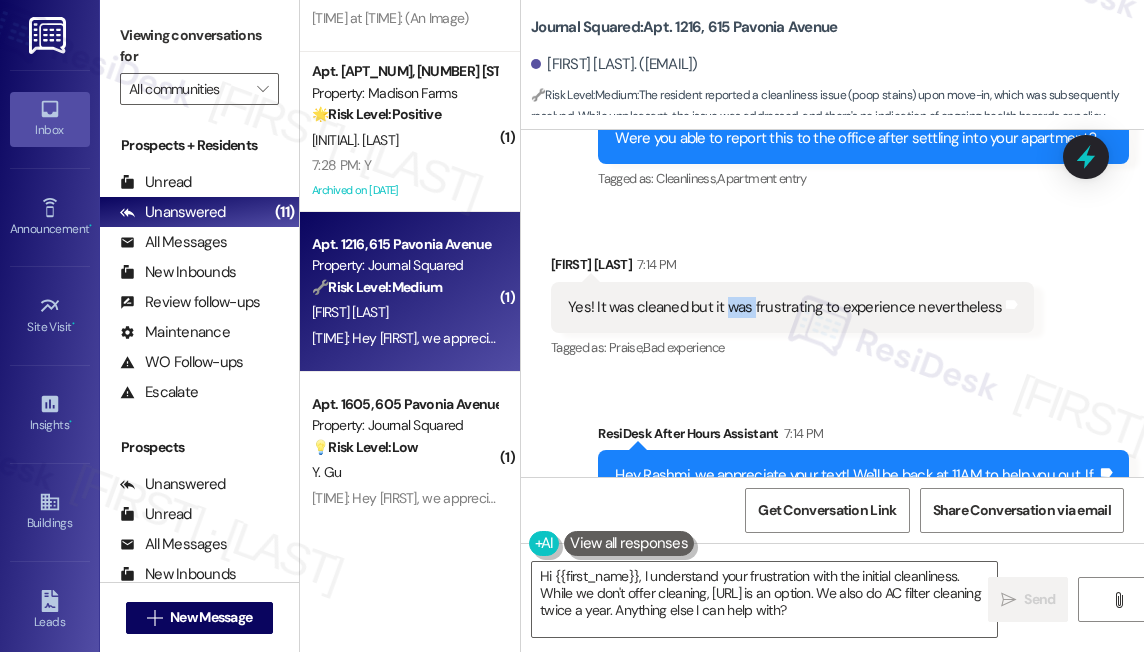 click on "Yes! It was cleaned but it was frustrating to experience nevertheless" at bounding box center [785, 307] 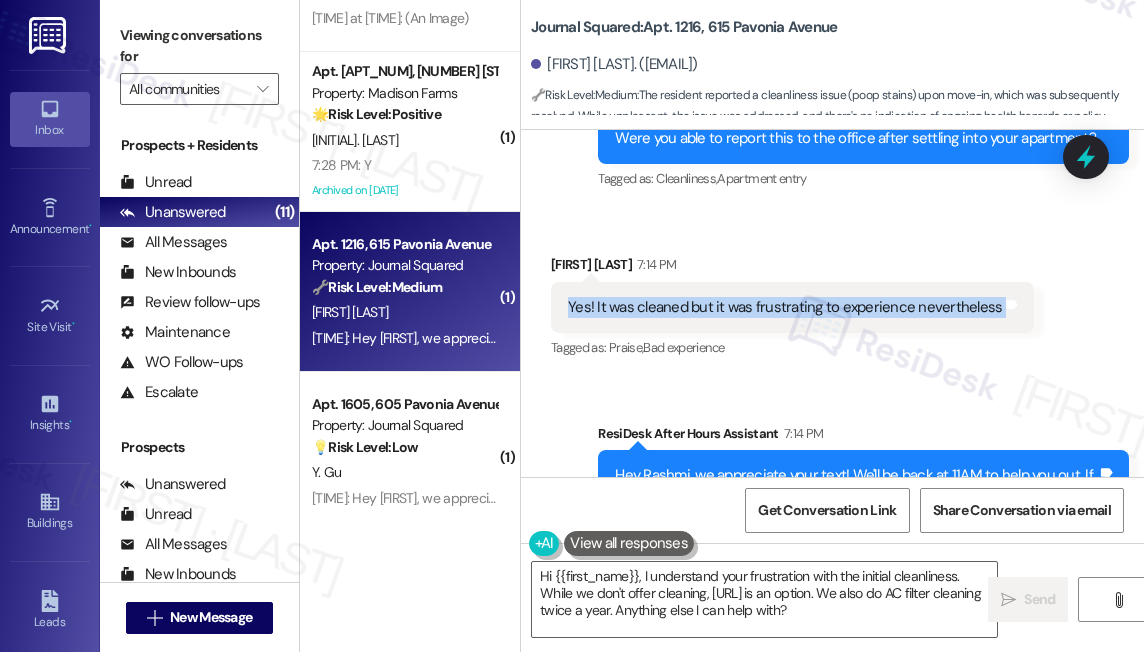 click on "Yes! It was cleaned but it was frustrating to experience nevertheless" at bounding box center [785, 307] 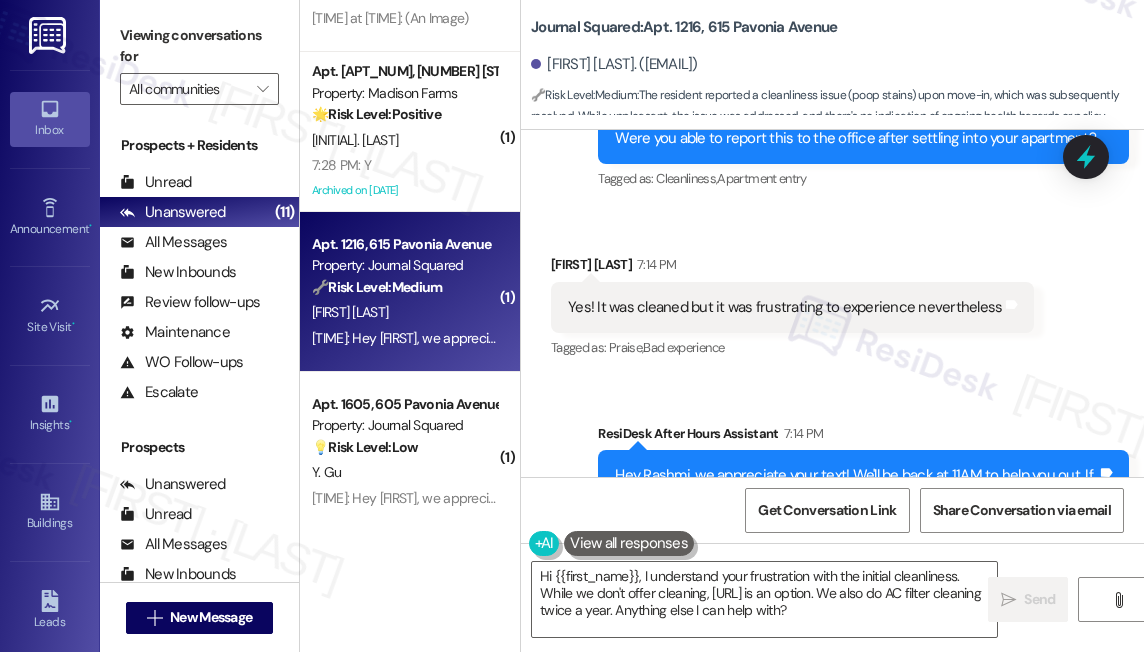 click on "Viewing conversations for" at bounding box center (199, 46) 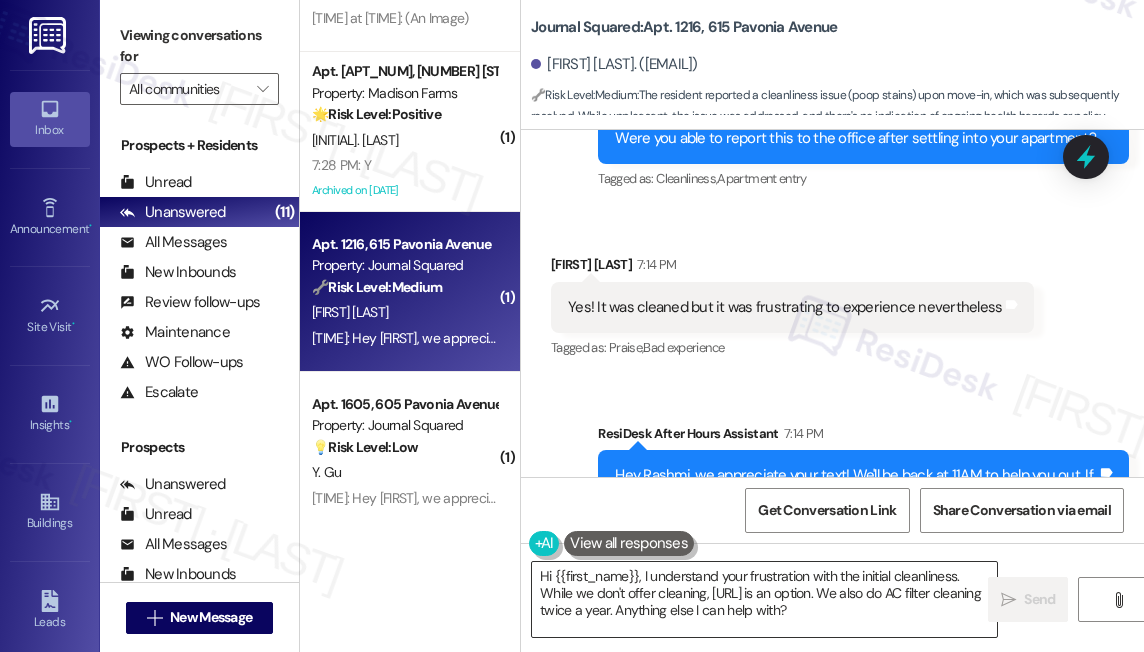 click on "Hi {{first_name}}, I understand your frustration with the initial cleanliness. While we don't offer cleaning, [URL] is an option. We also do AC filter cleaning twice a year. Anything else I can help with?" at bounding box center (764, 599) 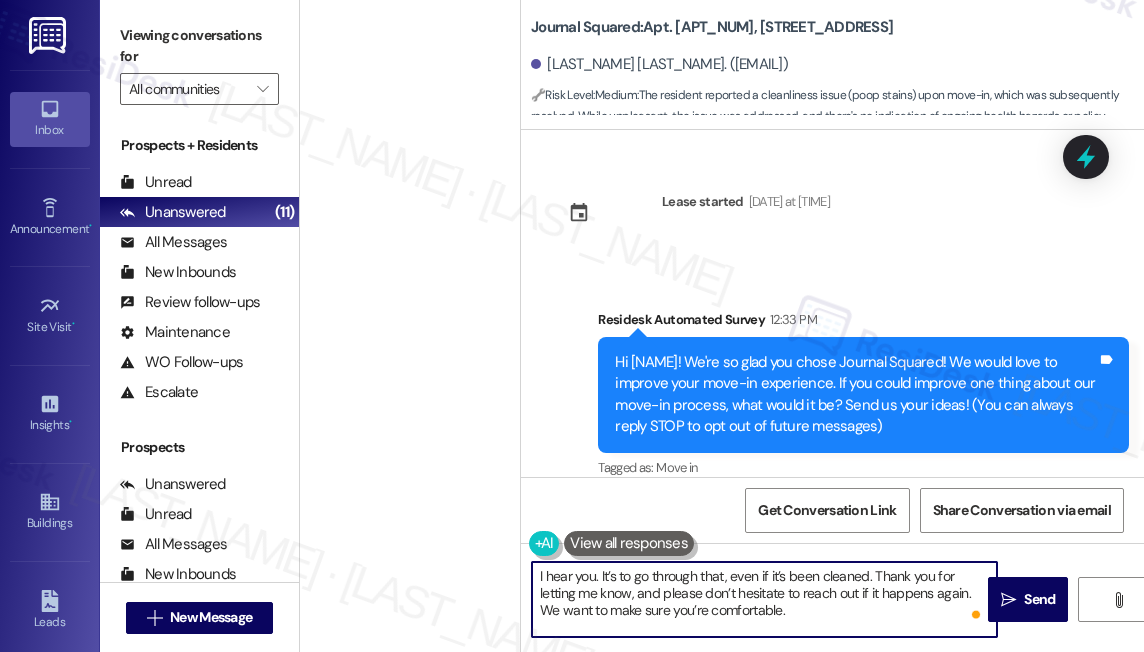 scroll, scrollTop: 0, scrollLeft: 0, axis: both 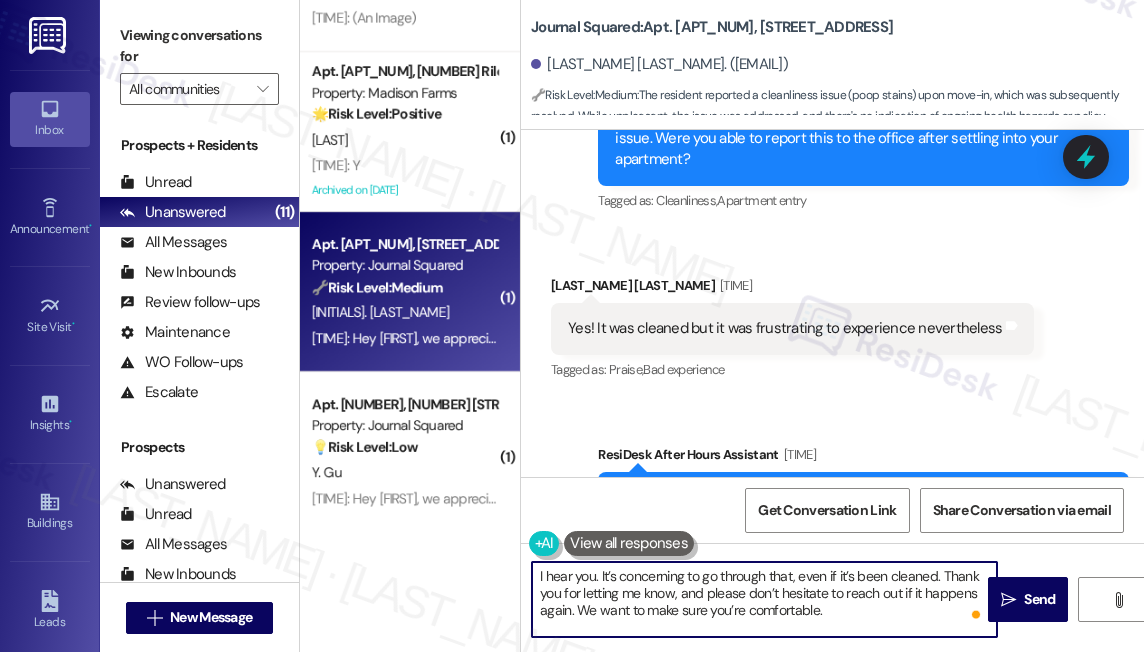 click on "I hear you. It’s concerning to go through that, even if it’s been cleaned. Thank you for letting me know, and please don’t hesitate to reach out if it happens again. We want to make sure you’re comfortable." at bounding box center [764, 599] 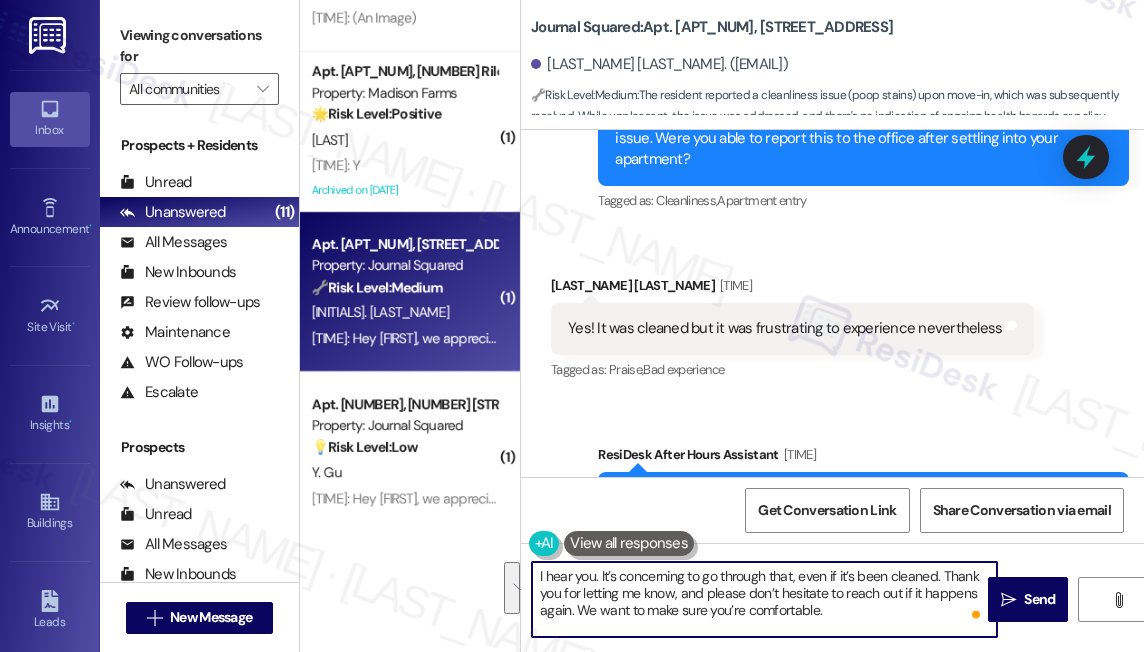 click on "I hear you. It’s concerning to go through that, even if it’s been cleaned. Thank you for letting me know, and please don’t hesitate to reach out if it happens again. We want to make sure you’re comfortable." at bounding box center (764, 599) 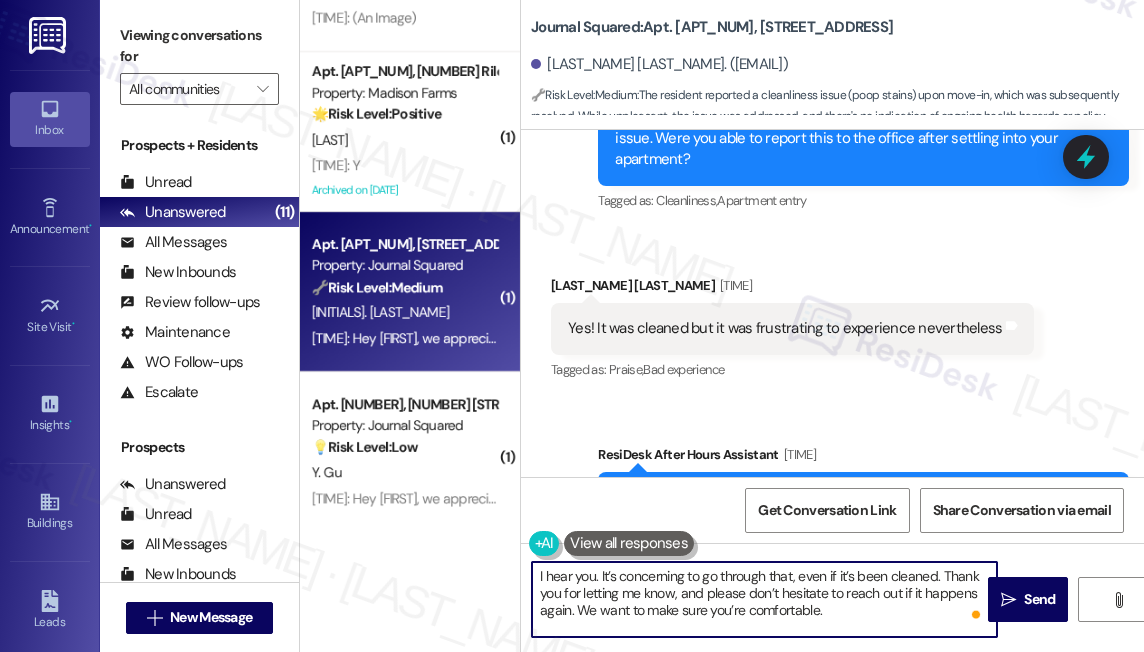 click on "I hear you. It’s concerning to go through that, even if it’s been cleaned. Thank you for letting me know, and please don’t hesitate to reach out if it happens again. We want to make sure you’re comfortable." at bounding box center [764, 599] 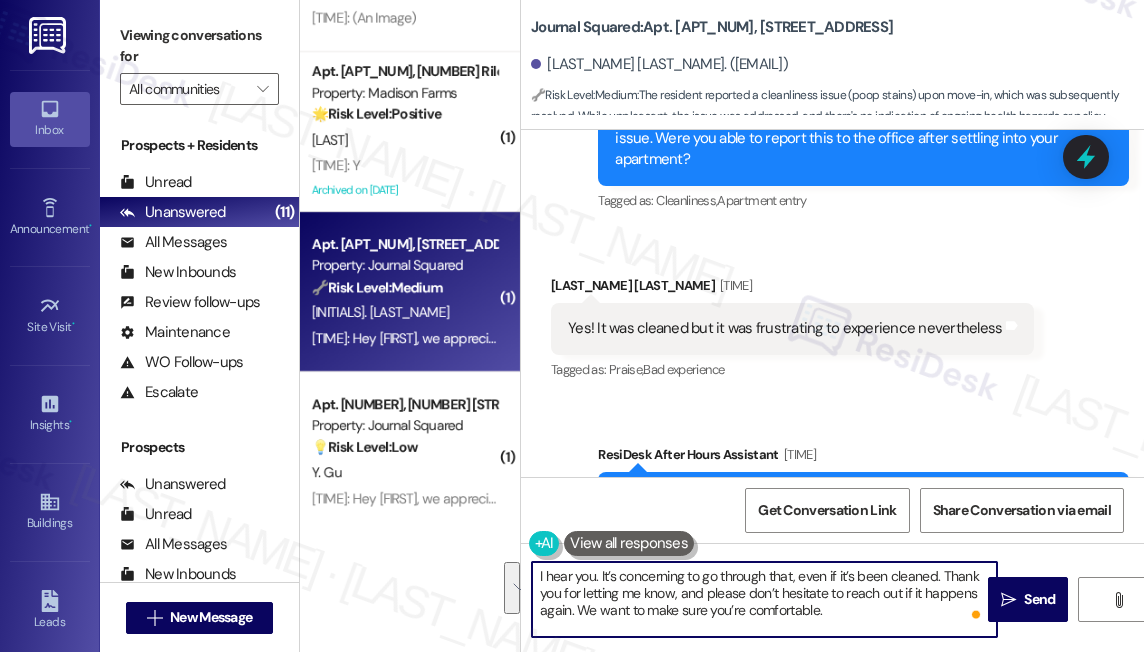 click on "I hear you. It’s concerning to go through that, even if it’s been cleaned. Thank you for letting me know, and please don’t hesitate to reach out if it happens again. We want to make sure you’re comfortable." at bounding box center (764, 599) 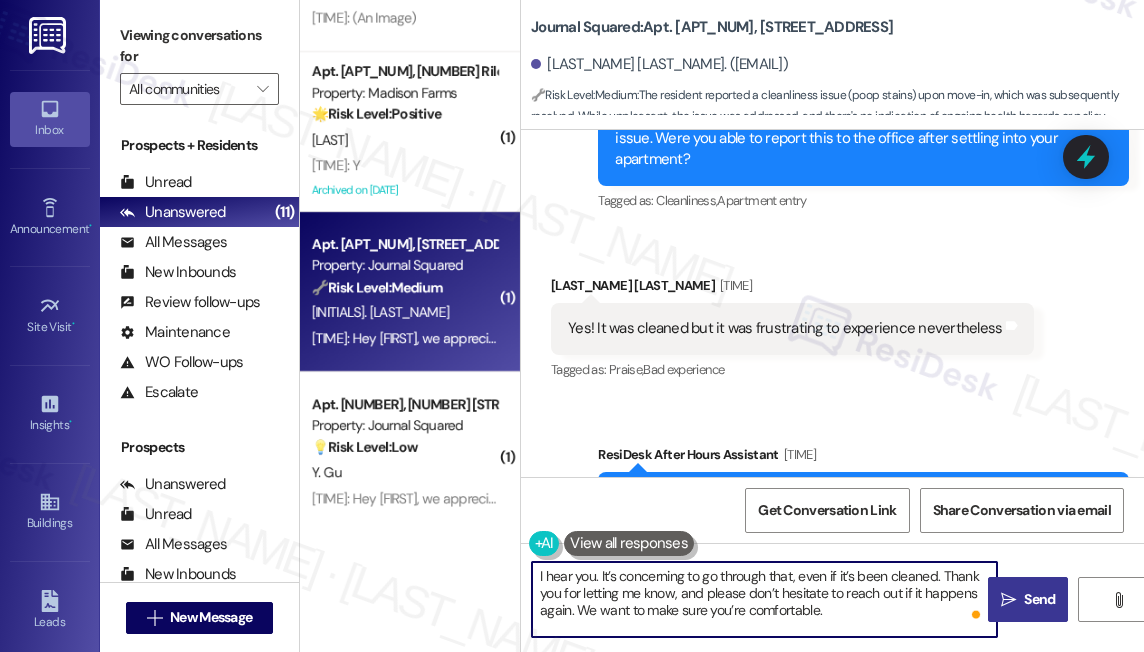 type on "I hear you. It’s concerning to go through that, even if it’s been cleaned. Thank you for letting me know, and please don’t hesitate to reach out if it happens again. We want to make sure you’re comfortable." 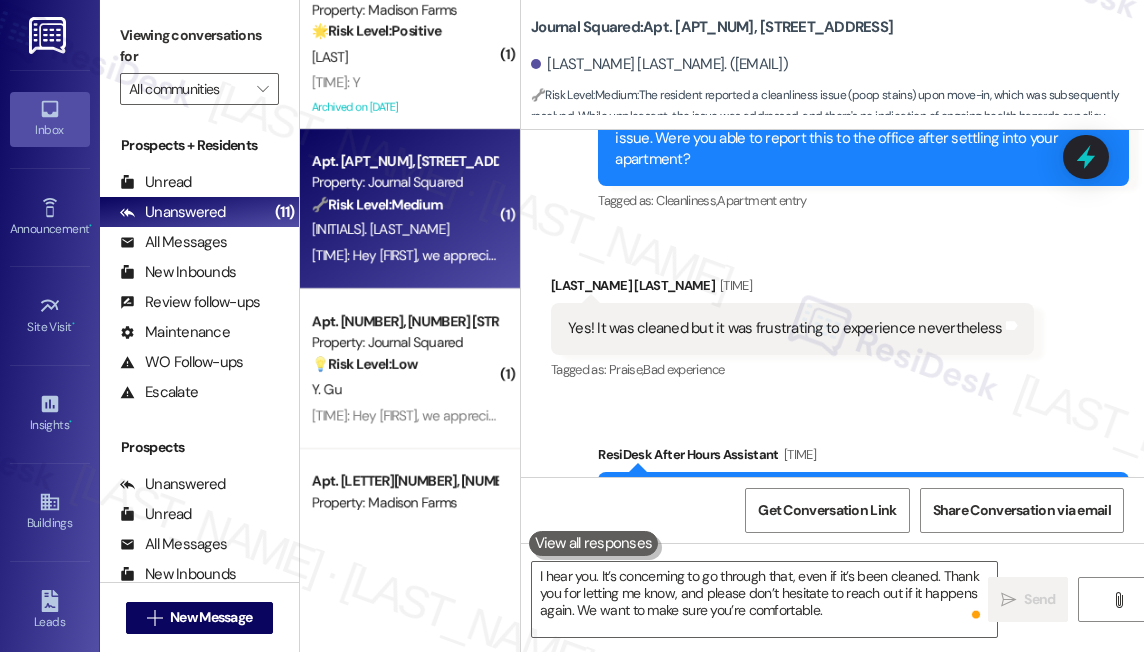 scroll, scrollTop: 1410, scrollLeft: 0, axis: vertical 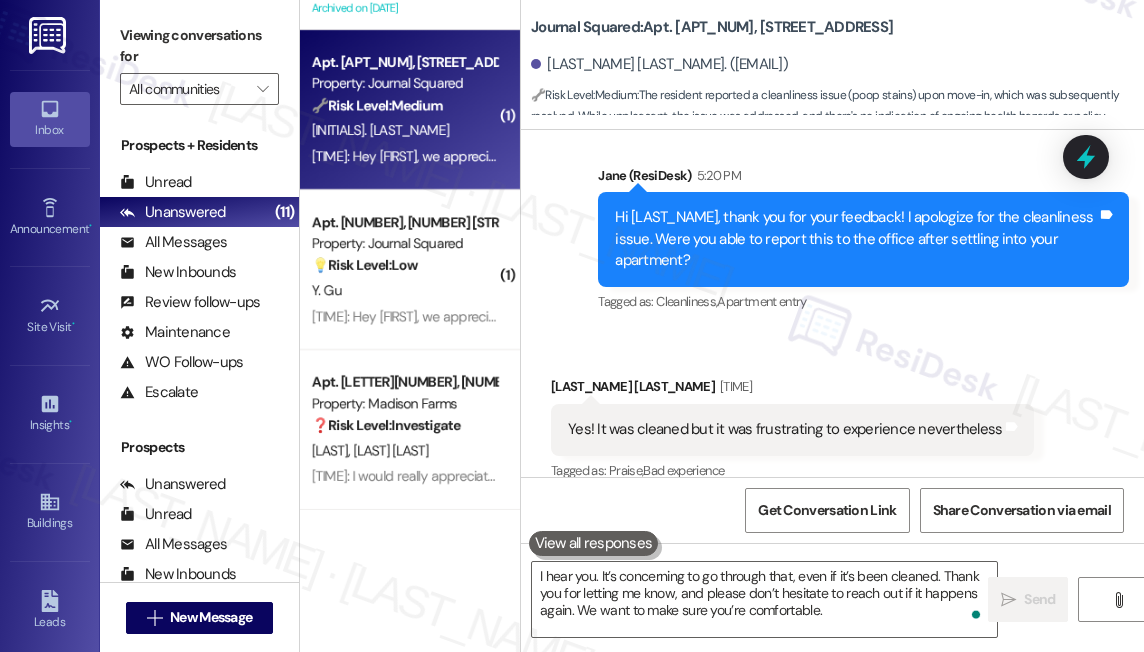 click on "Apt. [NUMBER], [NUMBER] [STREET] Property: [BRAND] 💡 Risk Level: Low The resident is simply acknowledging the instructions provided for adding a co-tenant to the lease. This is a non-essential request and does not require immediate attention. [LAST] [LAST] [TIME]: Hey [FIRST], we appreciate your text! We'll be back at [TIME] to help you out. If it's urgent, dial our emergency number. Take care! [TIME]: Hey [FIRST], we appreciate your text! We'll be back at [TIME] to help you out. If it's urgent, dial our emergency number. Take care!" at bounding box center (410, 270) 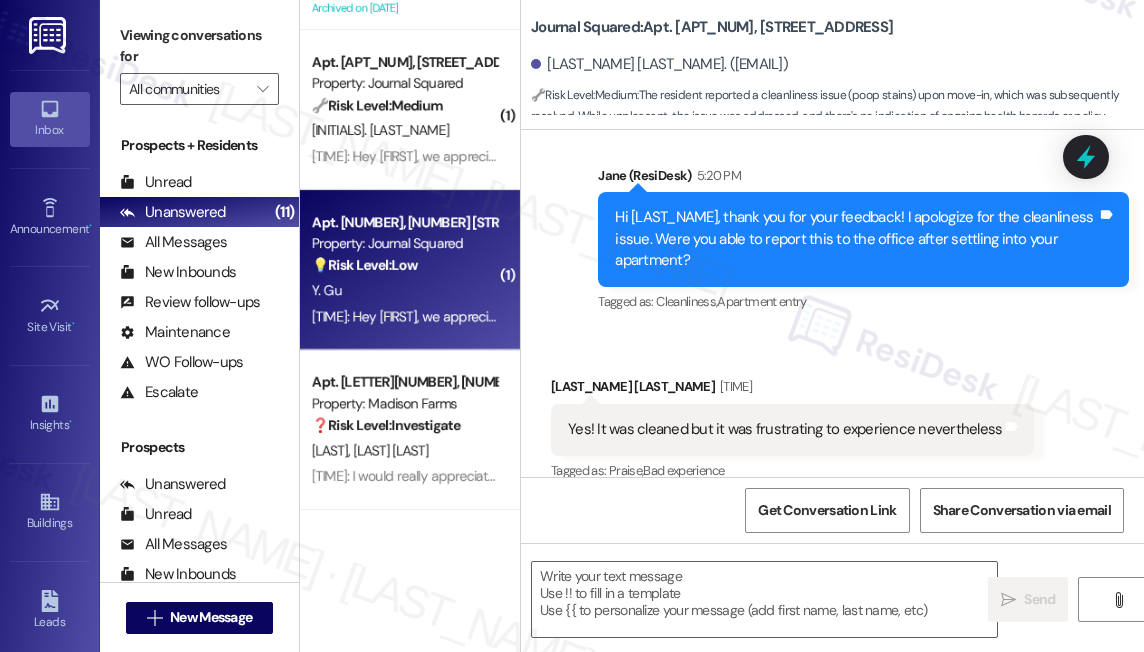 type on "Fetching suggested responses. Please feel free to read through the conversation in the meantime." 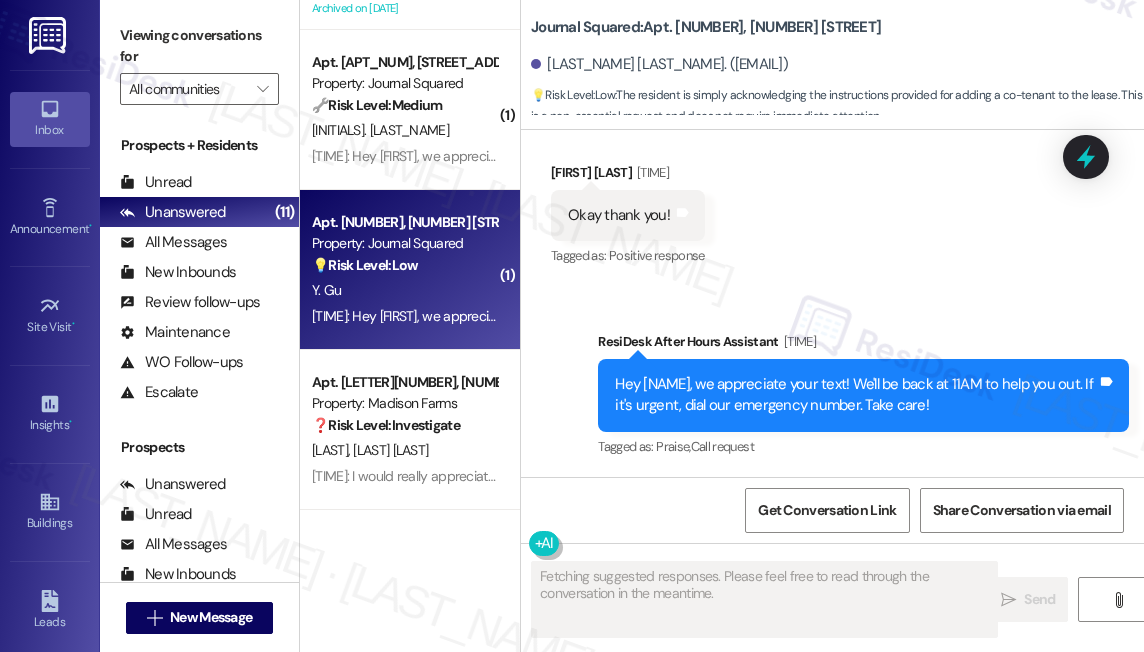 scroll, scrollTop: 12535, scrollLeft: 0, axis: vertical 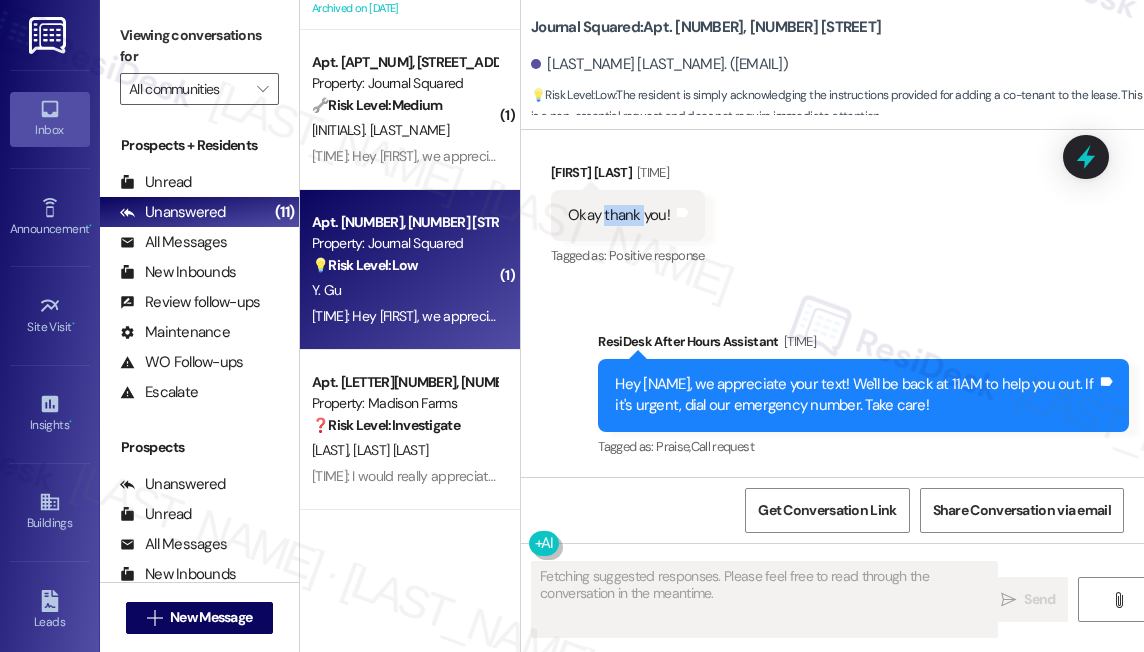 click on "Okay thank you!" at bounding box center [619, 215] 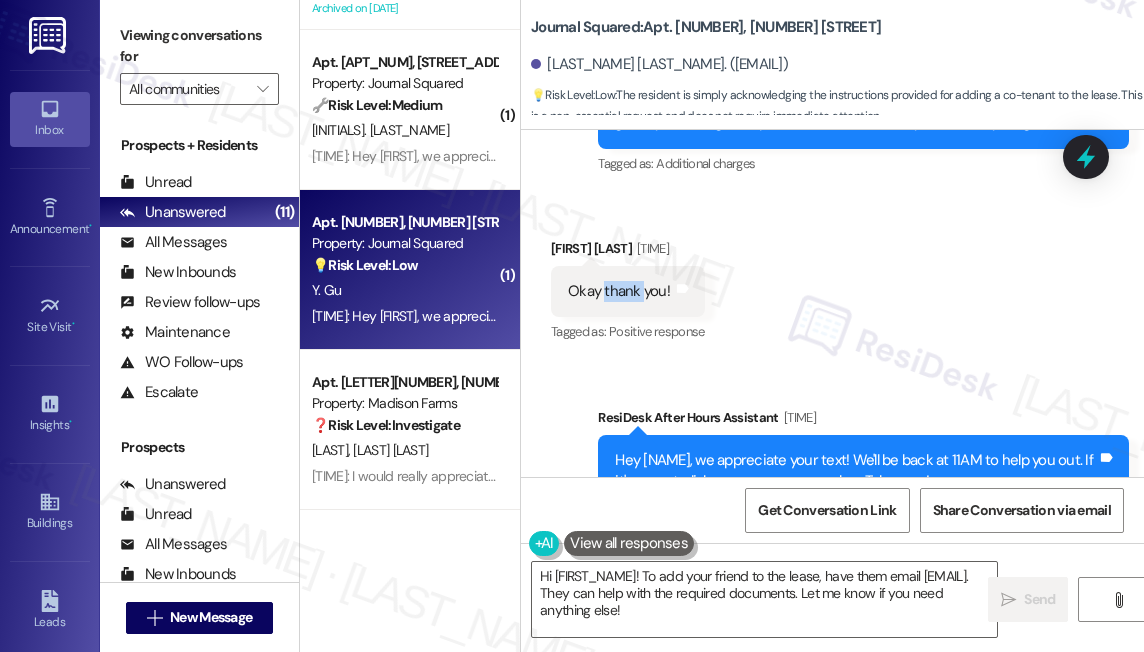 scroll, scrollTop: 12353, scrollLeft: 0, axis: vertical 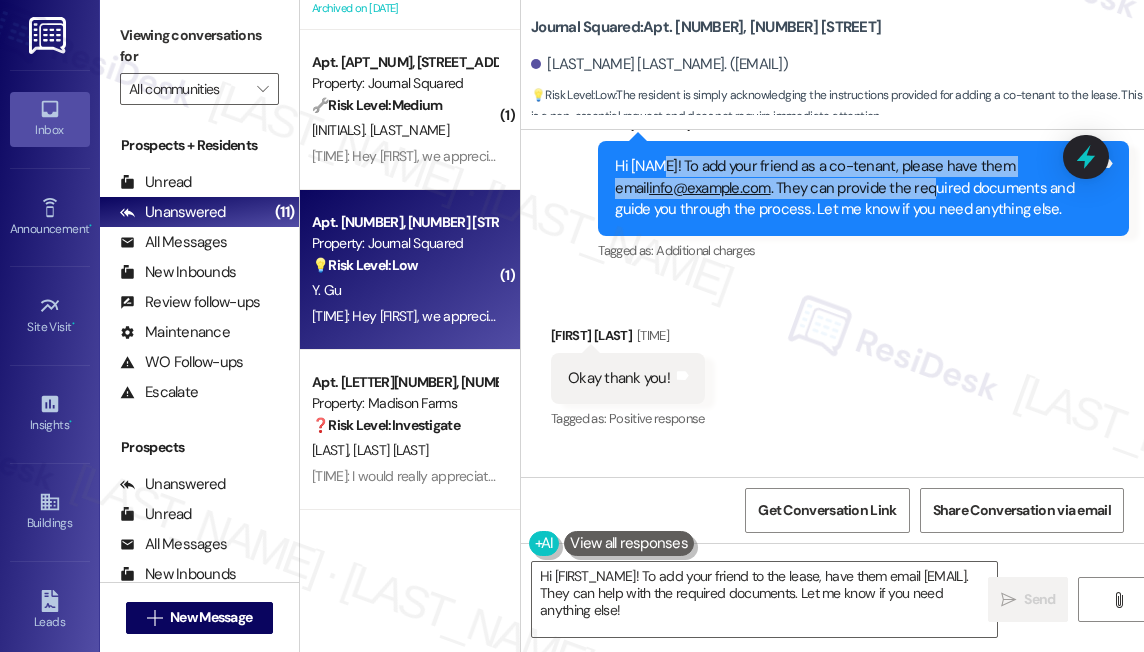 drag, startPoint x: 656, startPoint y: 178, endPoint x: 936, endPoint y: 217, distance: 282.70303 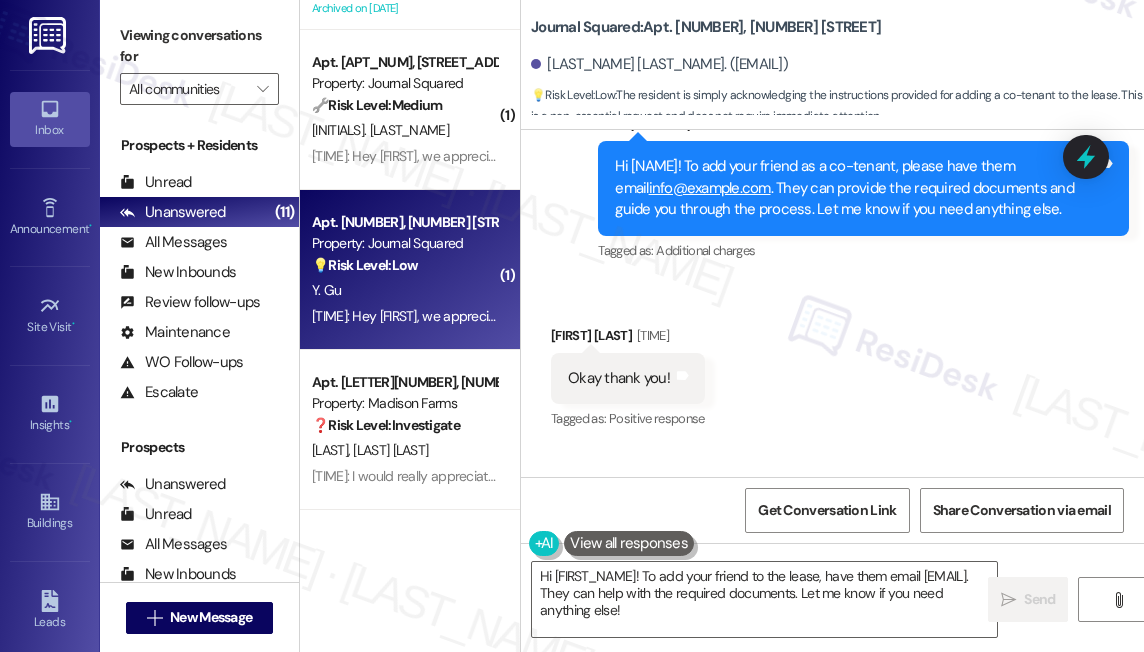 click on "Hi Yichen! To add your friend as a co-tenant, please have them email  info@journalsquared.com . They can provide the required documents and guide you through the process. Let me know if you need anything else." at bounding box center [856, 188] 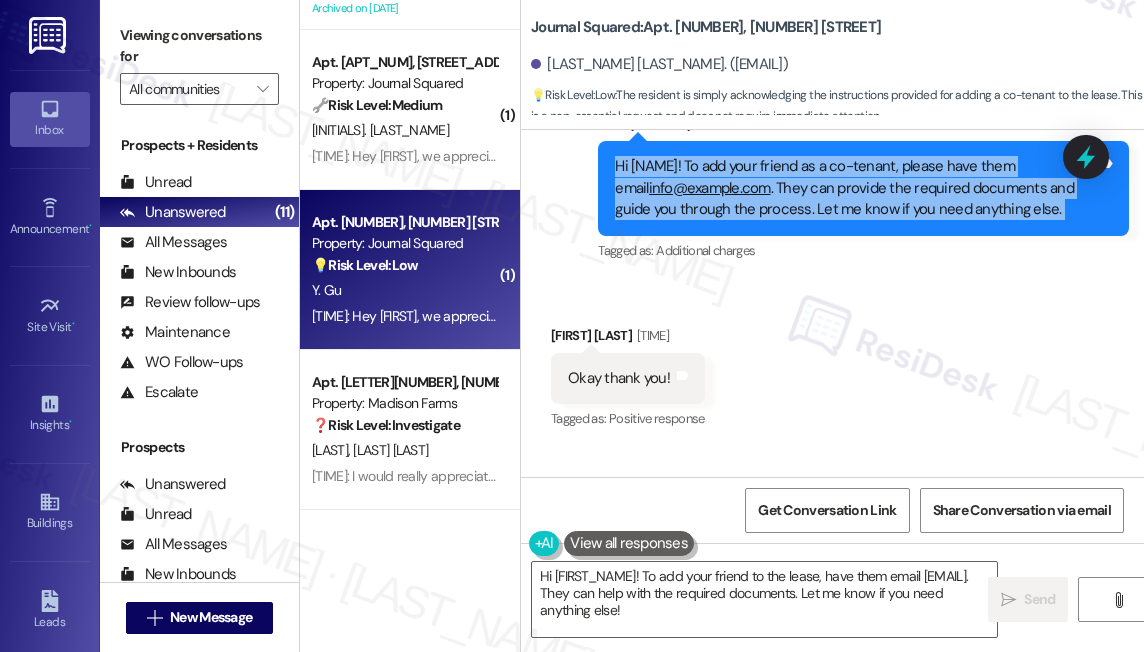 click on "Hi Yichen! To add your friend as a co-tenant, please have them email  info@journalsquared.com . They can provide the required documents and guide you through the process. Let me know if you need anything else." at bounding box center (856, 188) 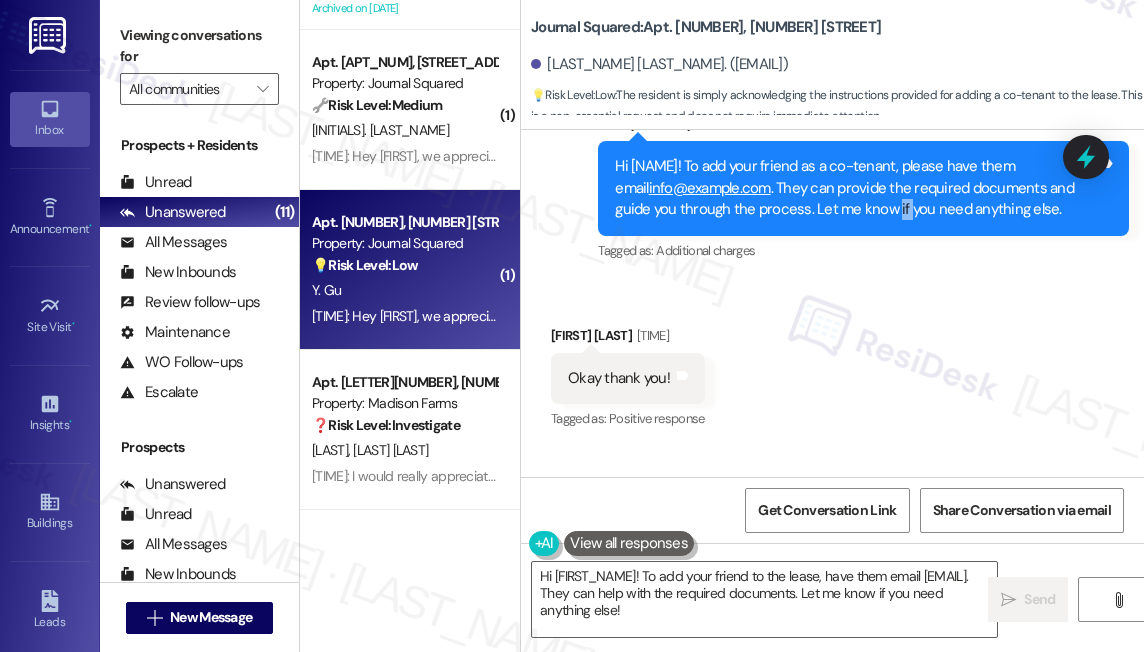 click on "Hi Yichen! To add your friend as a co-tenant, please have them email  info@journalsquared.com . They can provide the required documents and guide you through the process. Let me know if you need anything else." at bounding box center (856, 188) 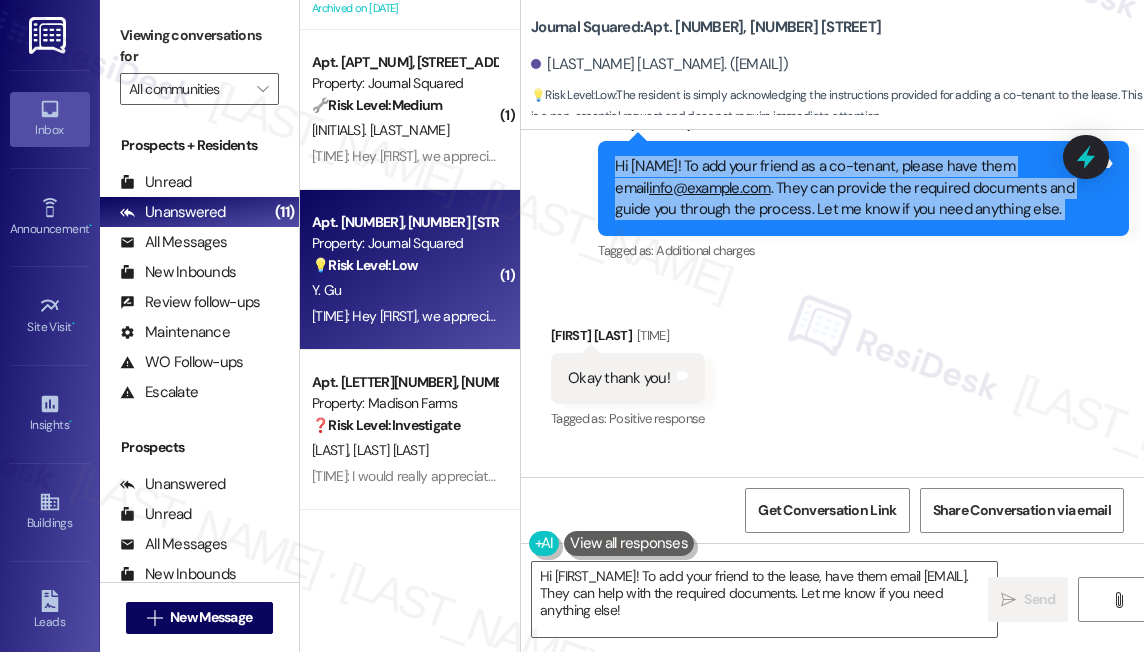 click on "Hi Yichen! To add your friend as a co-tenant, please have them email  info@journalsquared.com . They can provide the required documents and guide you through the process. Let me know if you need anything else." at bounding box center (856, 188) 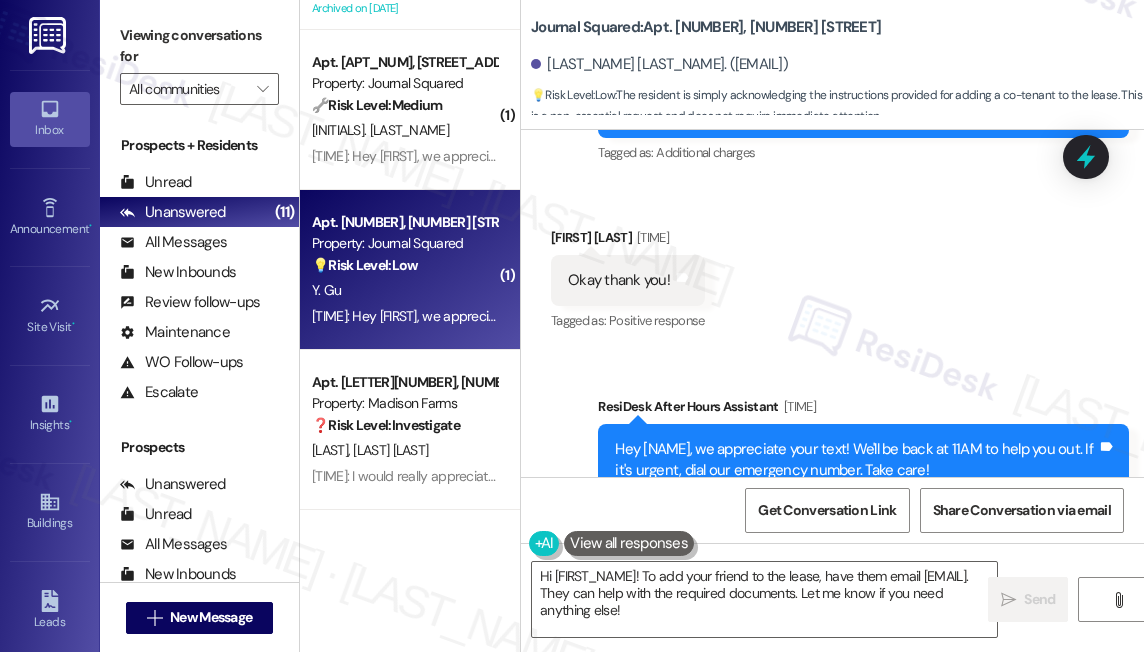 scroll, scrollTop: 12535, scrollLeft: 0, axis: vertical 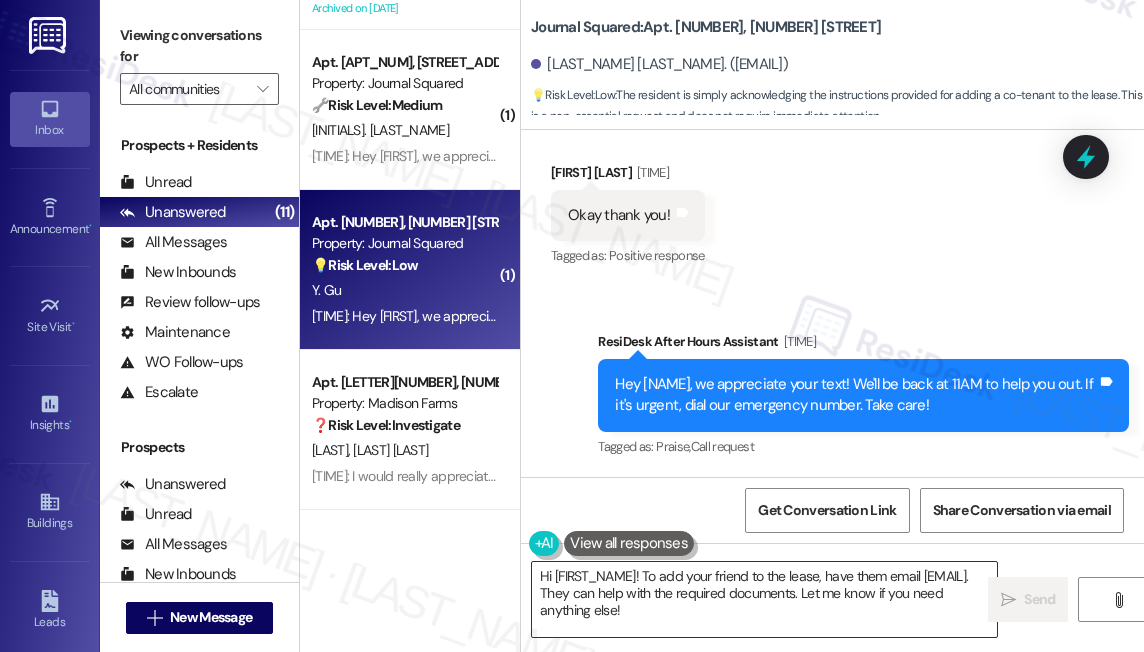 click on "Hi {{first_name}}! To add your friend to the lease, have them email info@journalsquared.com. They can help with the required documents. Let me know if you need anything else!" at bounding box center [764, 599] 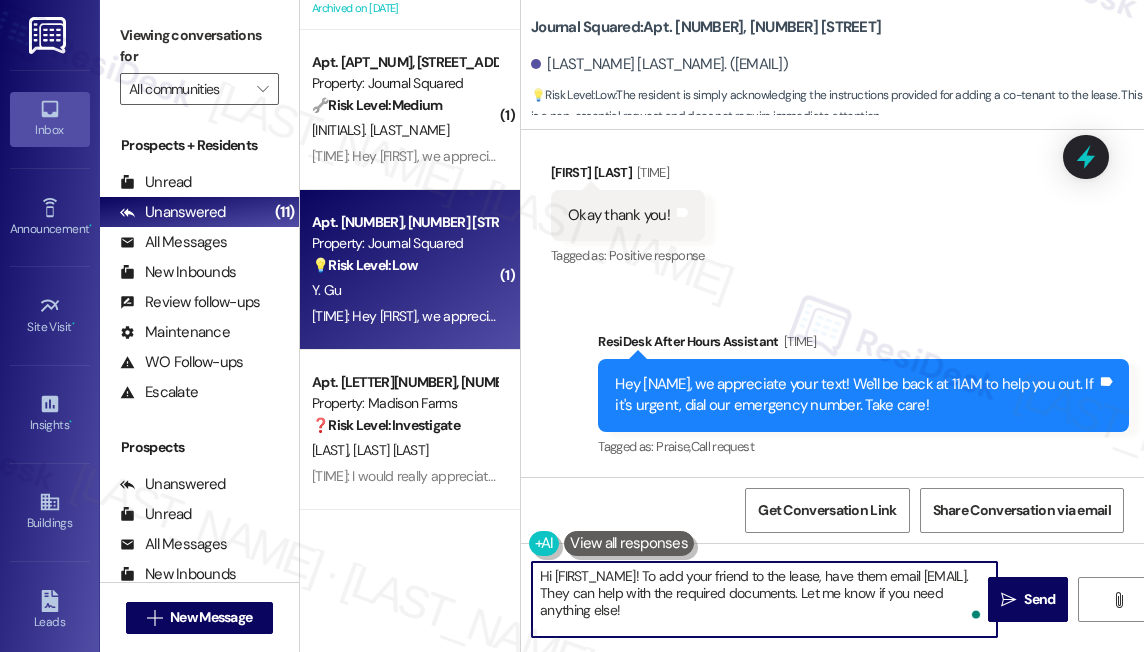click on "Hi {{first_name}}! To add your friend to the lease, have them email info@journalsquared.com. They can help with the required documents. Let me know if you need anything else!" at bounding box center [764, 599] 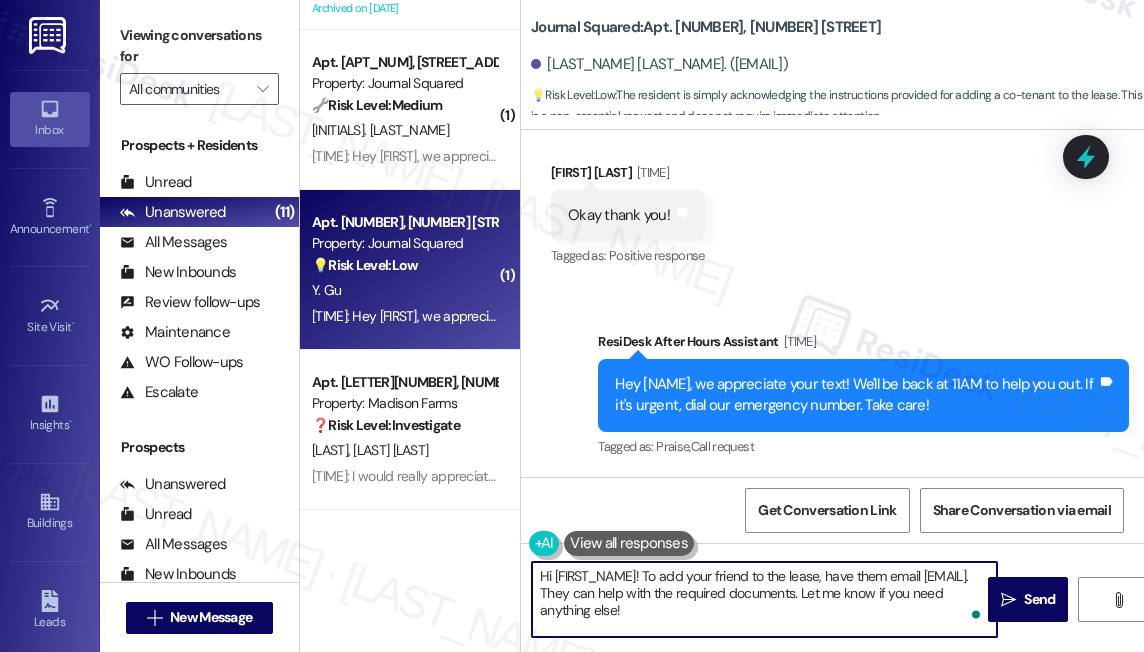 click on "Hi {{first_name}}! To add your friend to the lease, have them email info@journalsquared.com. They can help with the required documents. Let me know if you need anything else!" at bounding box center (764, 599) 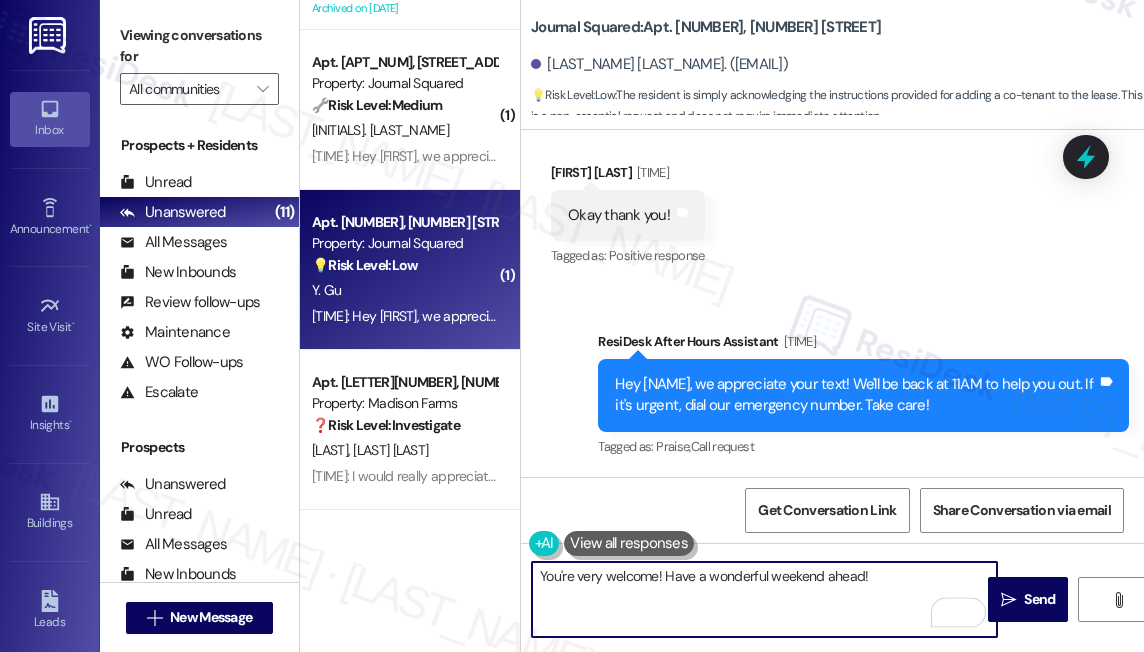 click on "You're very welcome! Have a wonderful weekend ahead!" at bounding box center (764, 599) 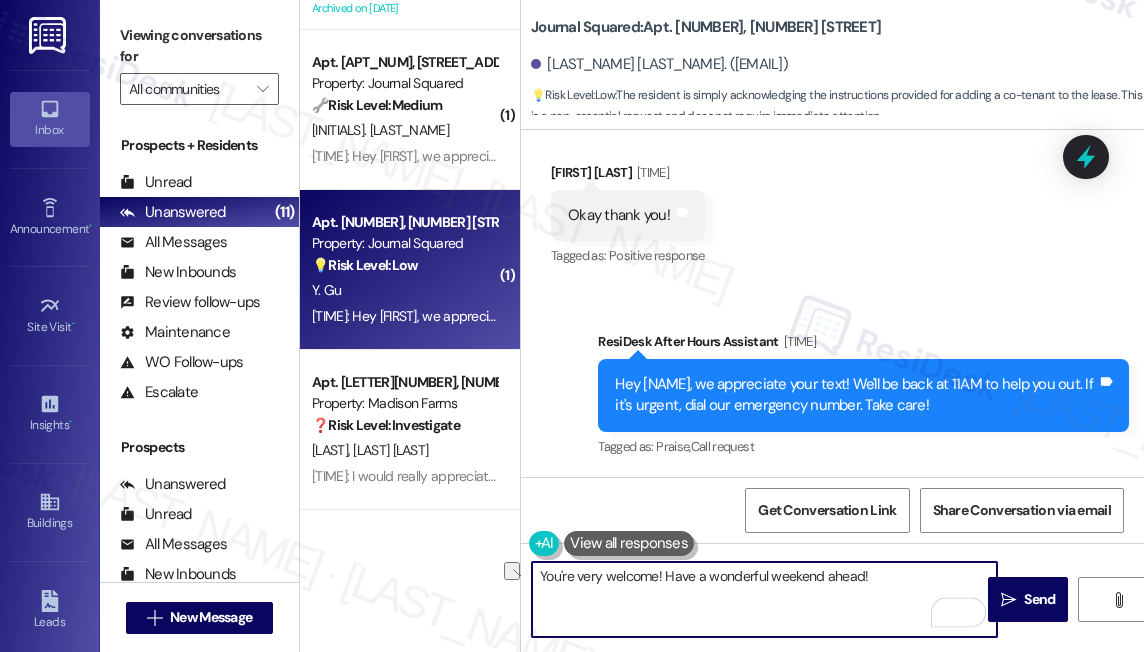 click on "You're very welcome! Have a wonderful weekend ahead!" at bounding box center (764, 599) 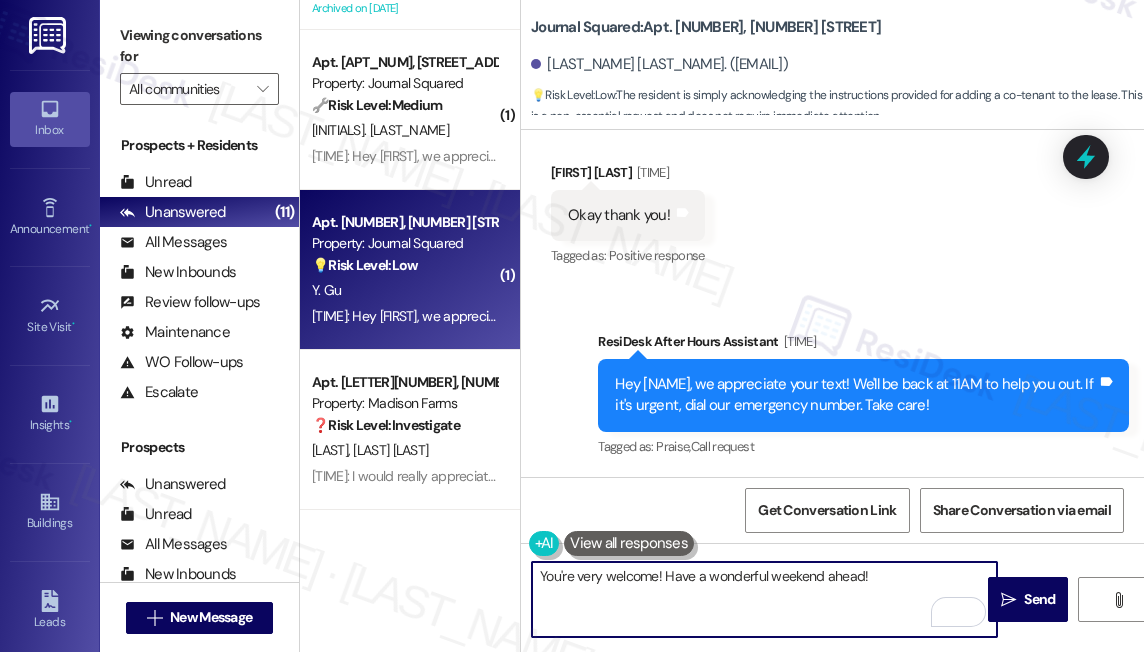 type on "You're very welcome! Have a wonderful weekend ahead!" 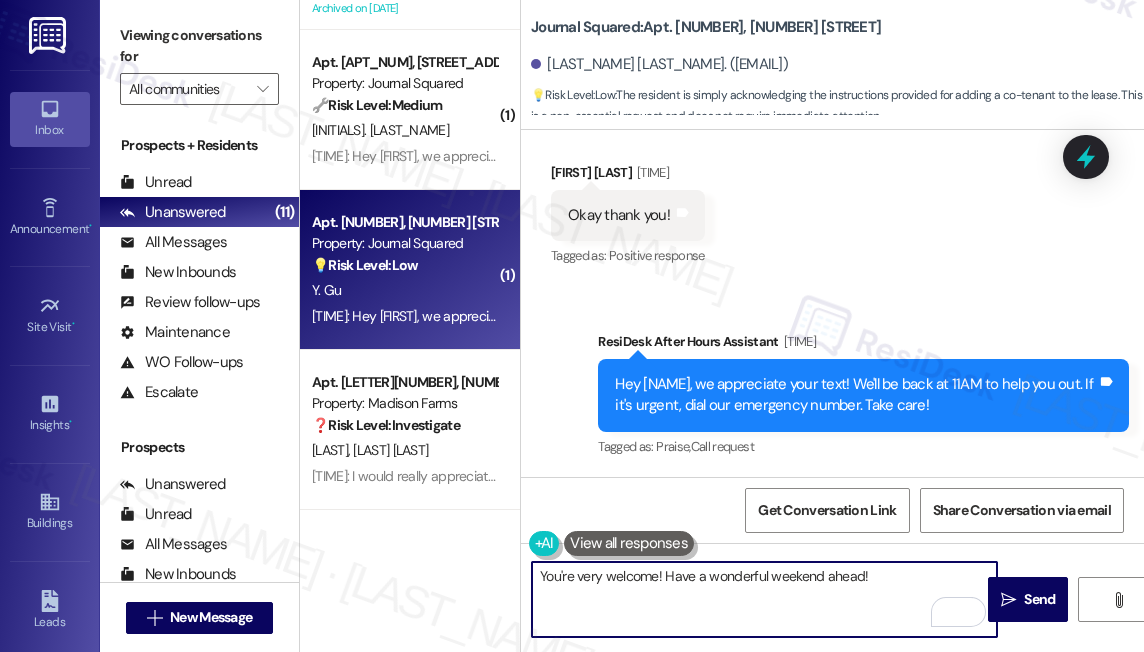 click on "Yichen Gu 7:11 PM" at bounding box center [628, 176] 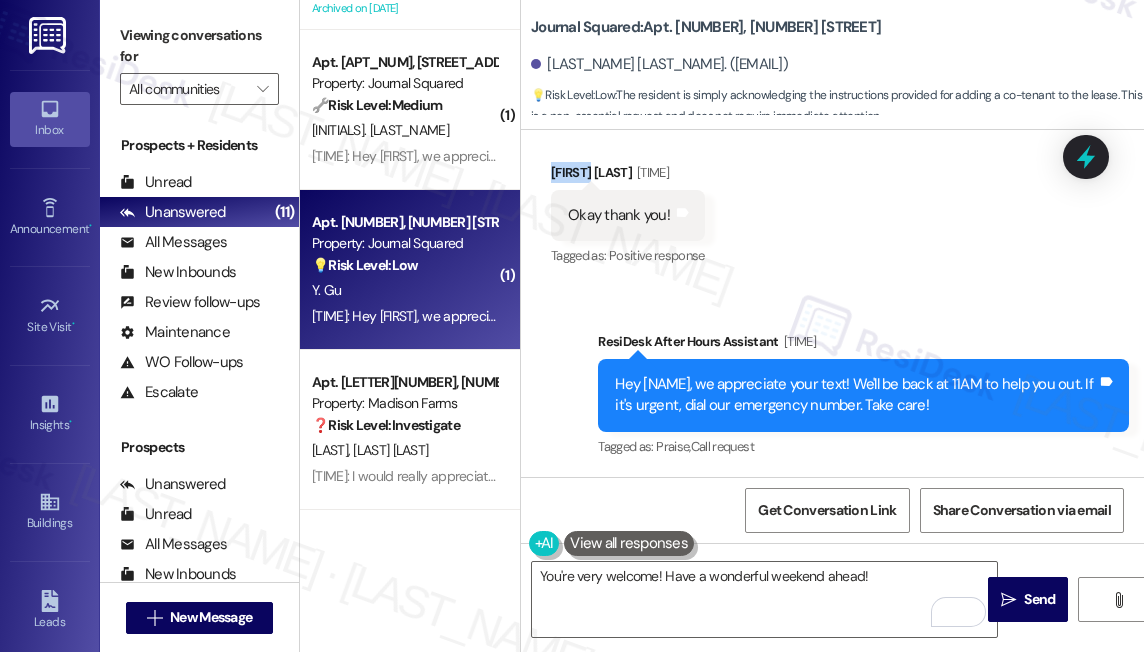 click on "Yichen Gu 7:11 PM" at bounding box center (628, 176) 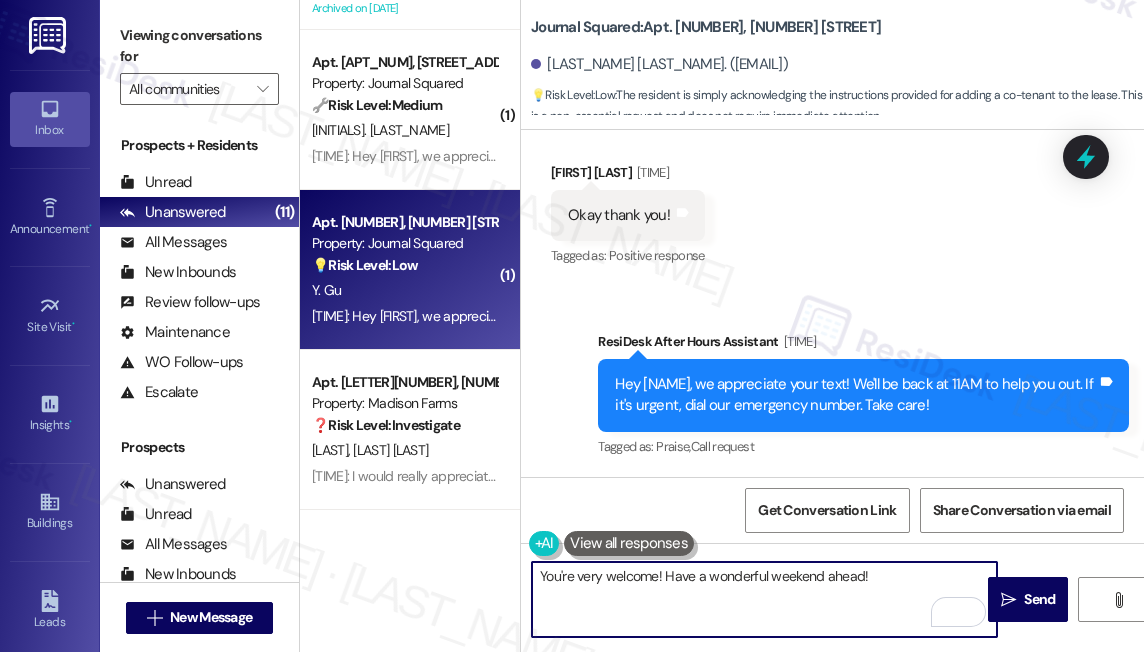 click on "You're very welcome! Have a wonderful weekend ahead!" at bounding box center [764, 599] 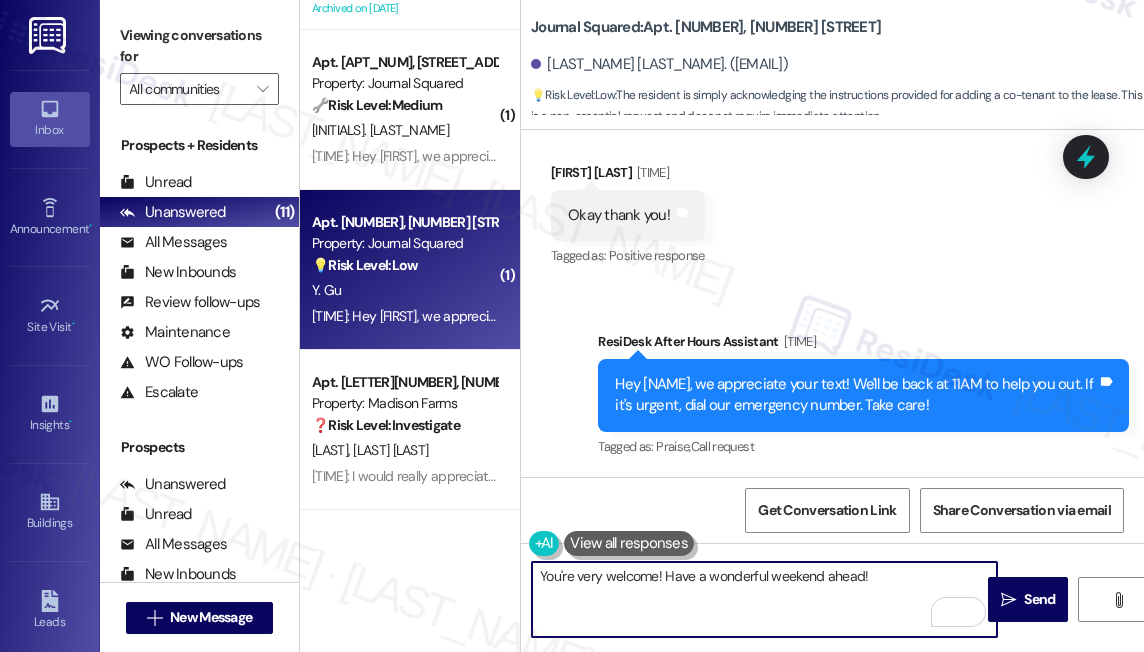 click on "You're very welcome! Have a wonderful weekend ahead!" at bounding box center (764, 599) 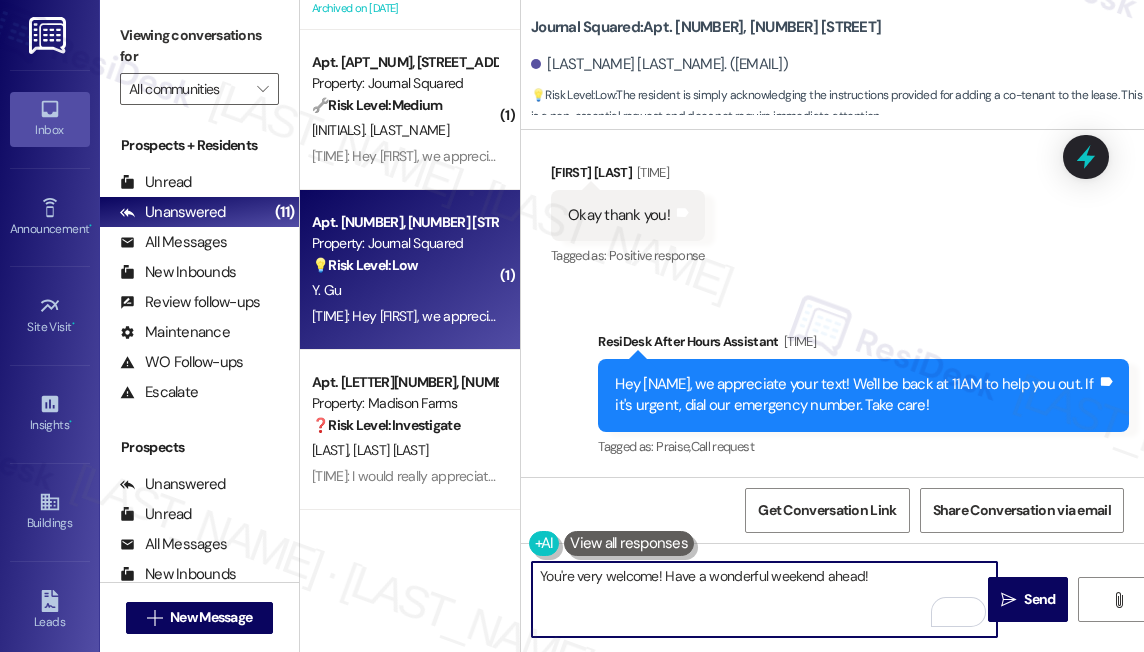 click on "You're very welcome! Have a wonderful weekend ahead!" at bounding box center (764, 599) 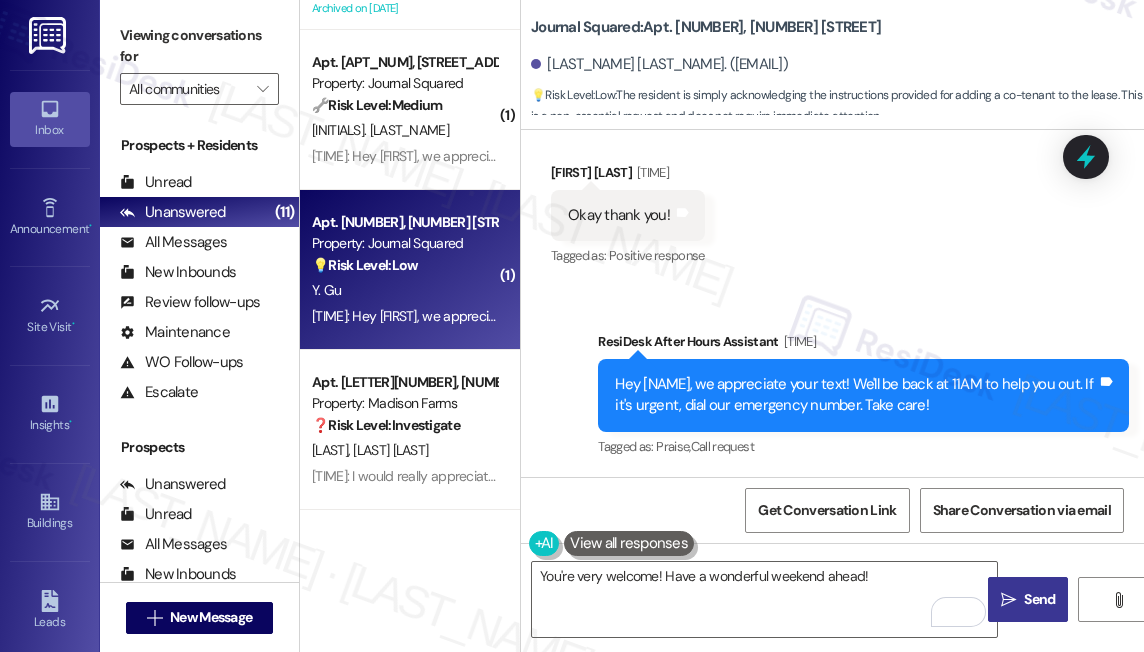 click on " Send" at bounding box center (1028, 599) 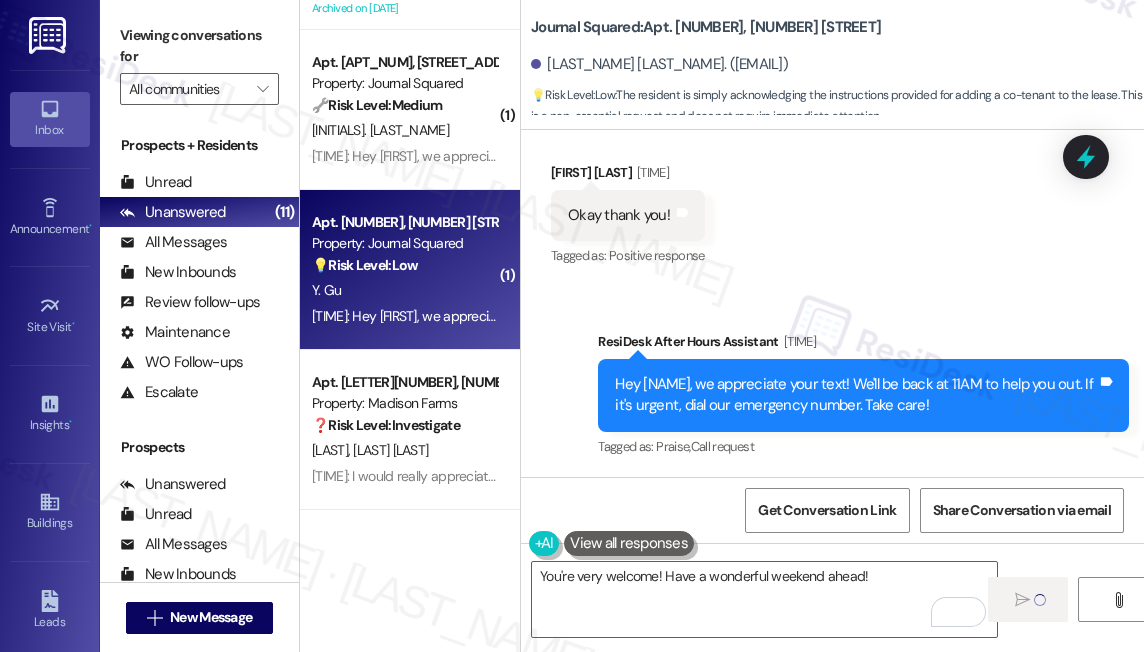 type 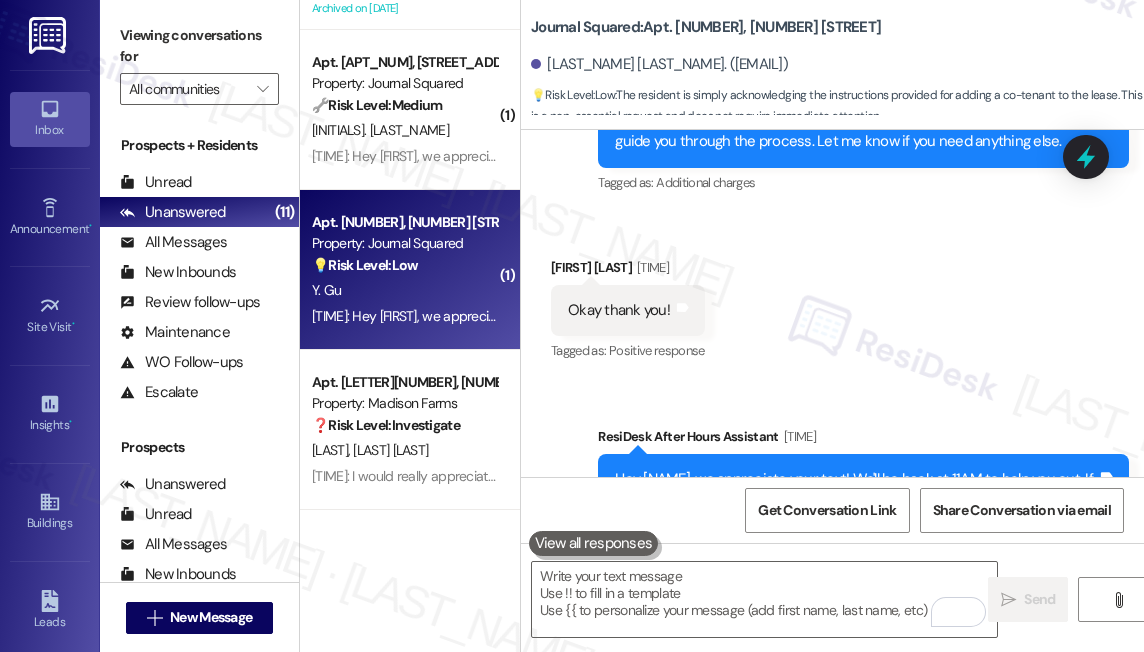 scroll, scrollTop: 12344, scrollLeft: 0, axis: vertical 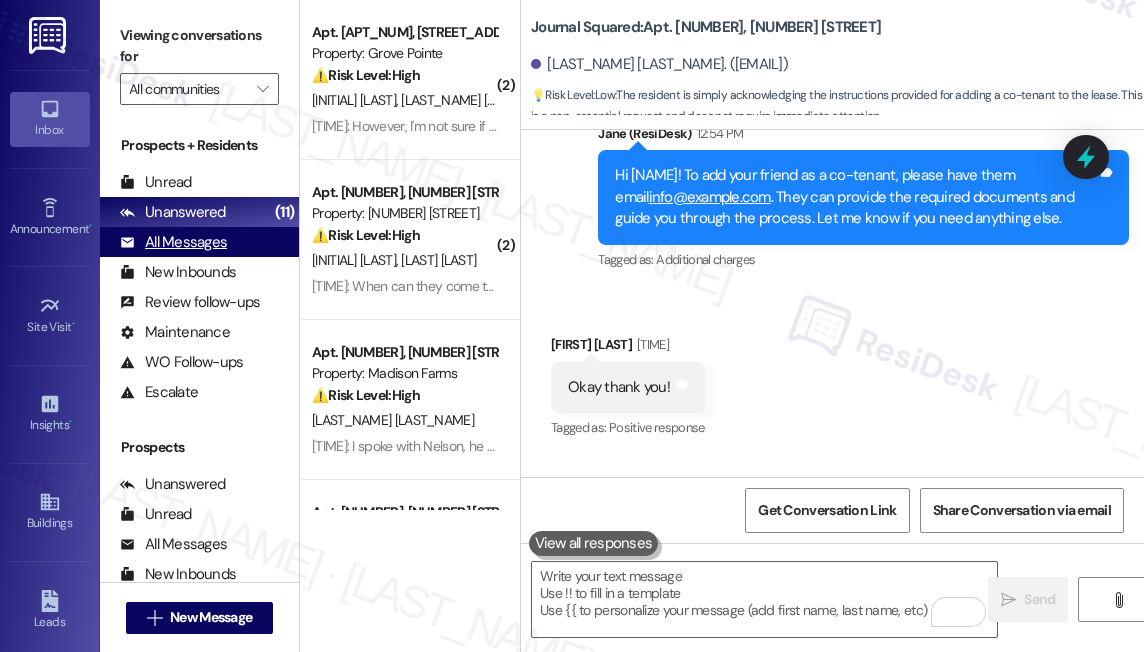 click on "All Messages" at bounding box center [173, 242] 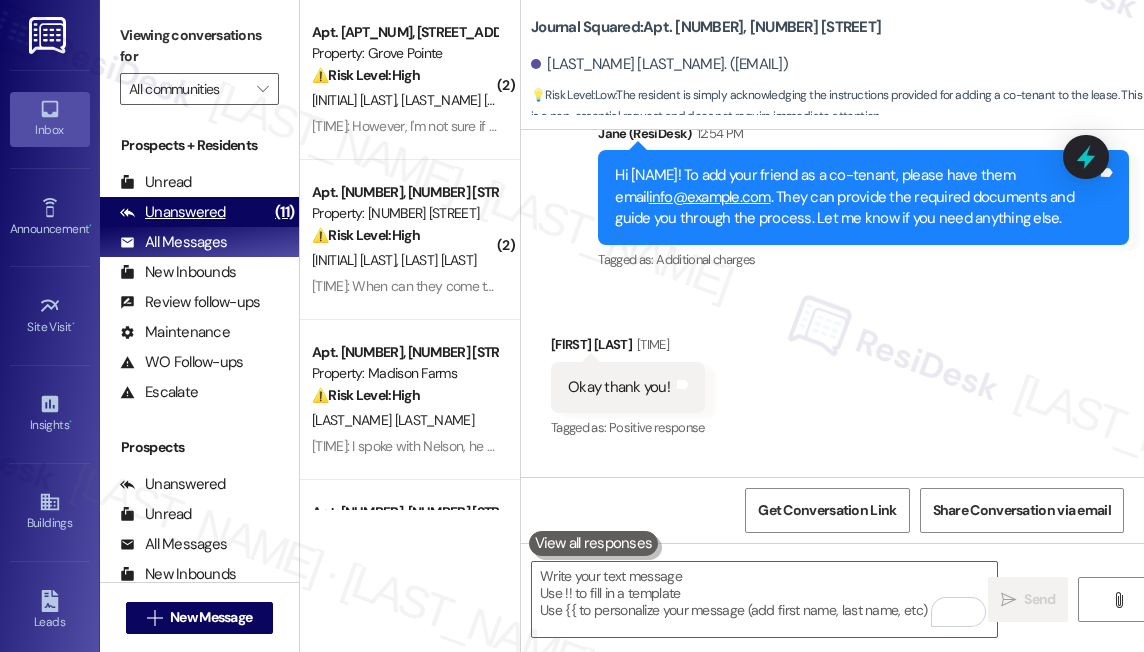 click on "Unanswered" at bounding box center [173, 212] 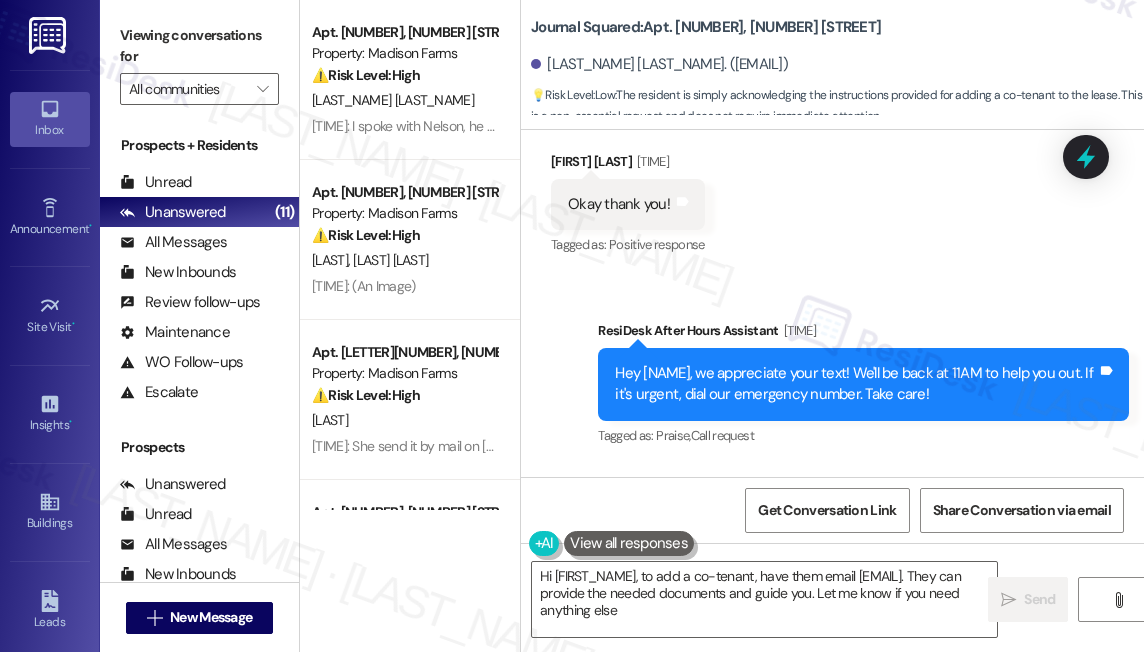 type on "Hi {{first_name}}, to add a co-tenant, have them email info@journalsquared.com. They can provide the needed documents and guide you. Let me know if you need anything else!" 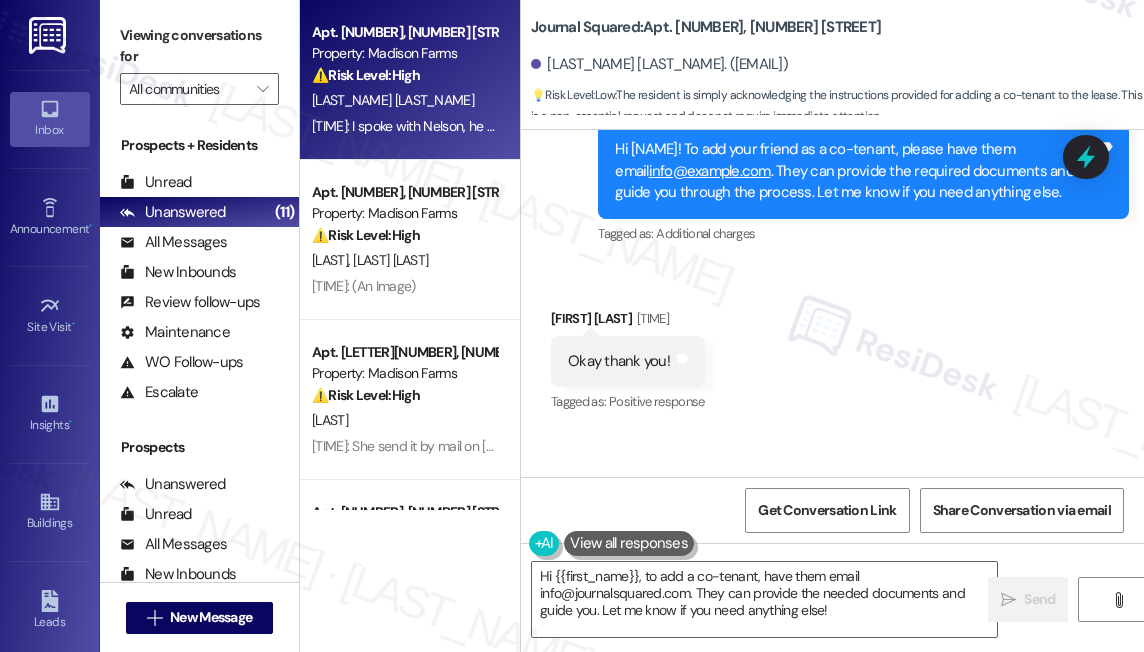 scroll, scrollTop: 12344, scrollLeft: 0, axis: vertical 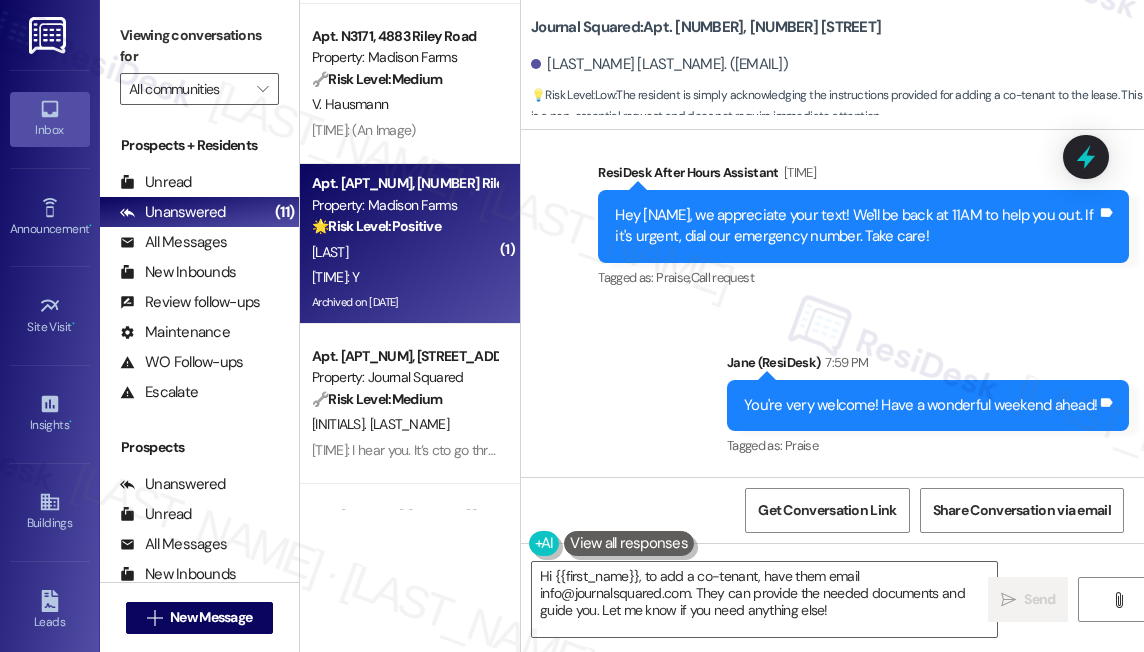 click on "[INITIAL]. [LAST]" at bounding box center [404, 252] 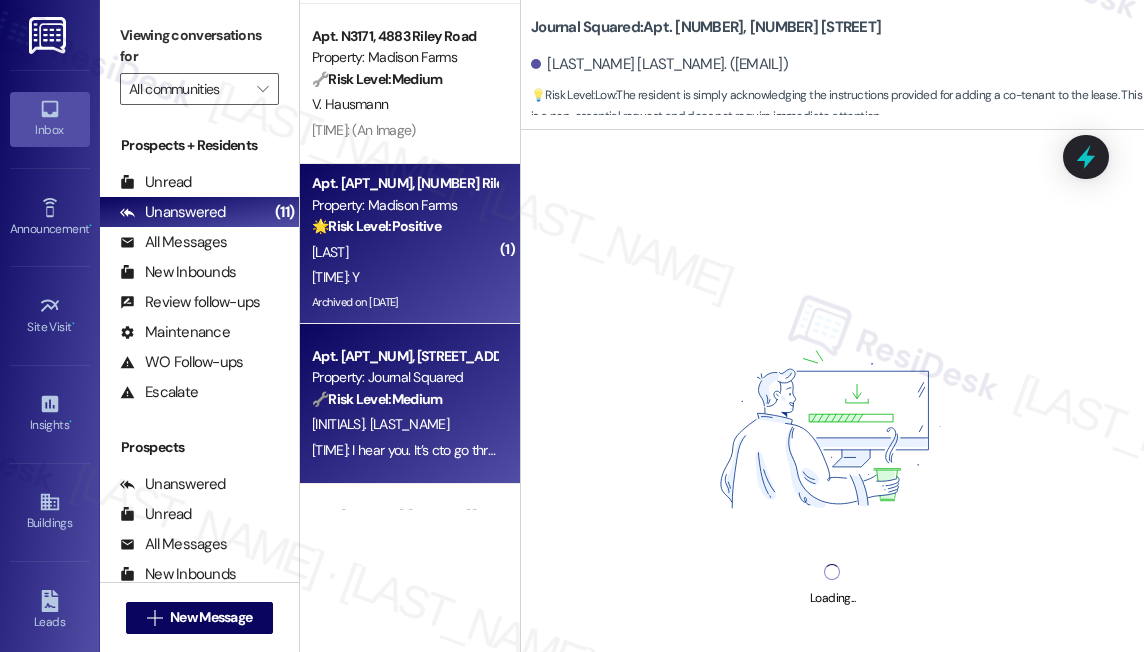 click on "🔧  Risk Level:  Medium" at bounding box center (377, 399) 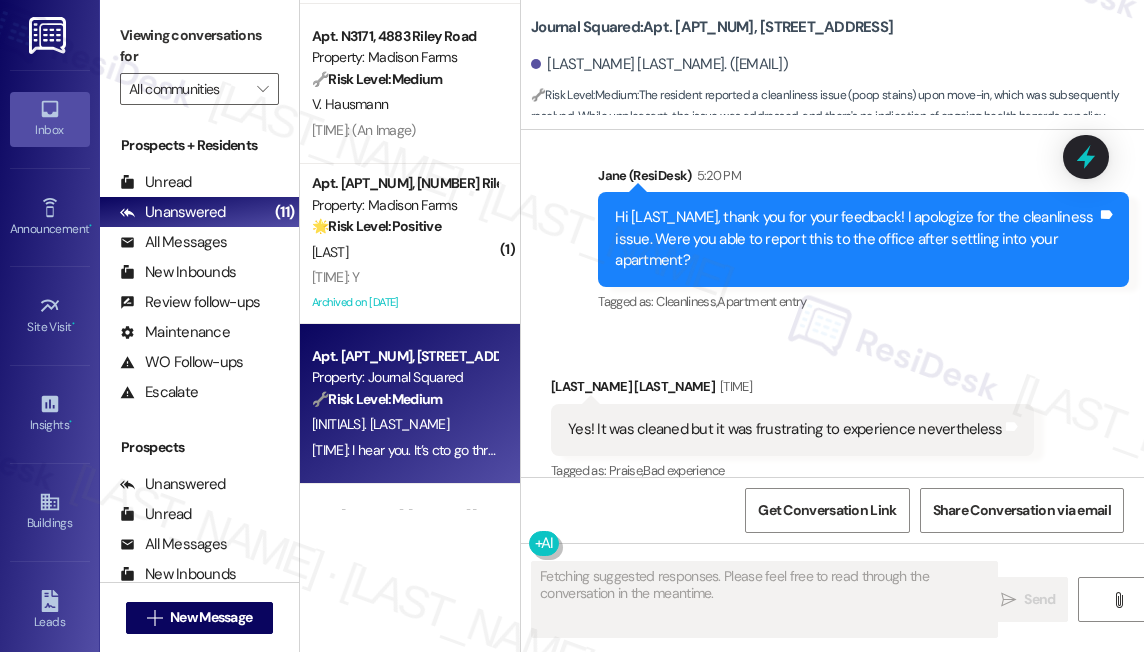 scroll, scrollTop: 1030, scrollLeft: 0, axis: vertical 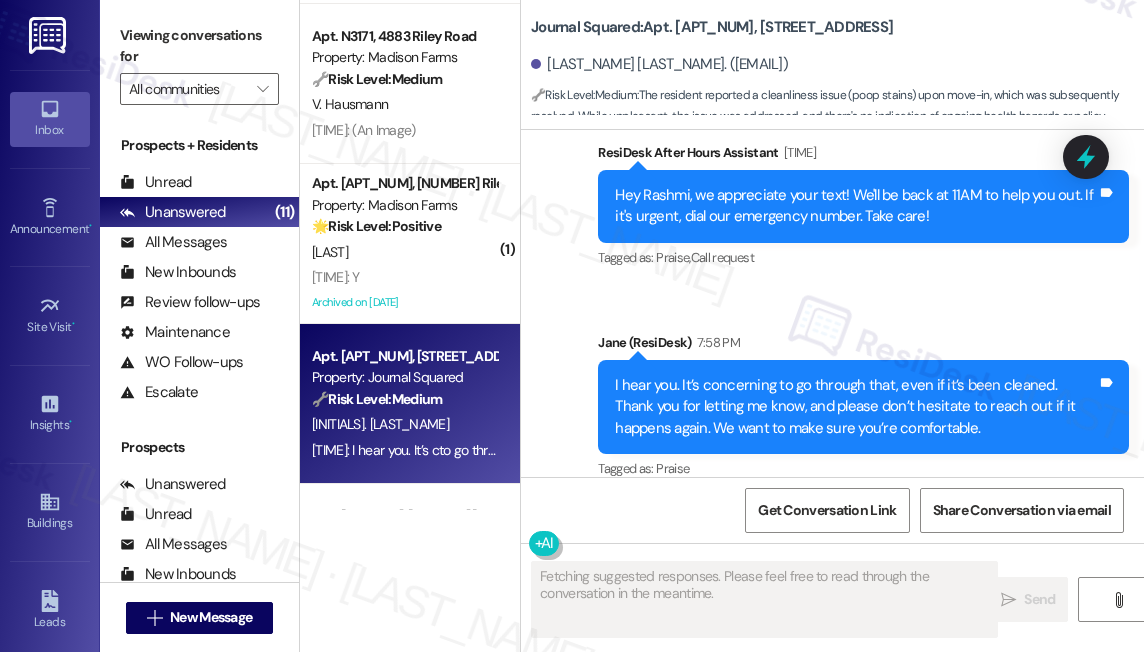click on "I hear you. It’s concerning to go through that, even if it’s been cleaned. Thank you for letting me know, and please don’t hesitate to reach out if it happens again. We want to make sure you’re comfortable." at bounding box center [856, 407] 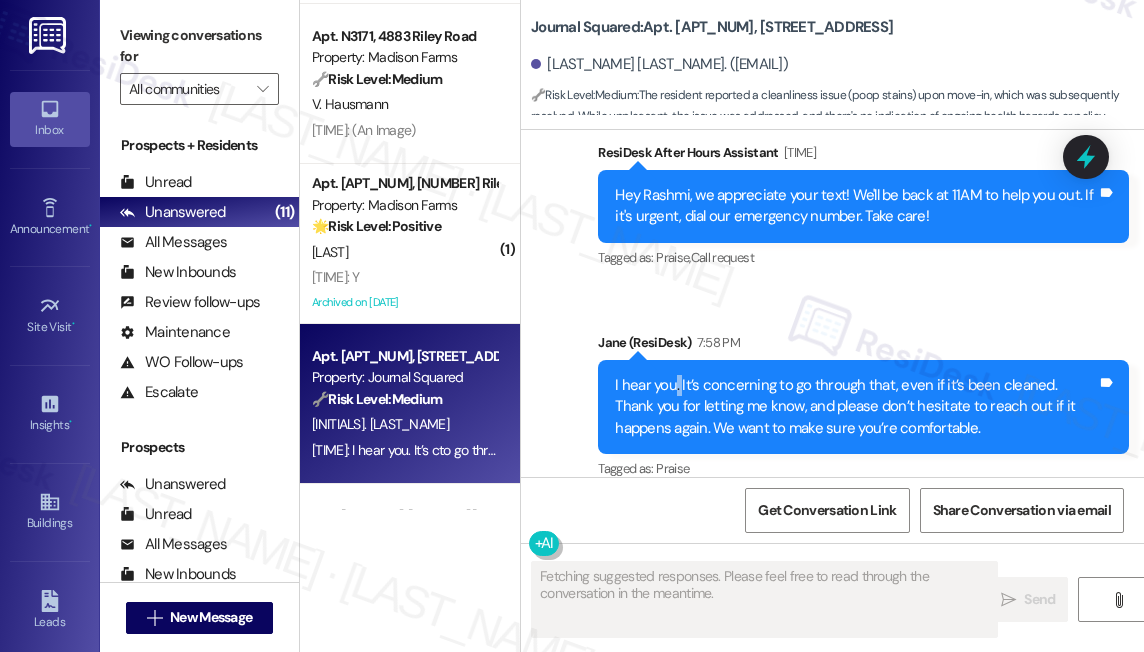 click on "I hear you. It’s concerning to go through that, even if it’s been cleaned. Thank you for letting me know, and please don’t hesitate to reach out if it happens again. We want to make sure you’re comfortable." at bounding box center (856, 407) 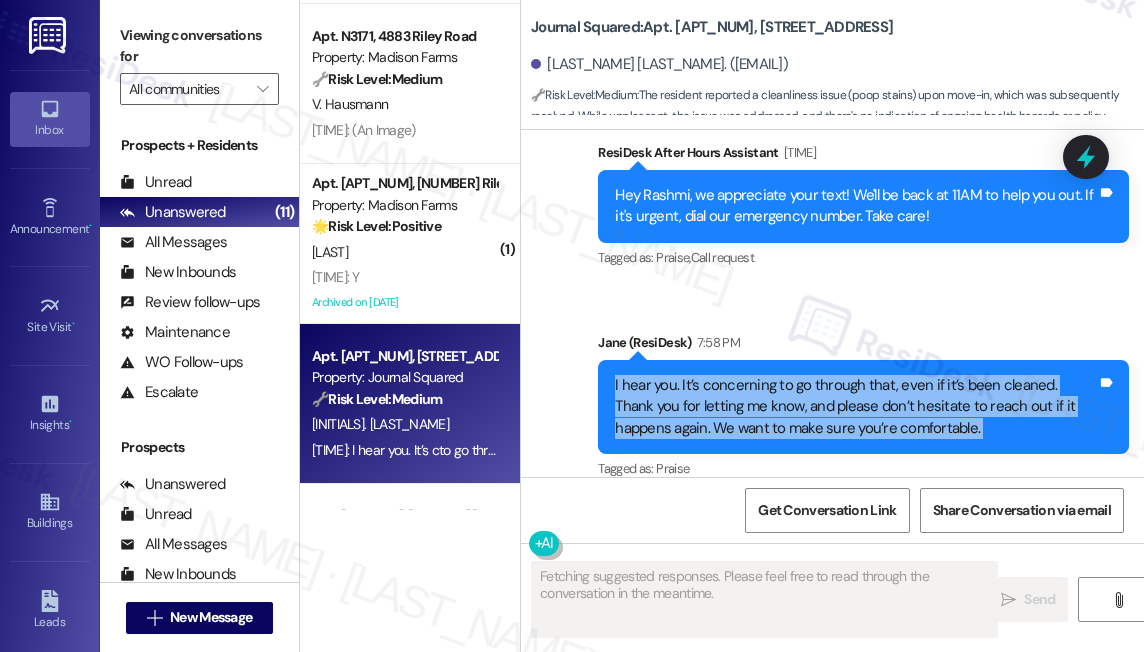click on "I hear you. It’s concerning to go through that, even if it’s been cleaned. Thank you for letting me know, and please don’t hesitate to reach out if it happens again. We want to make sure you’re comfortable." at bounding box center (856, 407) 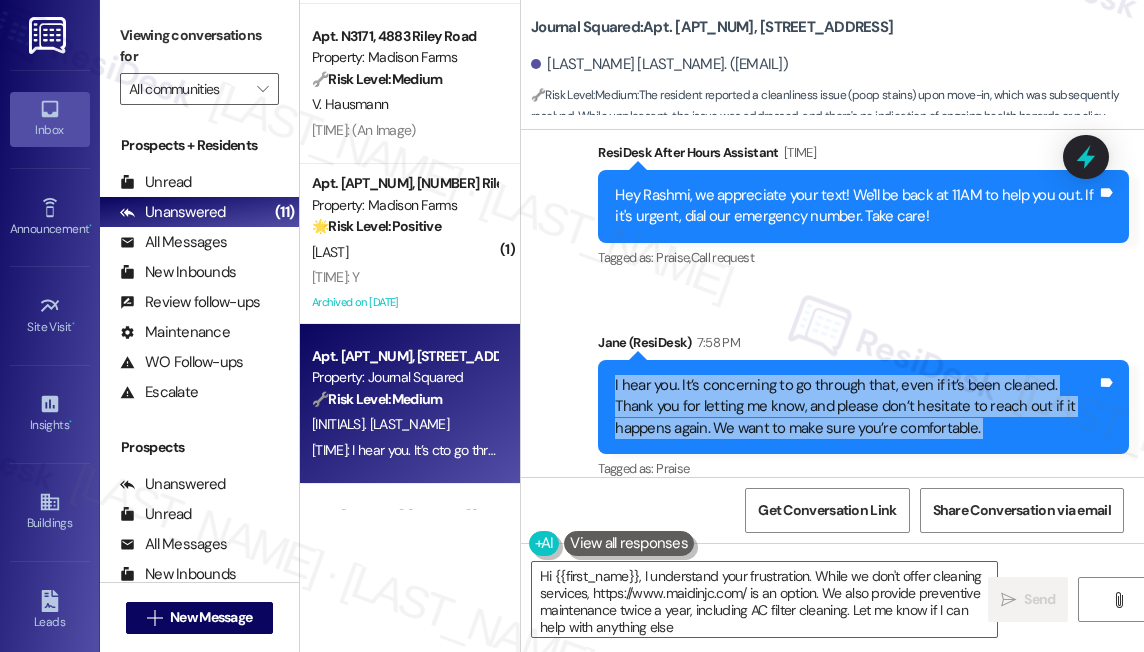 type on "Hi {{first_name}}, I understand your frustration. While we don't offer cleaning services, https://www.maidinjc.com/ is an option. We also provide preventive maintenance twice a year, including AC filter cleaning. Let me know if I can help with anything else!" 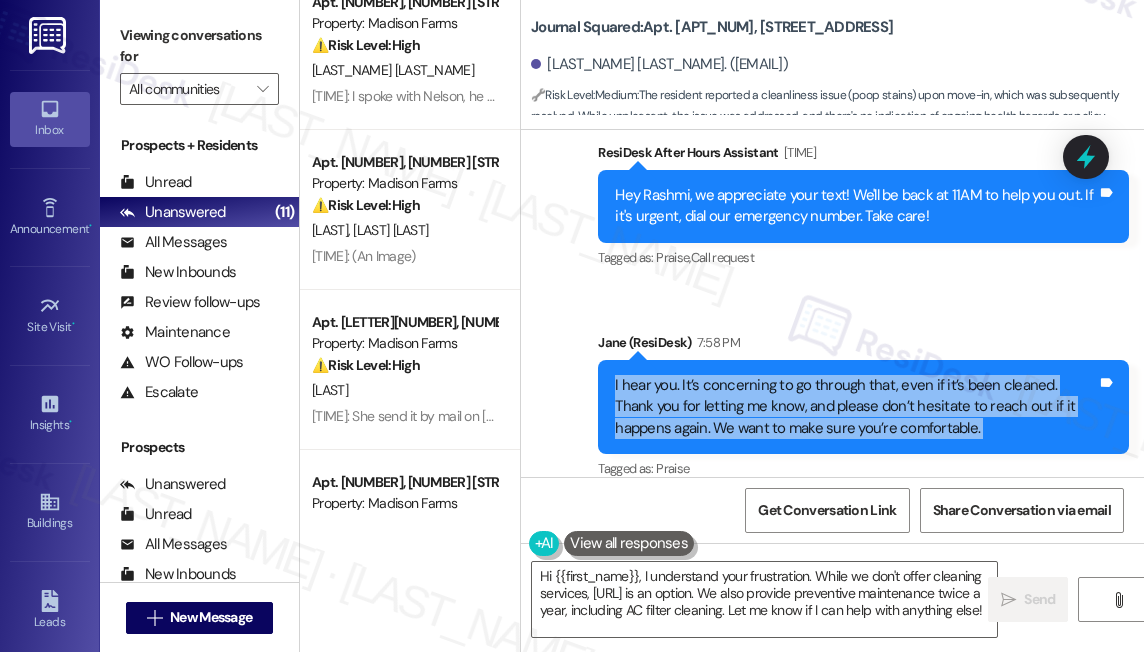 scroll, scrollTop: 0, scrollLeft: 0, axis: both 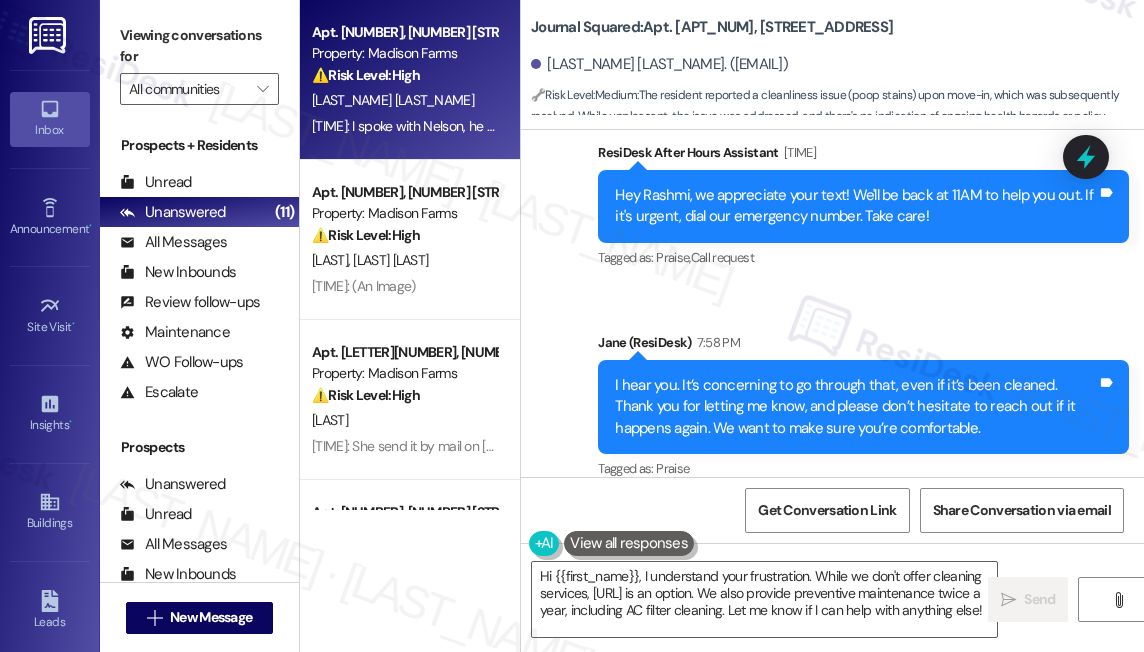 click on "M. Tunney" at bounding box center [404, 100] 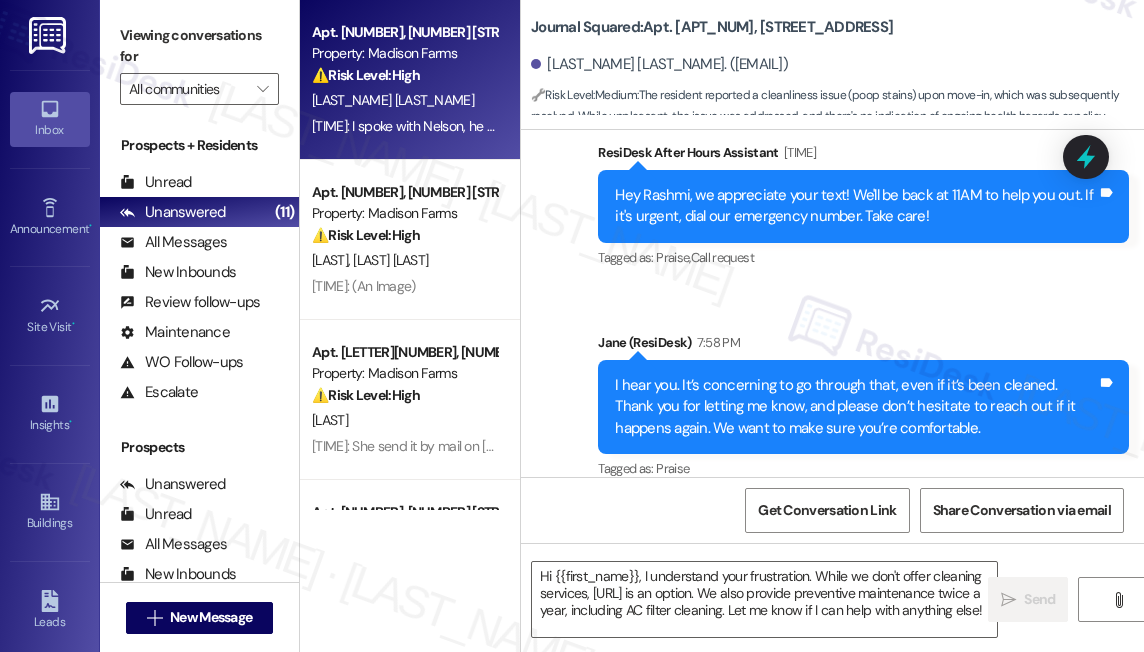 type on "Fetching suggested responses. Please feel free to read through the conversation in the meantime." 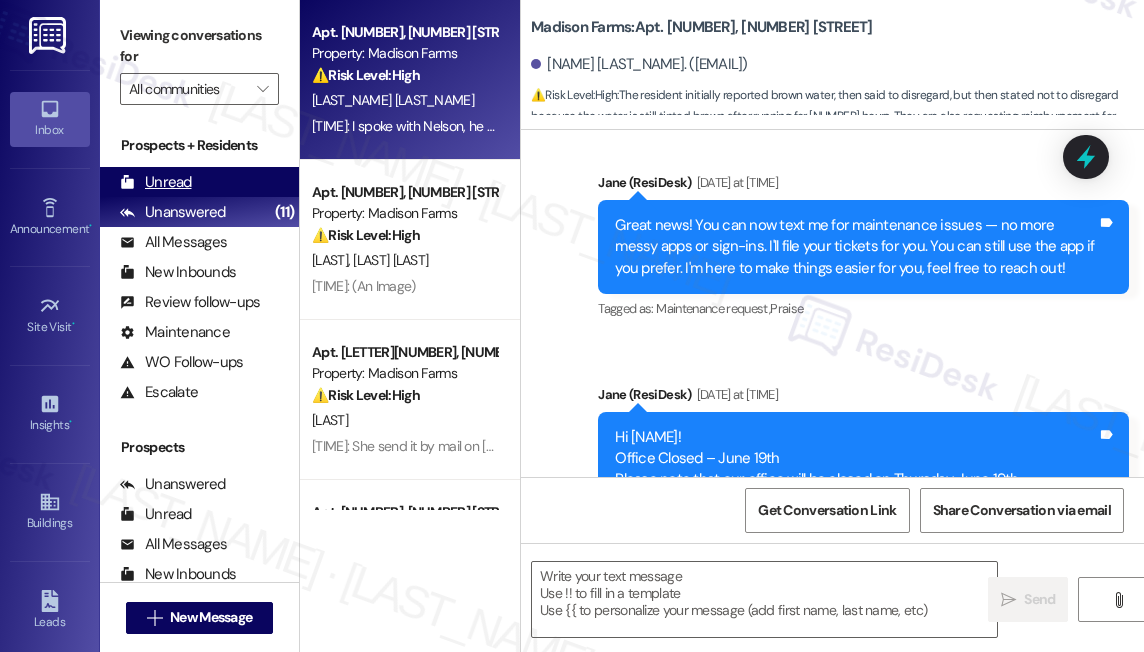 click on "Unread (0)" at bounding box center [199, 182] 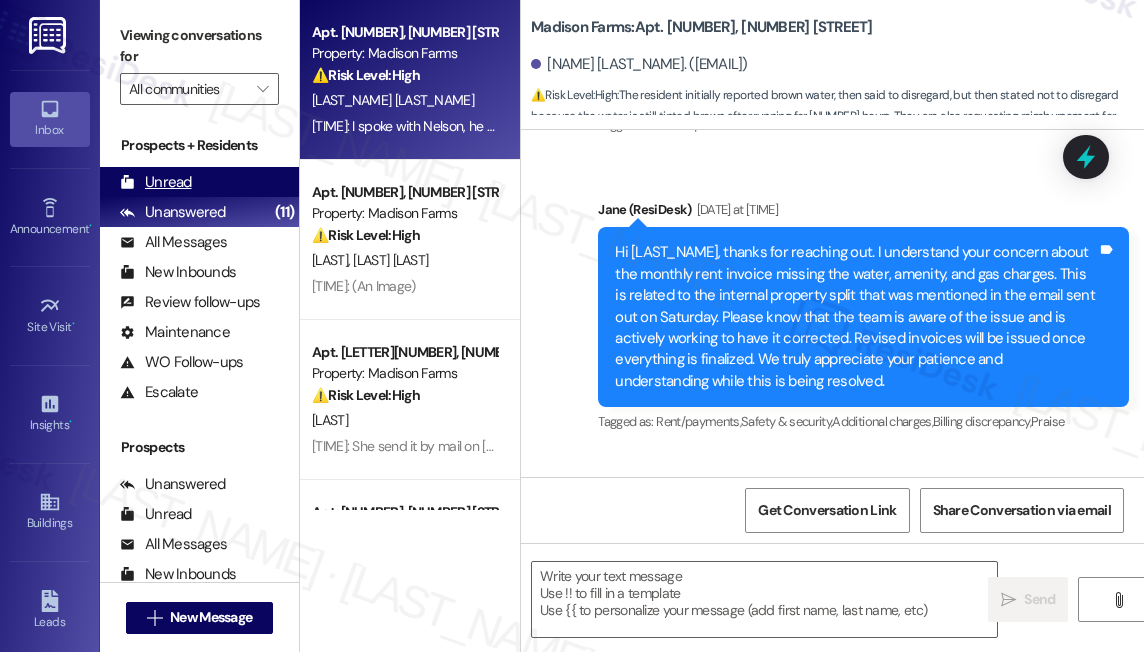 type on "Fetching suggested responses. Please feel free to read through the conversation in the meantime." 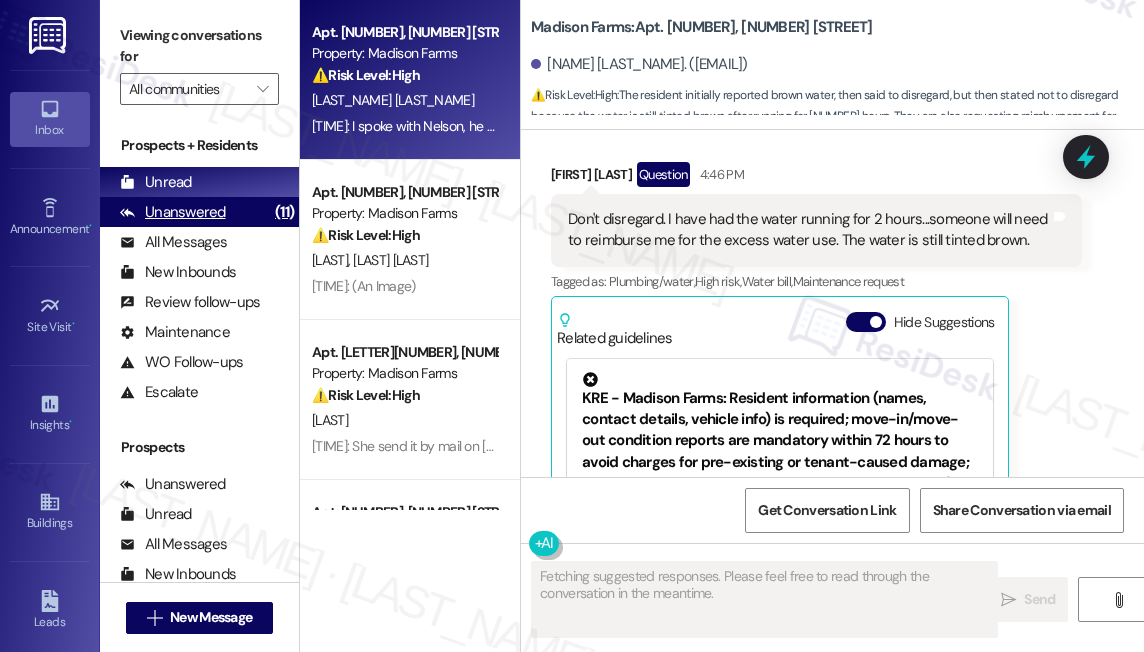 scroll, scrollTop: 6000, scrollLeft: 0, axis: vertical 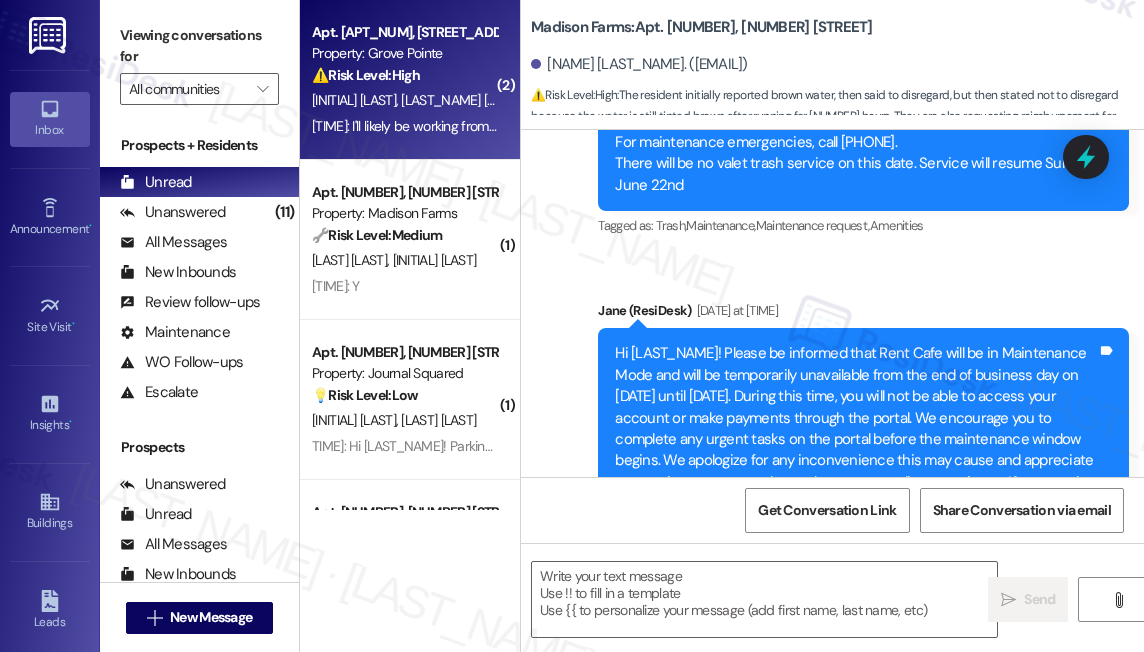 type on "Fetching suggested responses. Please feel free to read through the conversation in the meantime." 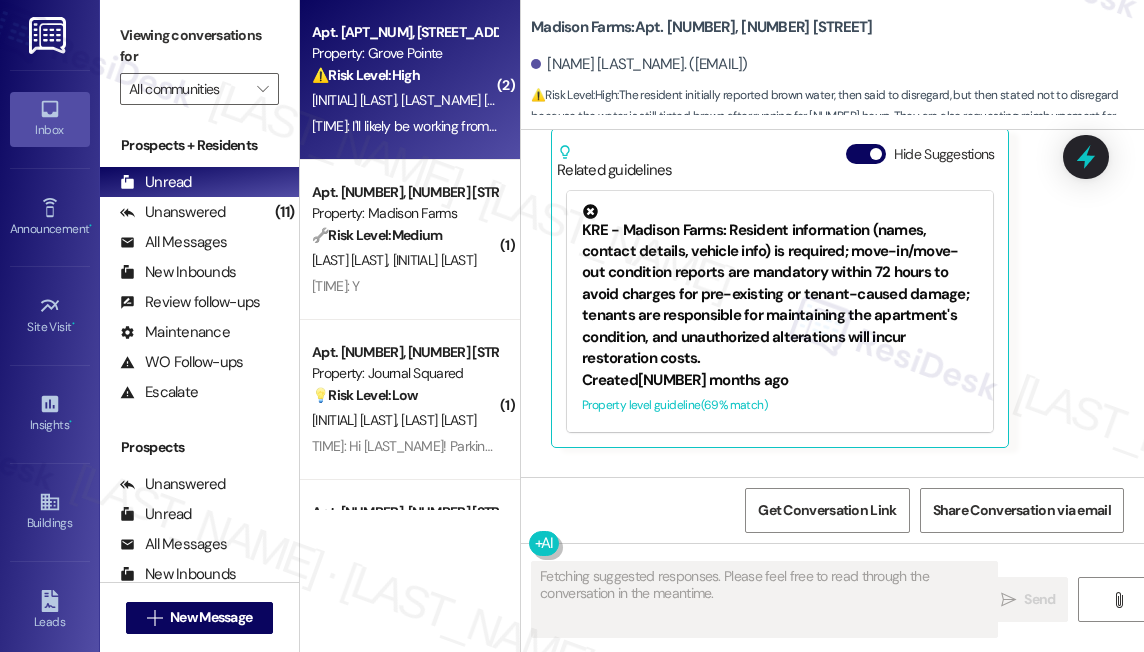 scroll, scrollTop: 6000, scrollLeft: 0, axis: vertical 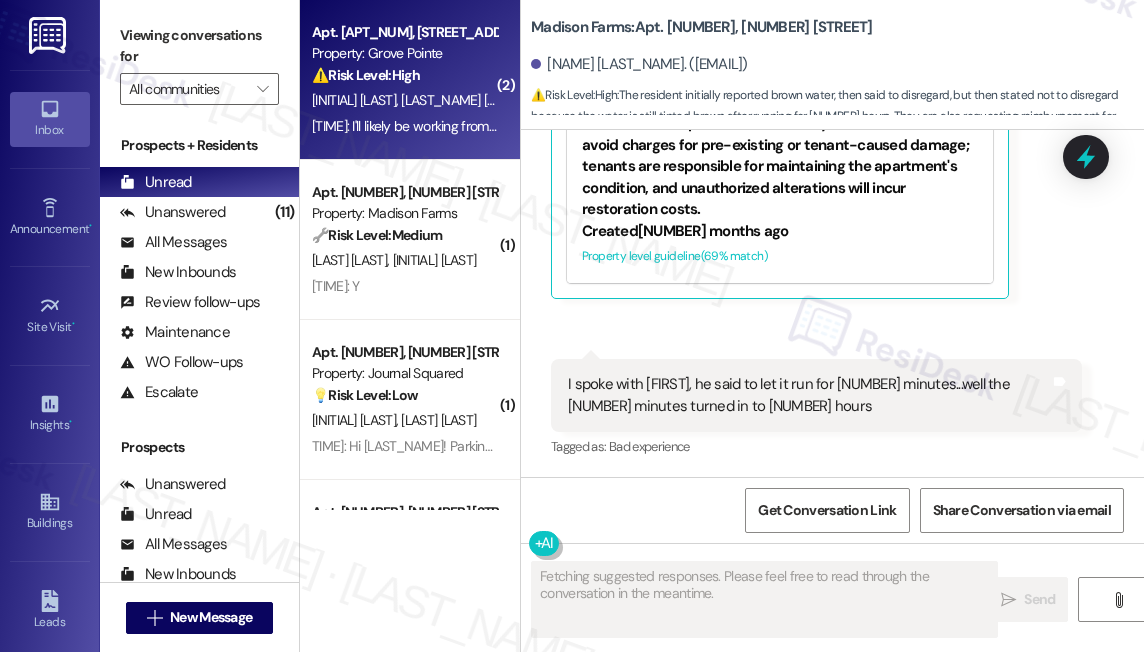click on "[INITIAL]. [LAST]" at bounding box center (356, 100) 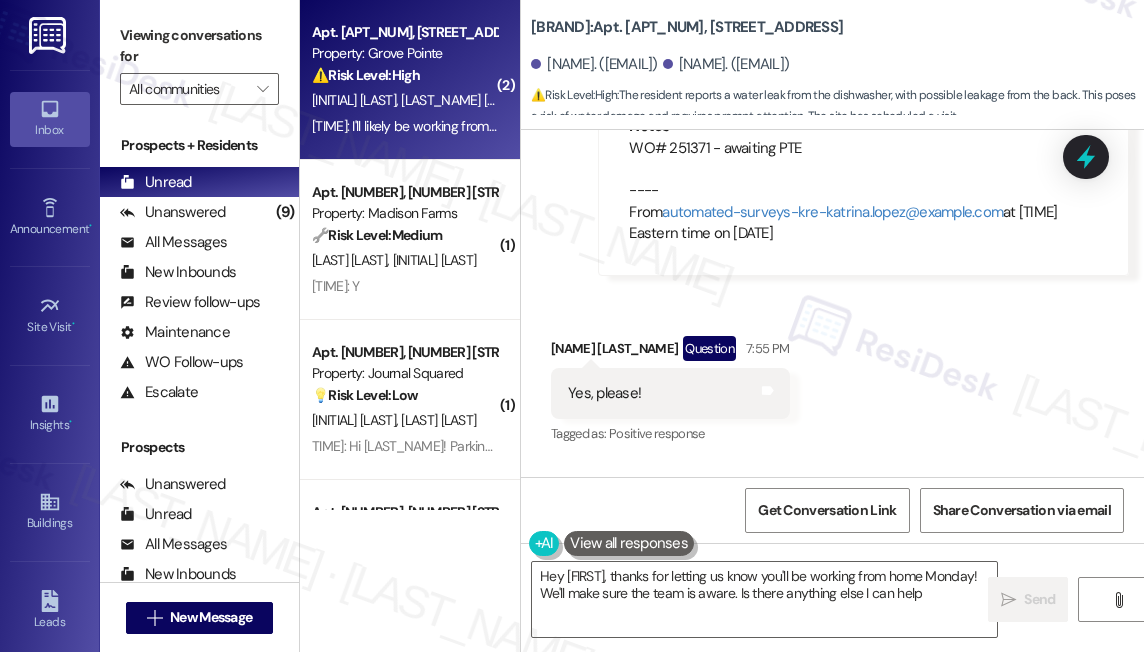 scroll, scrollTop: 25651, scrollLeft: 0, axis: vertical 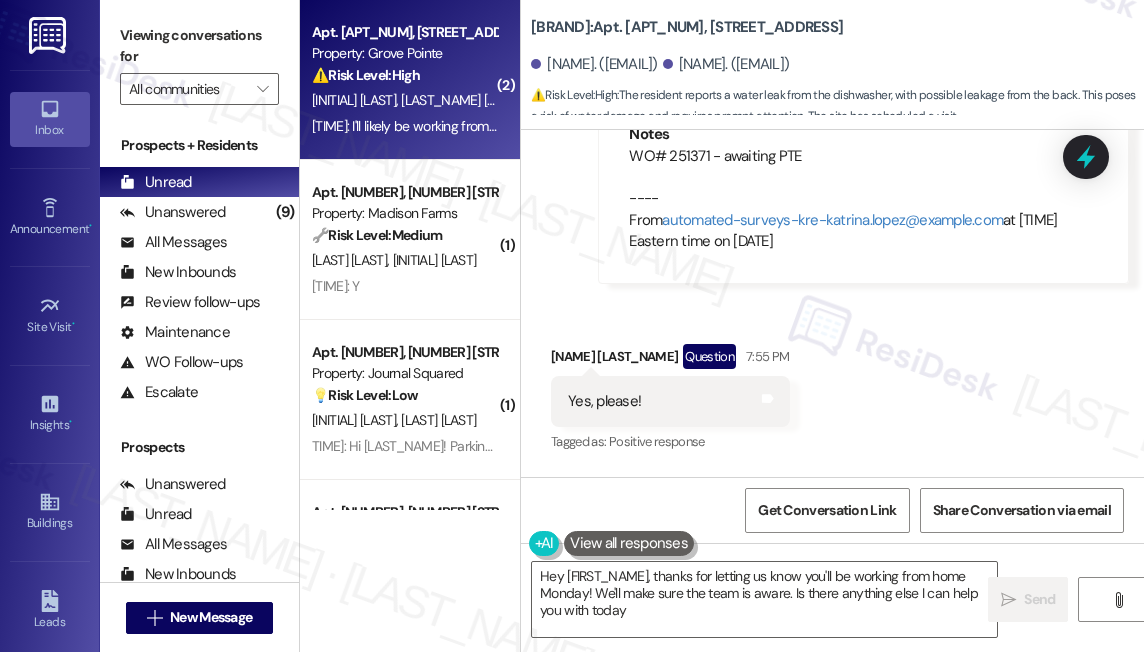 type on "Hey {{first_name}}, thanks for letting us know you'll be working from home Monday! We'll make sure the team is aware. Is there anything else I can help you with today?" 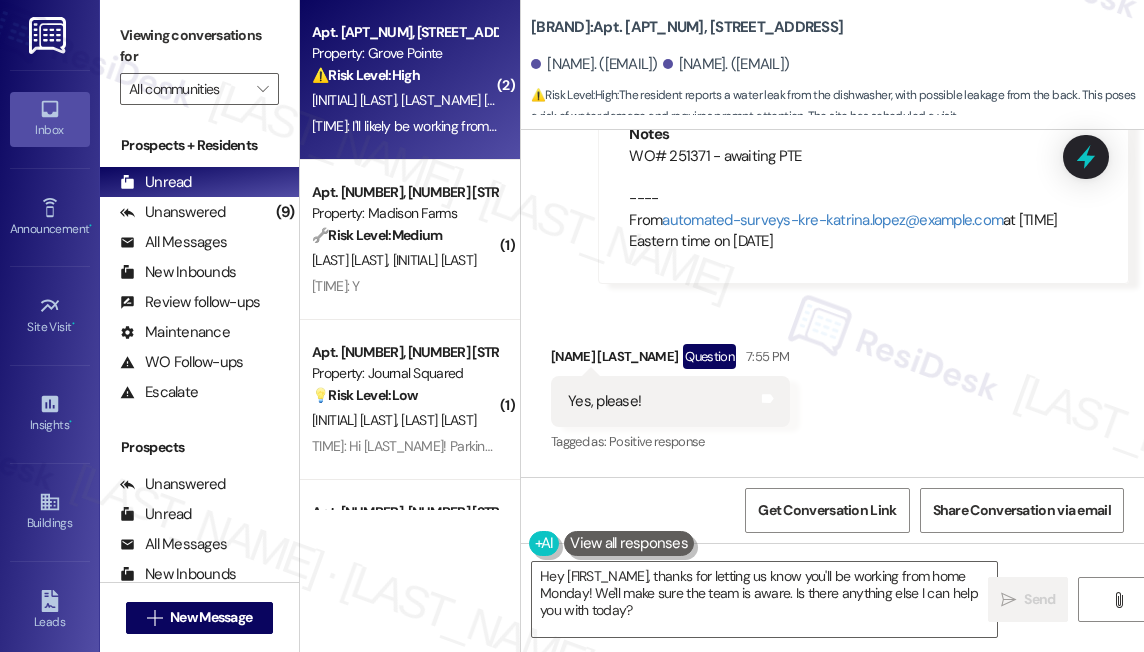 click on "Yes, please!" at bounding box center (604, 401) 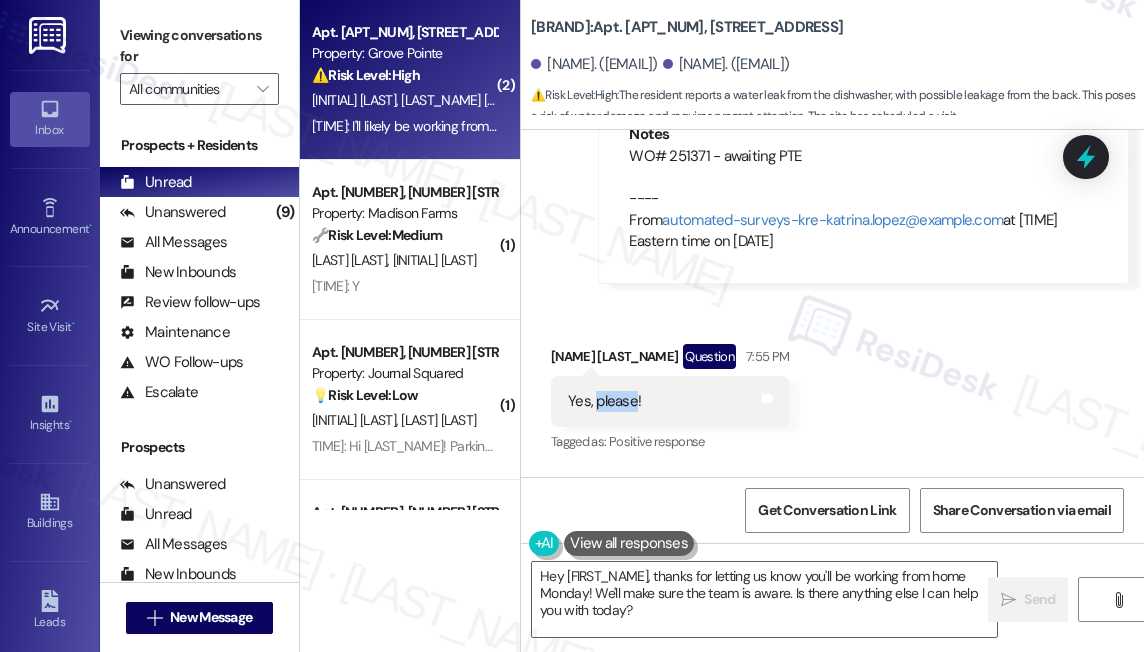 click on "Yes, please!" at bounding box center [604, 401] 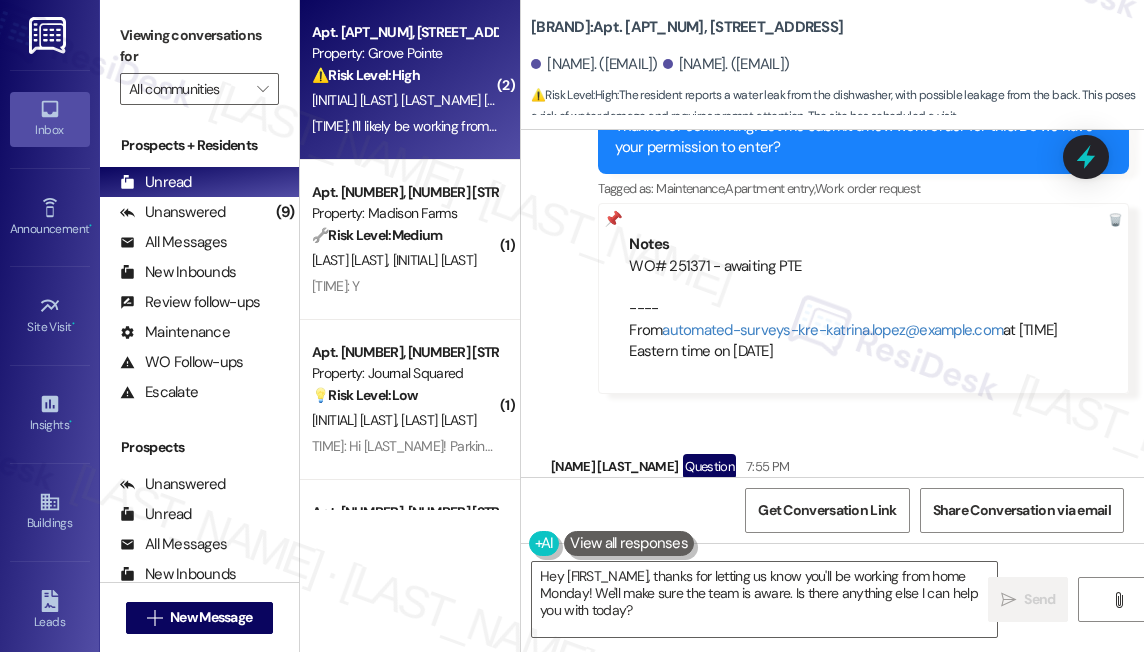 scroll, scrollTop: 25469, scrollLeft: 0, axis: vertical 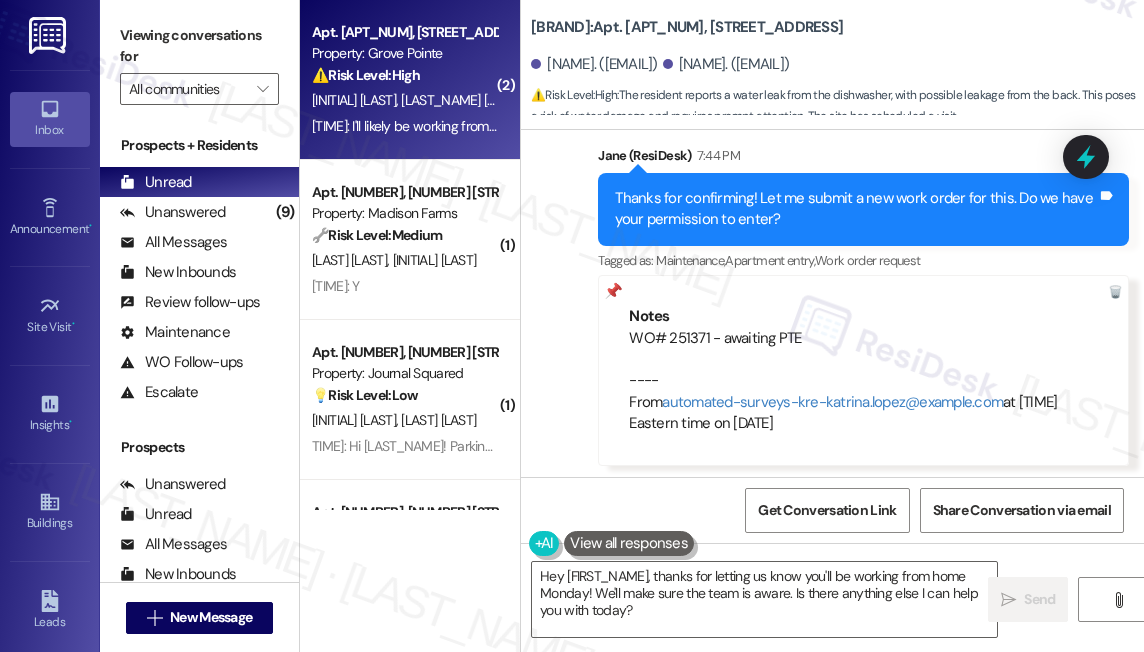 click on "WO# 251371  - awaiting PTE
----
From  automated-surveys-kre-katrina.lopez@kre.com  at 7:47PM Eastern time on 08/01/2025" at bounding box center [863, 381] 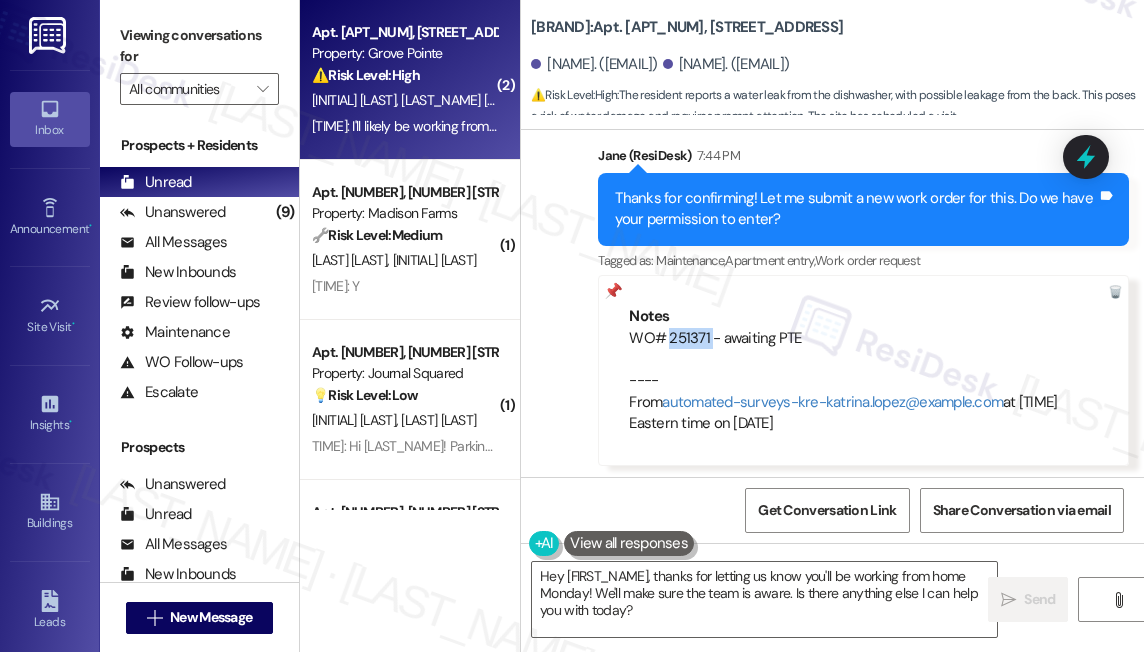 click on "WO# 251371  - awaiting PTE
----
From  automated-surveys-kre-katrina.lopez@kre.com  at 7:47PM Eastern time on 08/01/2025" at bounding box center (863, 381) 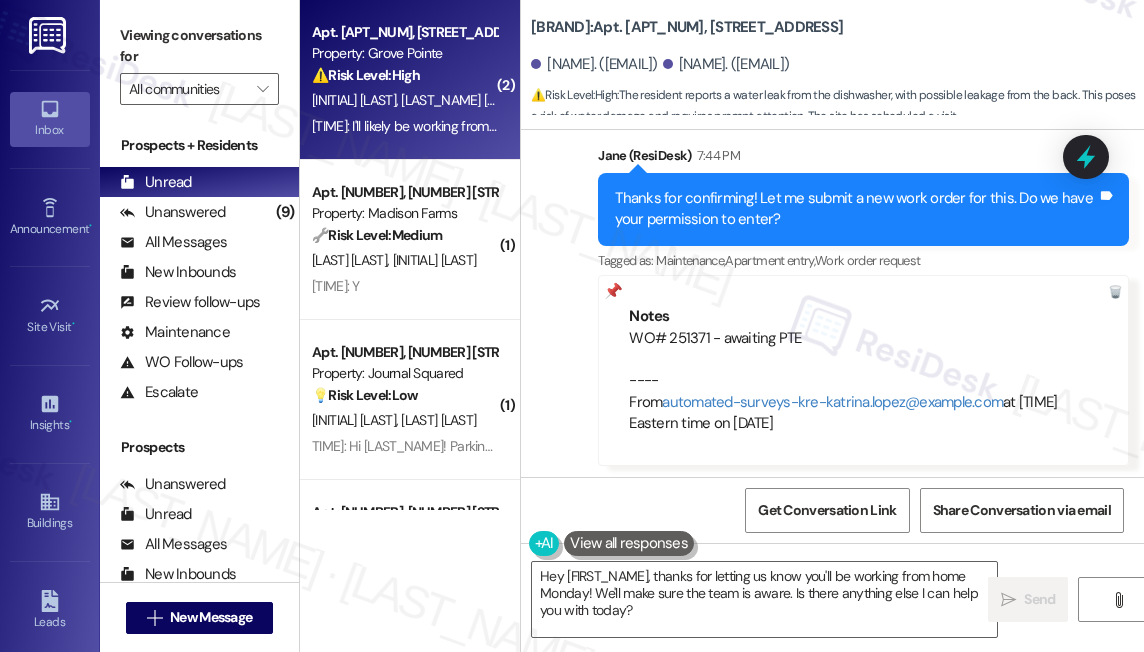 click on "Viewing conversations for All communities " at bounding box center (199, 62) 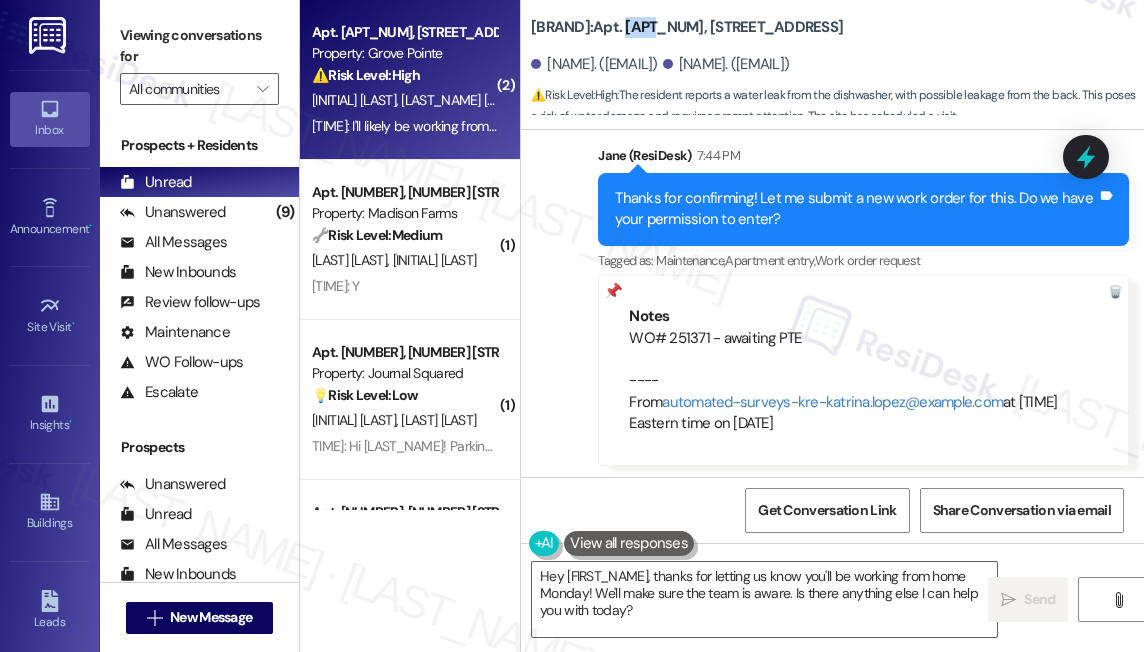 click on "[BUILDING_NAME]: Apt. [APT_NUMBER], [NUMBER] [STREET]" at bounding box center [687, 27] 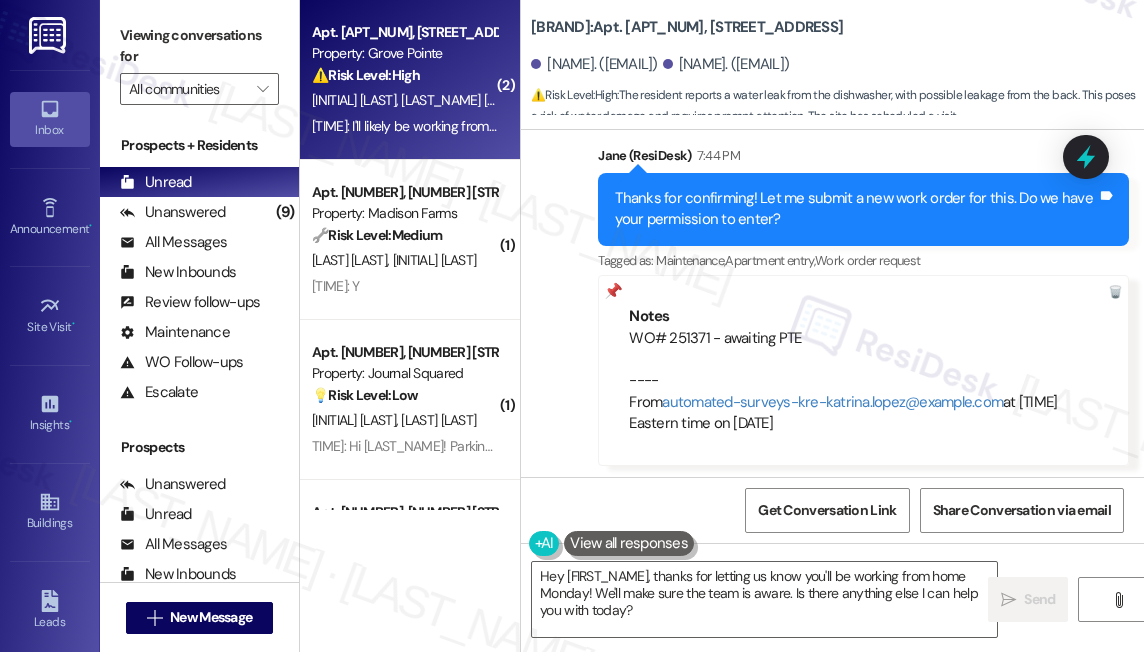 click on "Viewing conversations for" at bounding box center (199, 46) 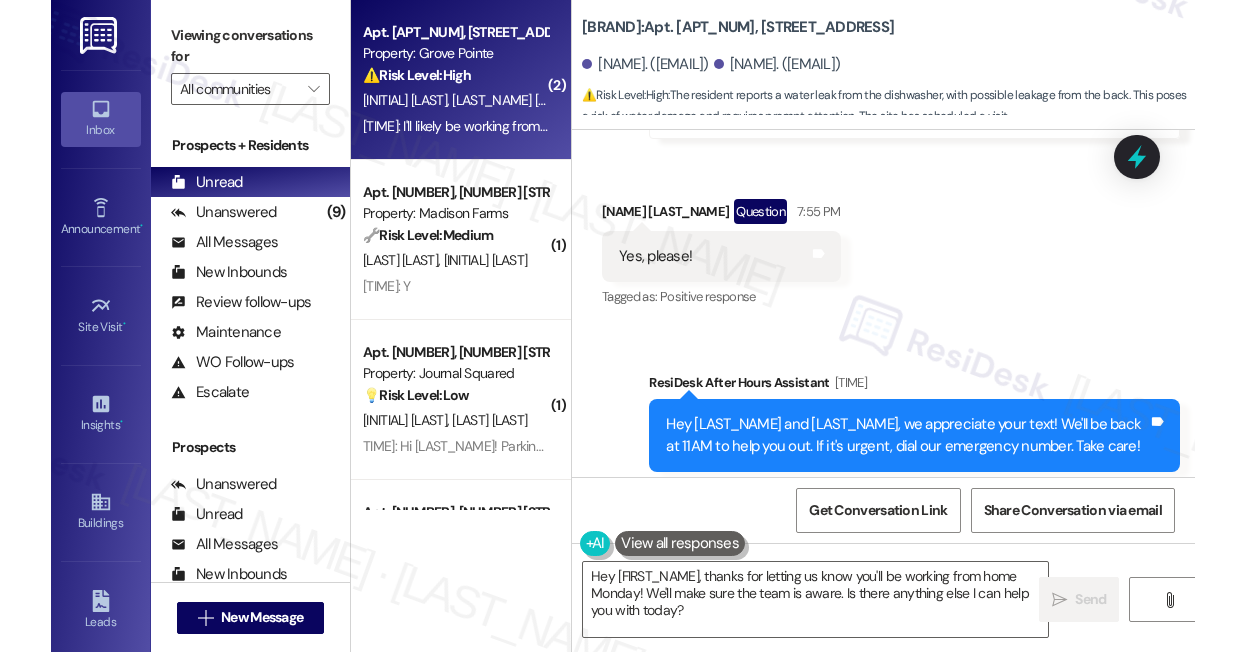 scroll, scrollTop: 25924, scrollLeft: 0, axis: vertical 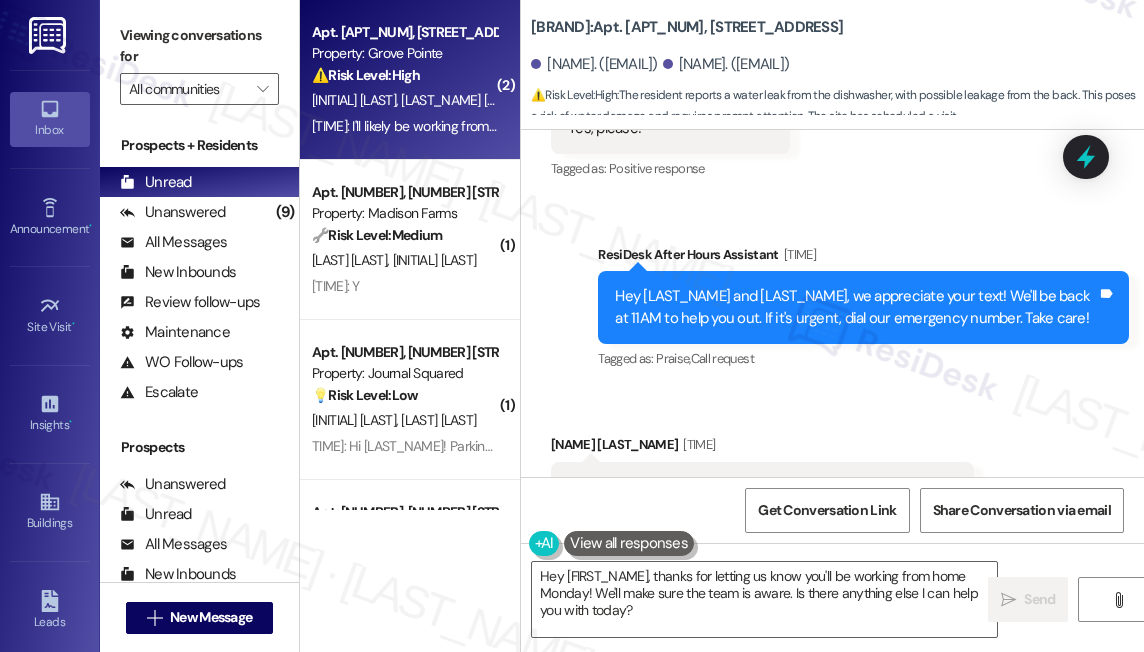 click on "I'll likely be working from home Monday, so this should be ok Tags and notes" at bounding box center [762, 487] 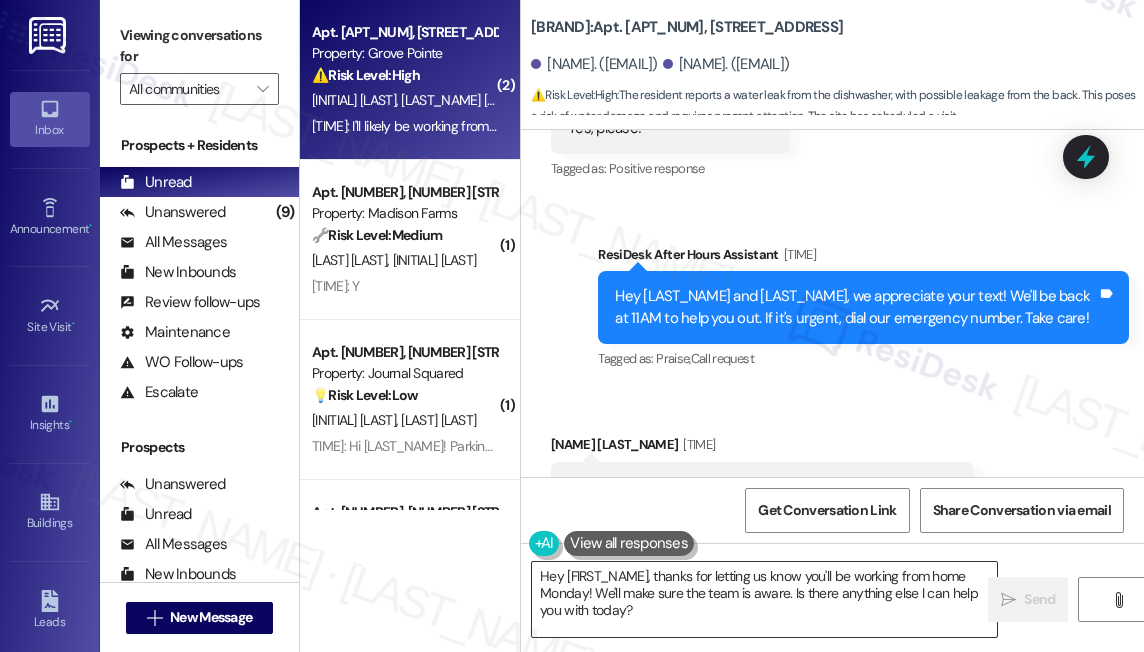 click on "Hey {{first_name}}, thanks for letting us know you'll be working from home Monday! We'll make sure the team is aware. Is there anything else I can help you with today?" at bounding box center (764, 599) 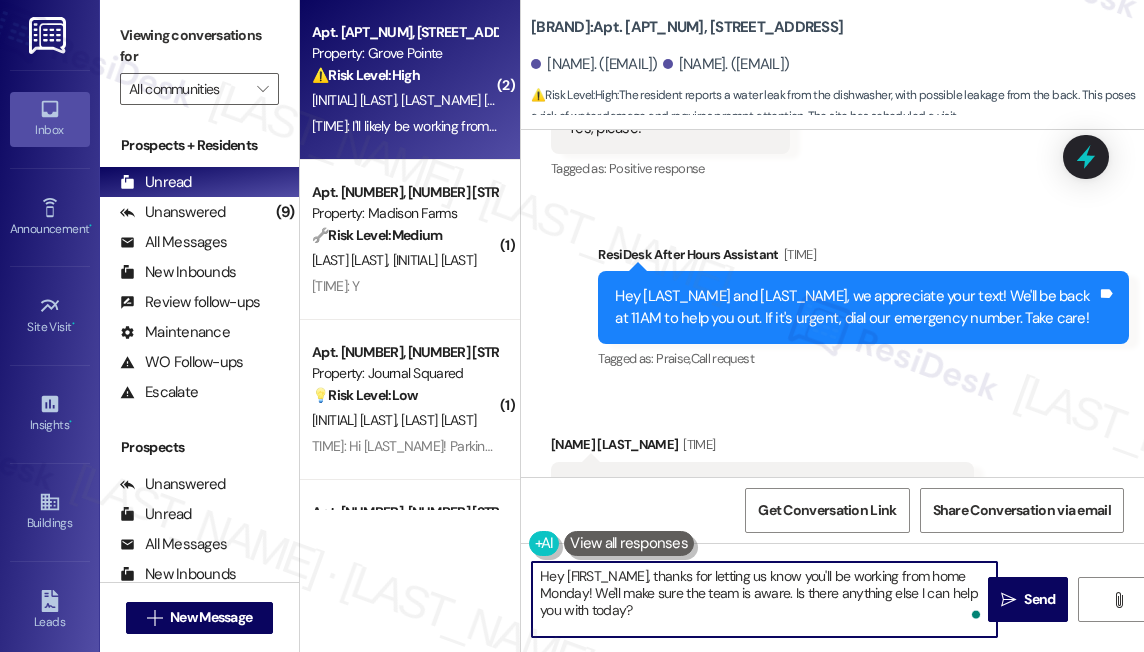 click on "Hey {{first_name}}, thanks for letting us know you'll be working from home Monday! We'll make sure the team is aware. Is there anything else I can help you with today?" at bounding box center (764, 599) 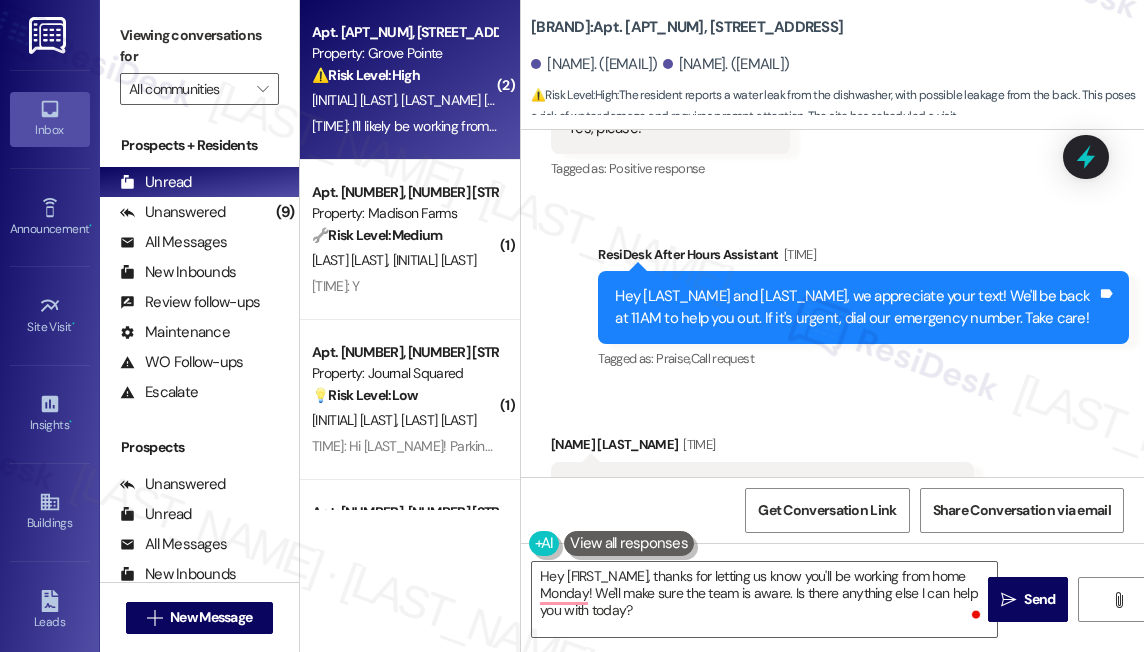 click on "I'll likely be working from home Monday, so this should be ok" at bounding box center [755, 487] 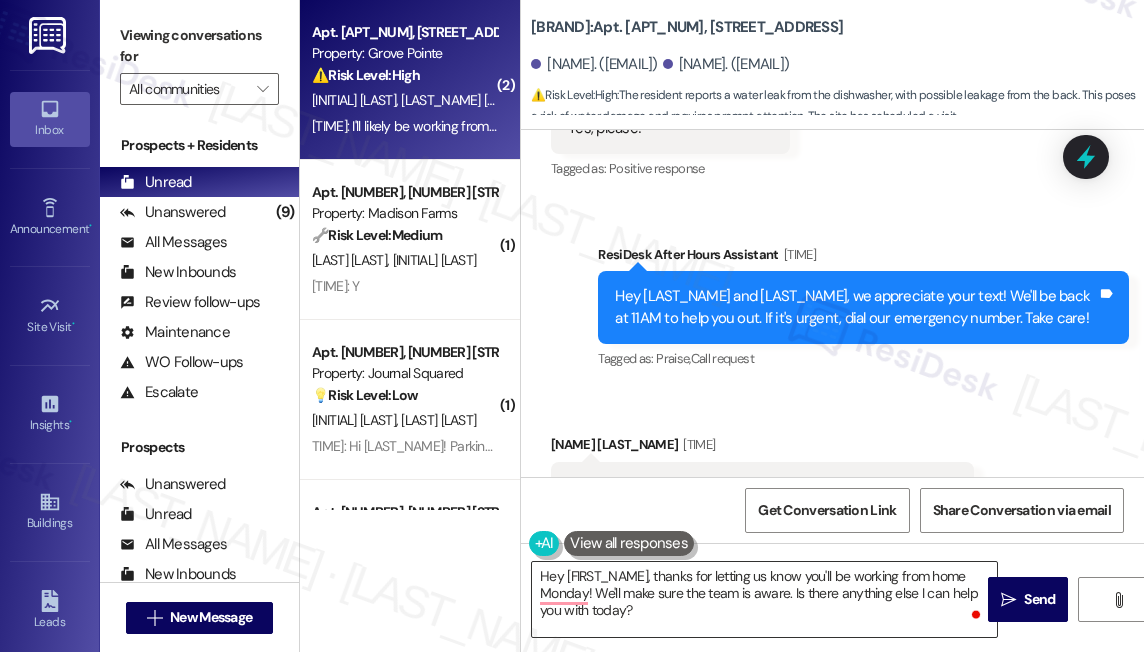 click on "Hey {{first_name}}, thanks for letting us know you'll be working from home Monday! We'll make sure the team is aware. Is there anything else I can help you with today?" at bounding box center [764, 599] 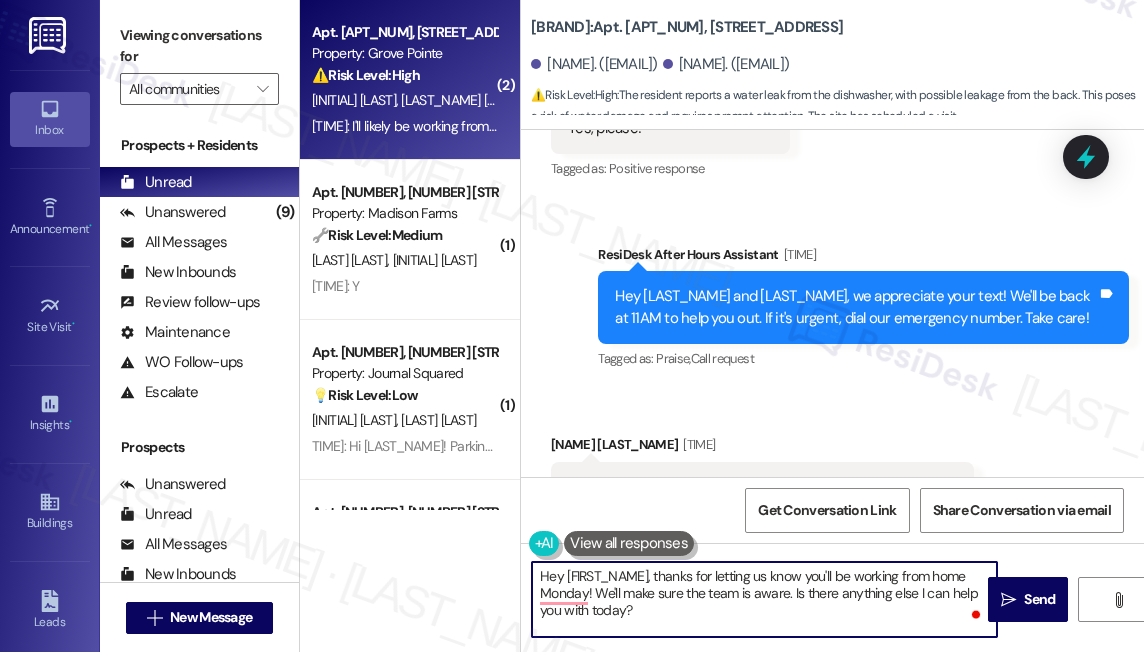 click on "Hey {{first_name}}, thanks for letting us know you'll be working from home Monday! We'll make sure the team is aware. Is there anything else I can help you with today?" at bounding box center (764, 599) 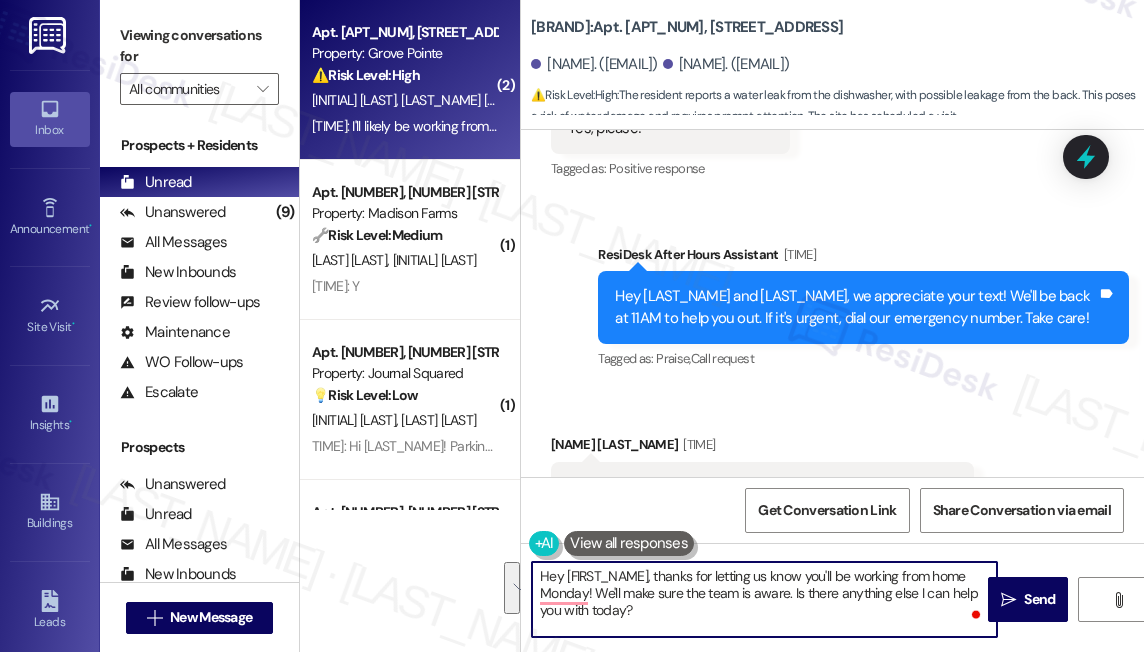 click on "Hey {{first_name}}, thanks for letting us know you'll be working from home Monday! We'll make sure the team is aware. Is there anything else I can help you with today?" at bounding box center [764, 599] 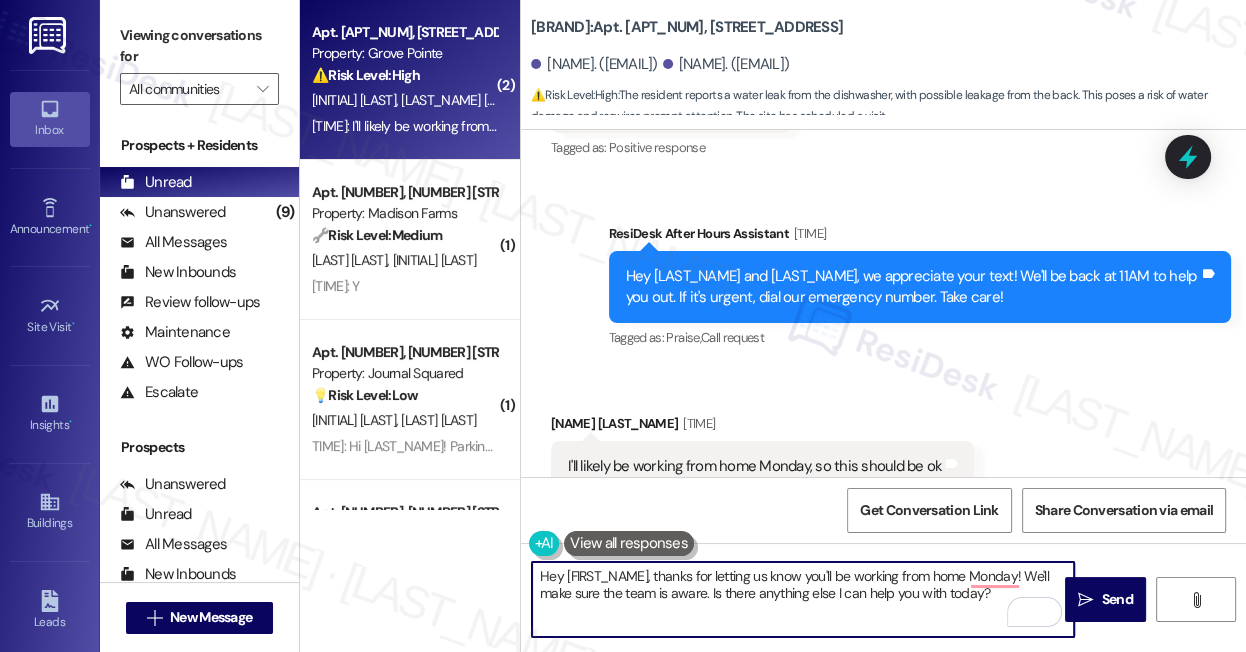 scroll, scrollTop: 24938, scrollLeft: 0, axis: vertical 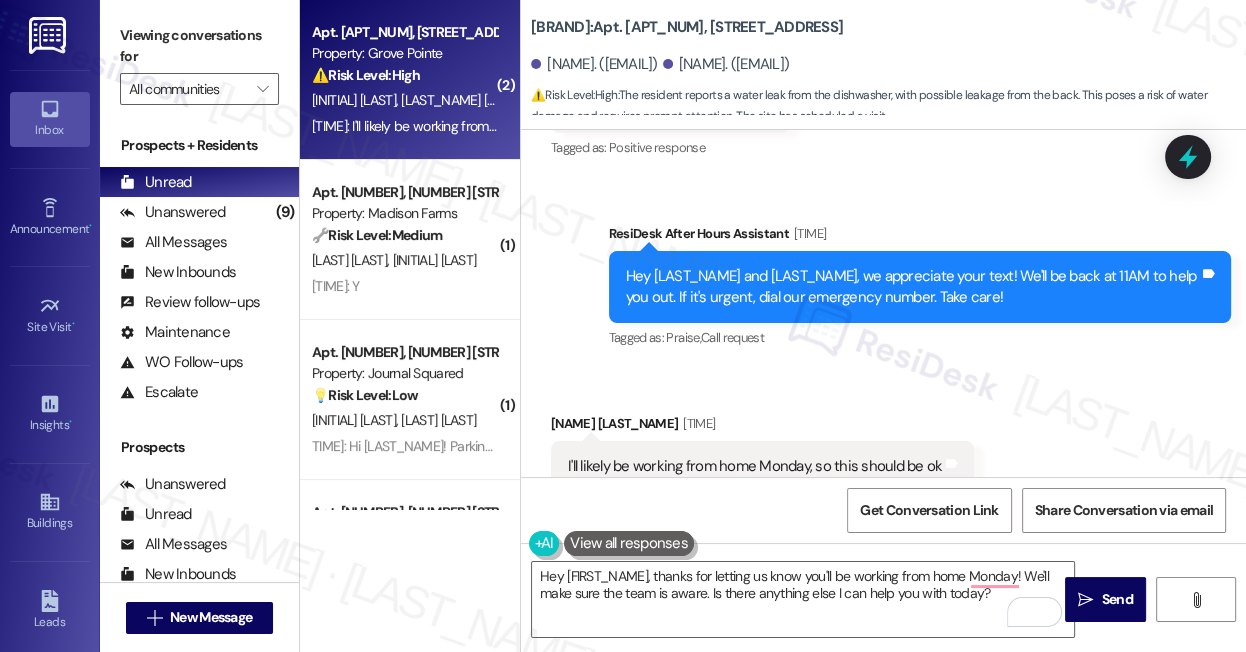 click on "I'll likely be working from home Monday, so this should be ok" at bounding box center (755, 466) 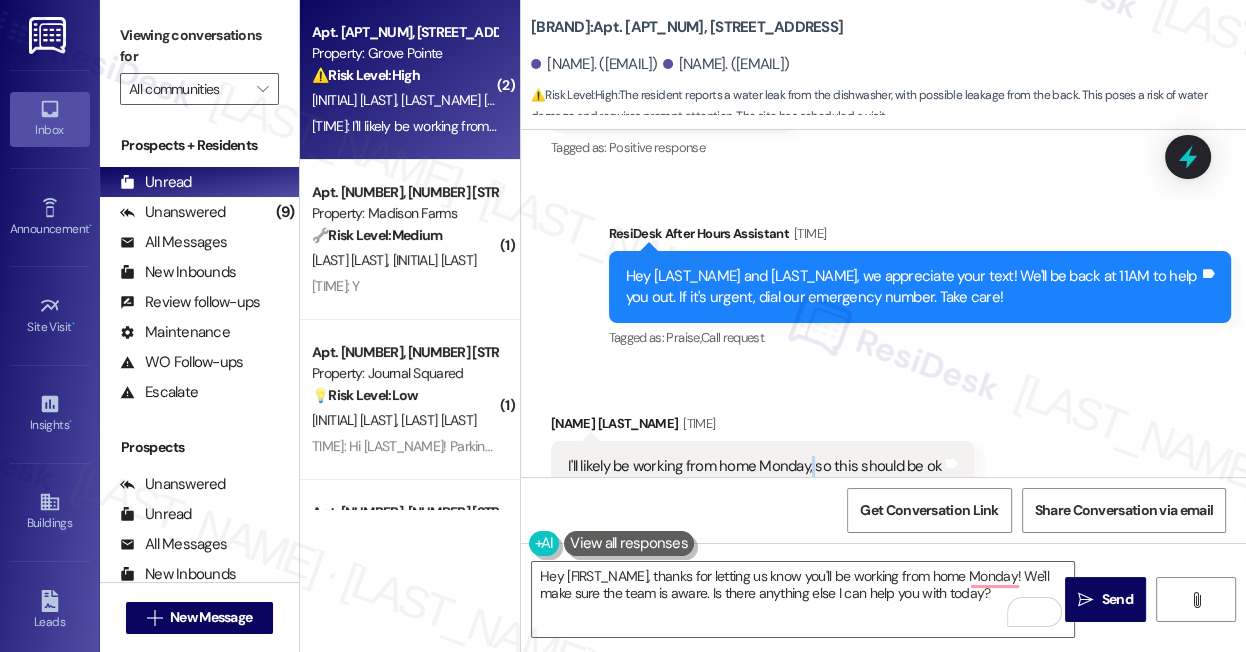 click on "I'll likely be working from home Monday, so this should be ok" at bounding box center (755, 466) 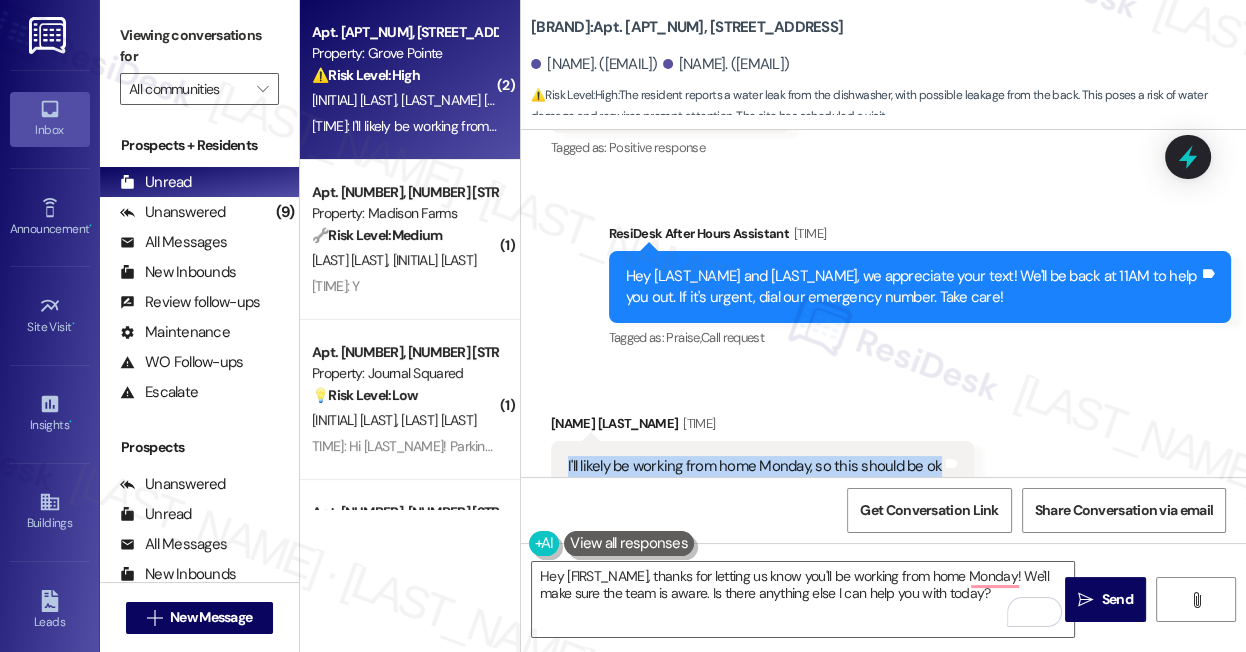 drag, startPoint x: 810, startPoint y: 438, endPoint x: 821, endPoint y: 431, distance: 13.038404 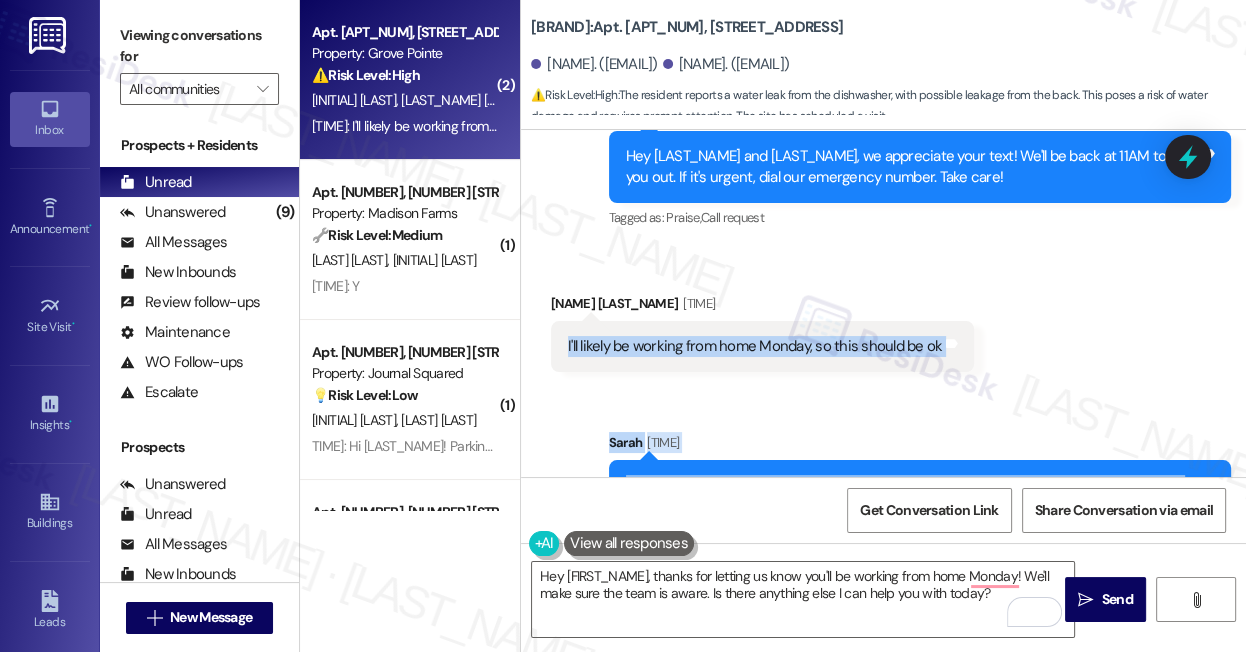 scroll, scrollTop: 25099, scrollLeft: 0, axis: vertical 